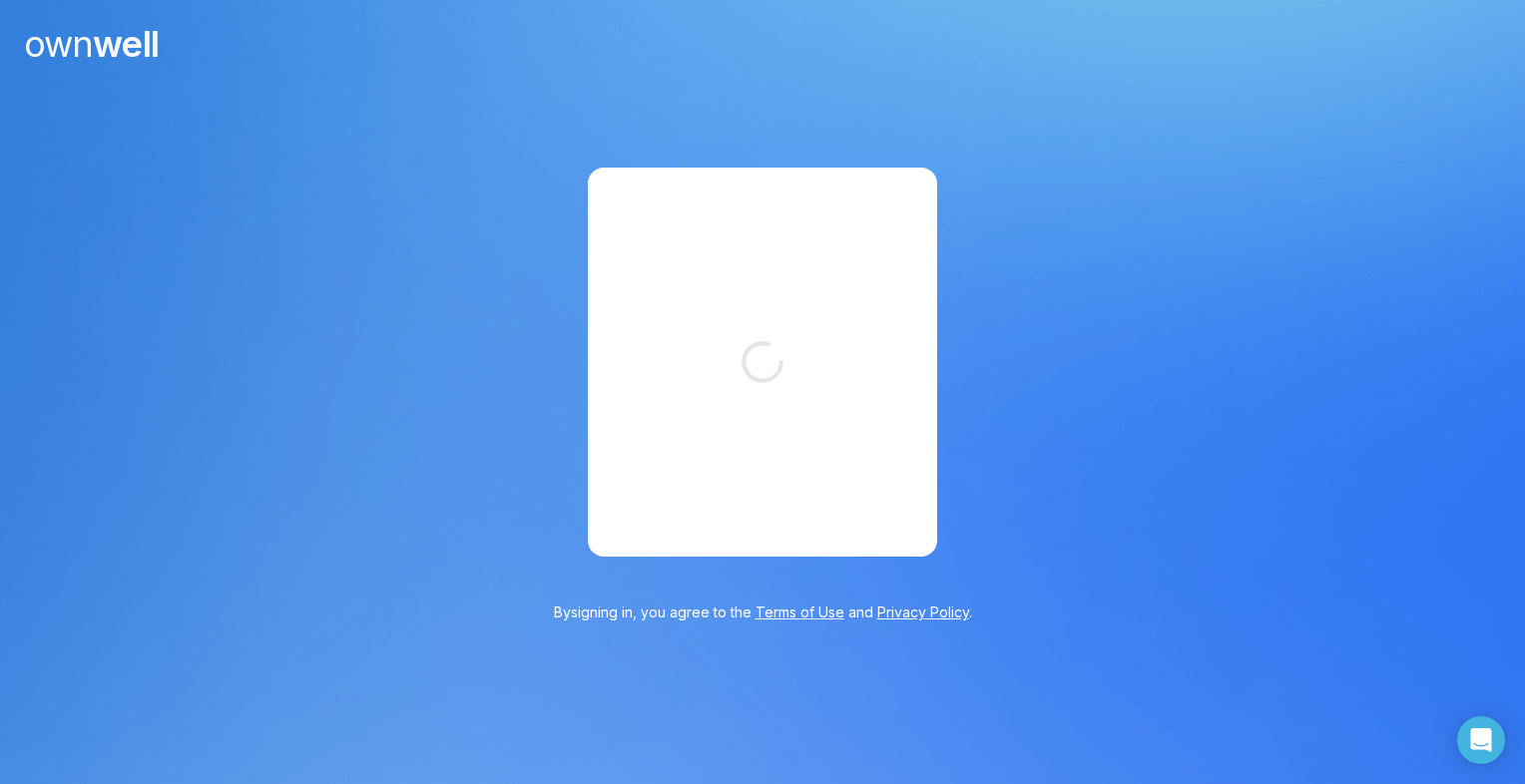scroll, scrollTop: 0, scrollLeft: 0, axis: both 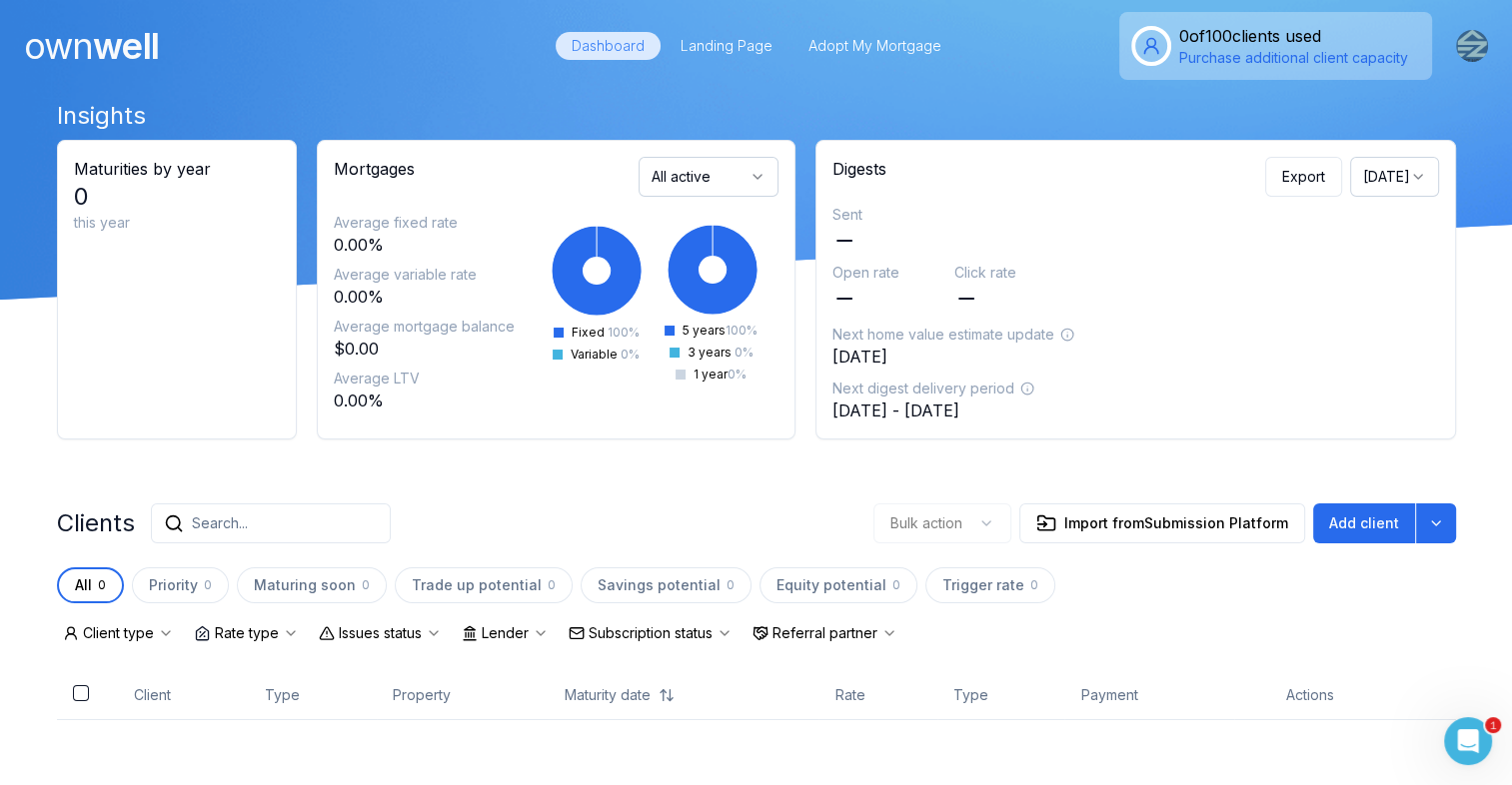 click at bounding box center (1468, 741) 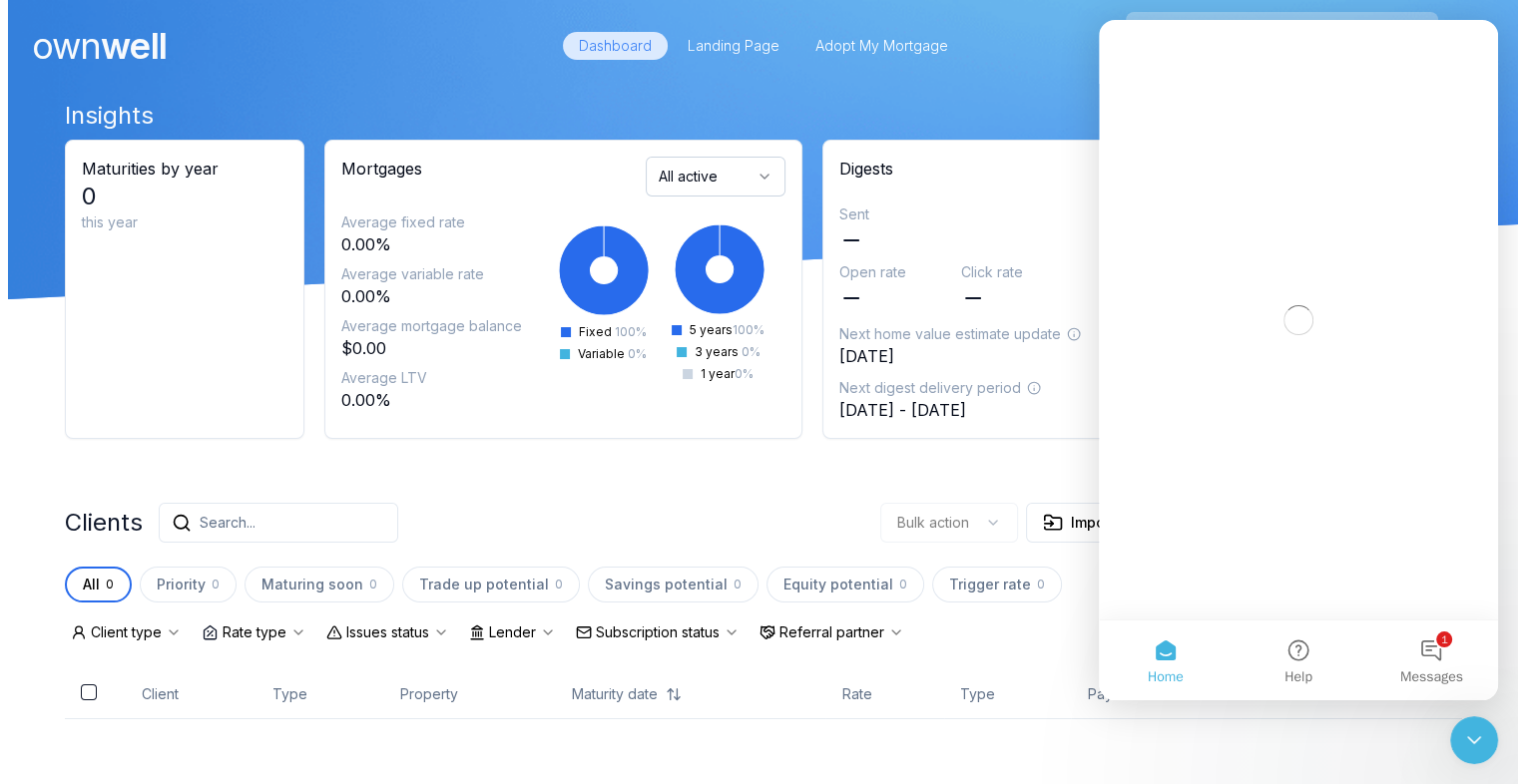 scroll, scrollTop: 0, scrollLeft: 0, axis: both 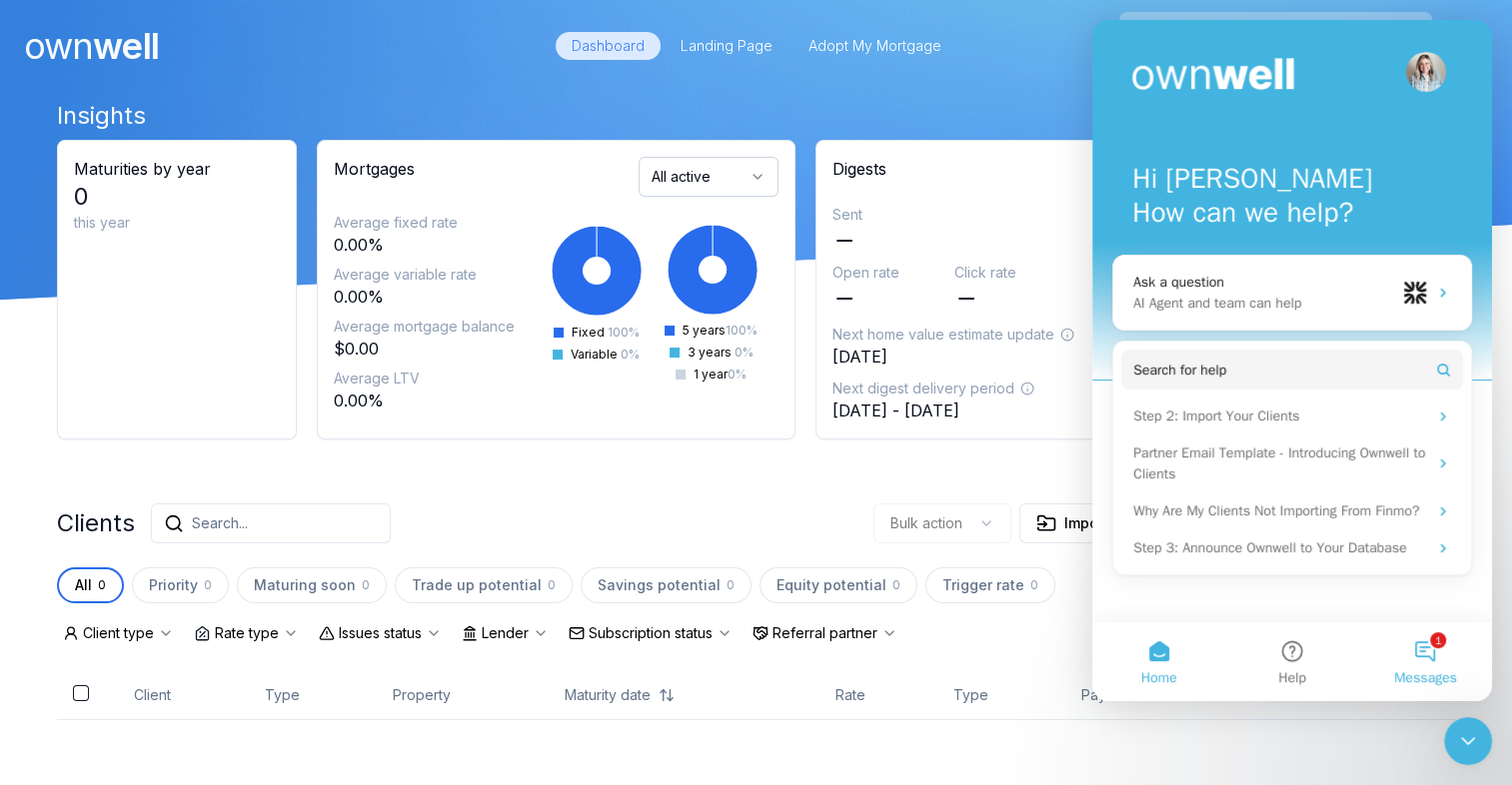 click on "1 Messages" at bounding box center [1425, 661] 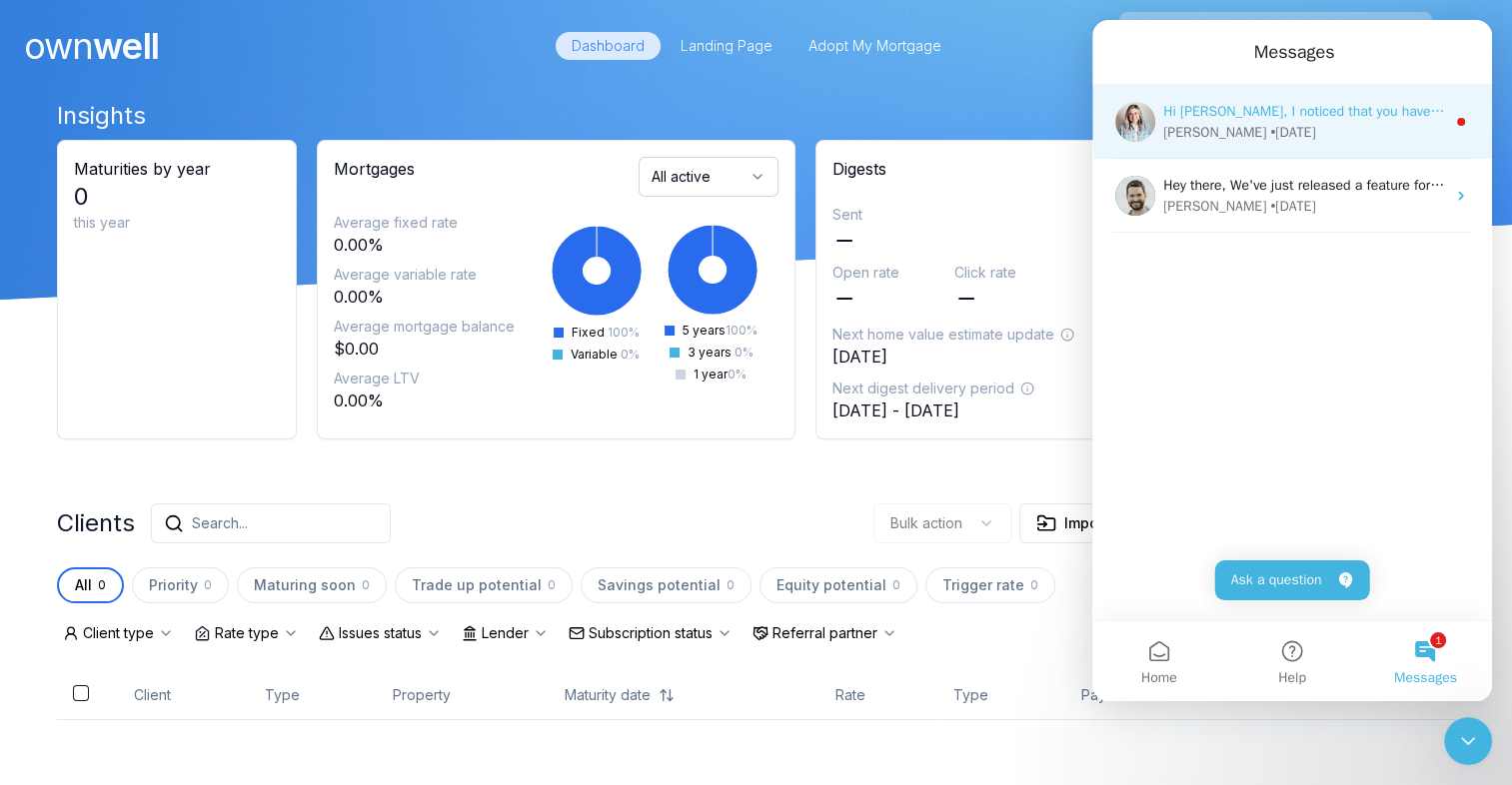 click on "Julie •  2w ago" at bounding box center (1304, 132) 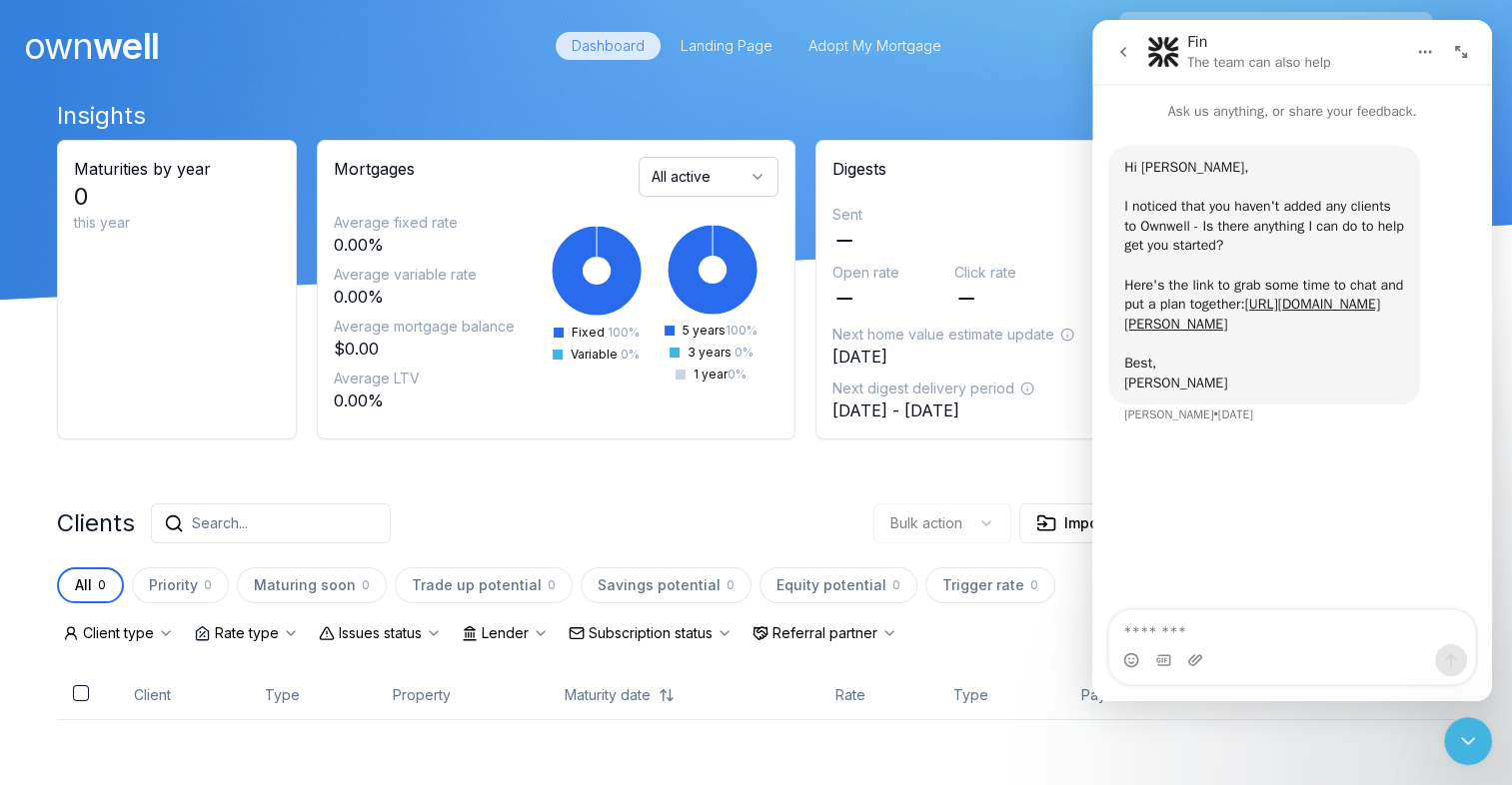 click on "Insights Maturities by year 0 this year Mortgages All active Average fixed rate 0.00% Average variable rate 0.00% Average mortgage balance $0.00 Average LTV 0.00% Fixed   100 % Variable   0 % 5 years  100 % 3 years   0 % 1 year  0 % Digests Export July 2025 Sent Open rate Click rate Next home value estimate update July 7, 2025 Next digest delivery period Jul 14, 2025 - Jul 20, 2025 Clients Search... Bulk action   Import from  Submission Platform Add client All 0 Priority 0 Maturing soon 0 Trade up potential 0 Savings potential 0 Equity potential 0 Trigger rate 0 Client type Rate type Issues status Lender Subscription status Referral partner Client Type Property Maturity date Rate Type Payment Actions No clients have been imported Import your clients All  0  clients on this page are selected. Select all  0  clients from all pages" at bounding box center [756, 559] 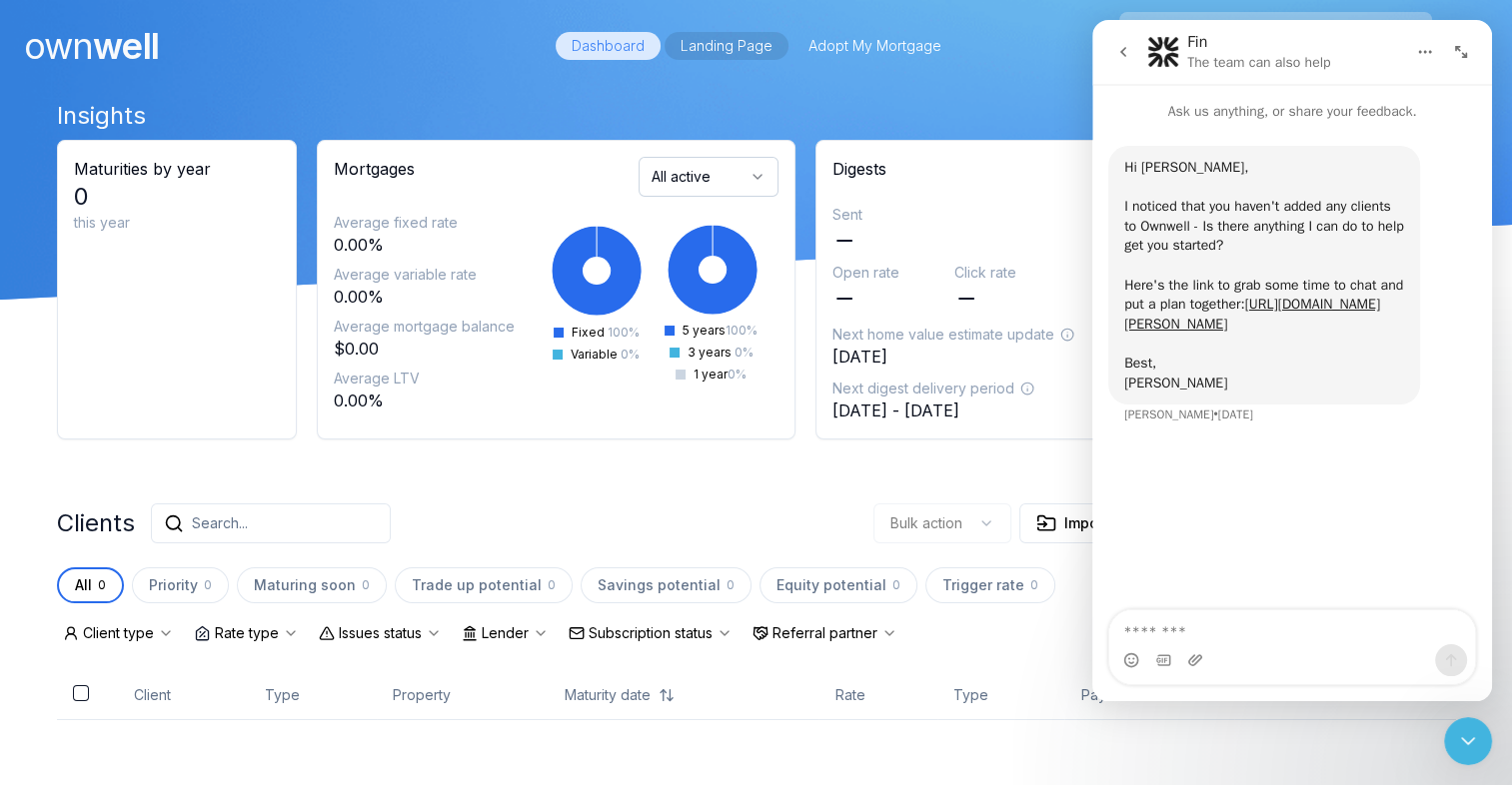 click on "Landing Page" at bounding box center (727, 46) 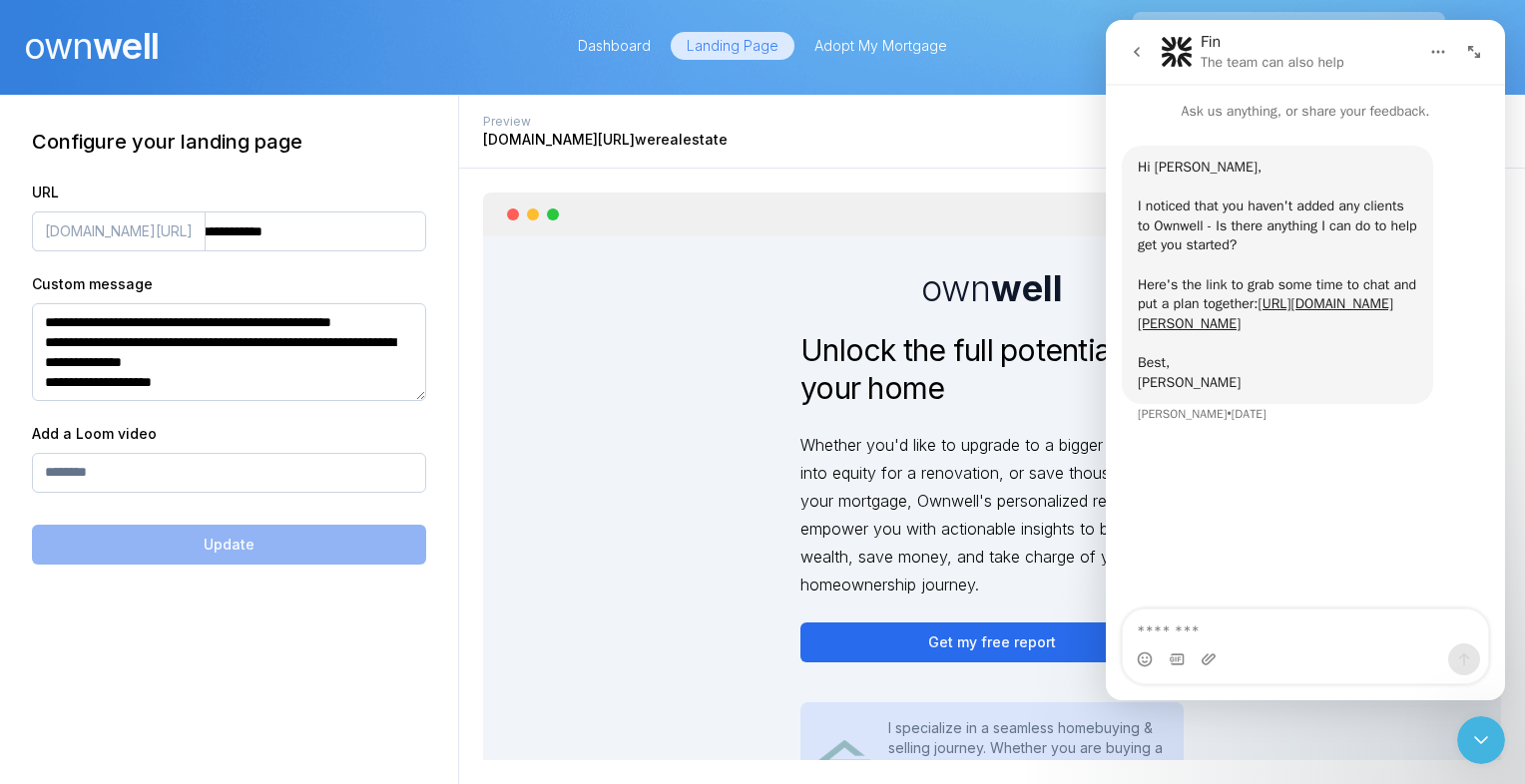 click on "Landing Page" at bounding box center [733, 46] 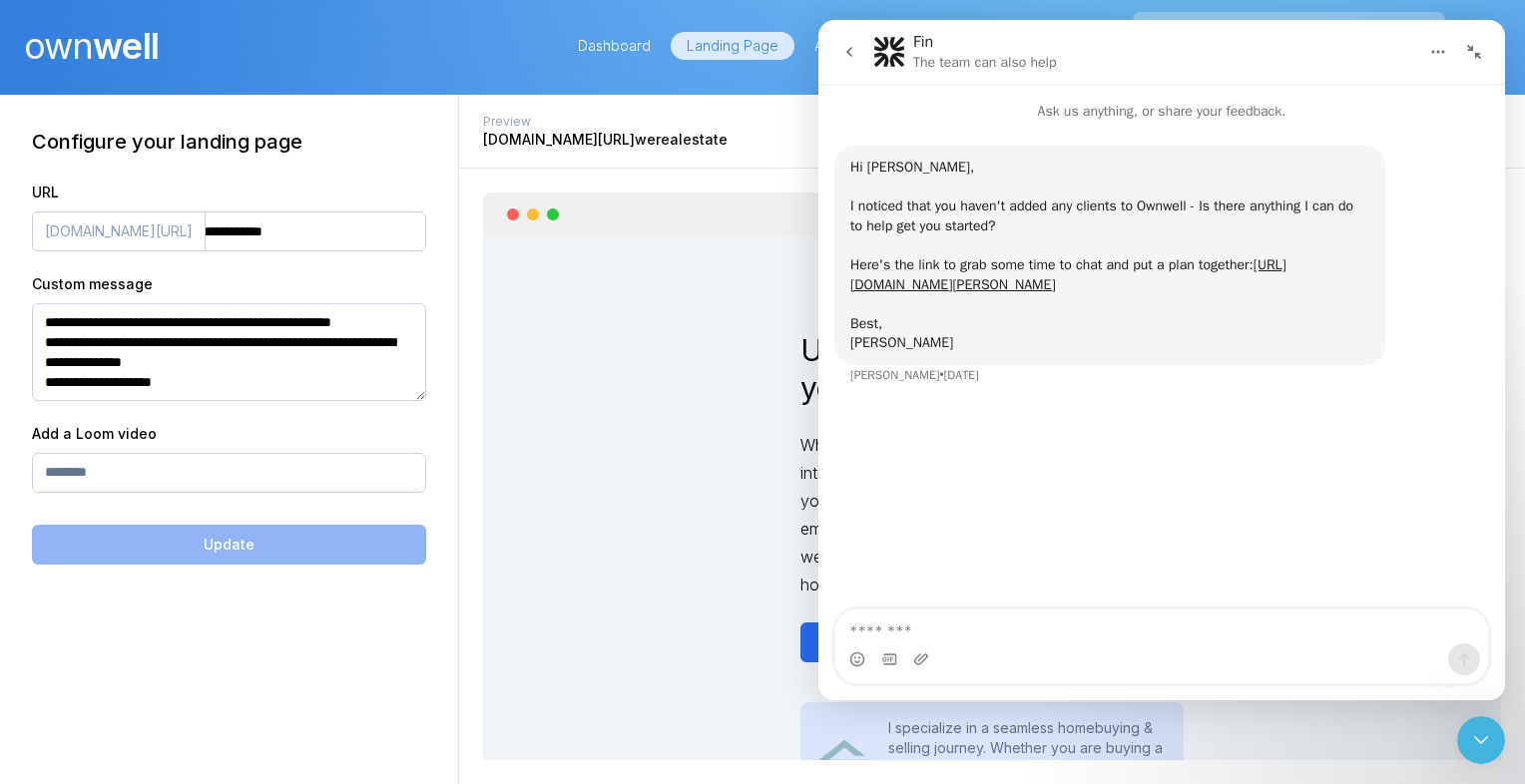click 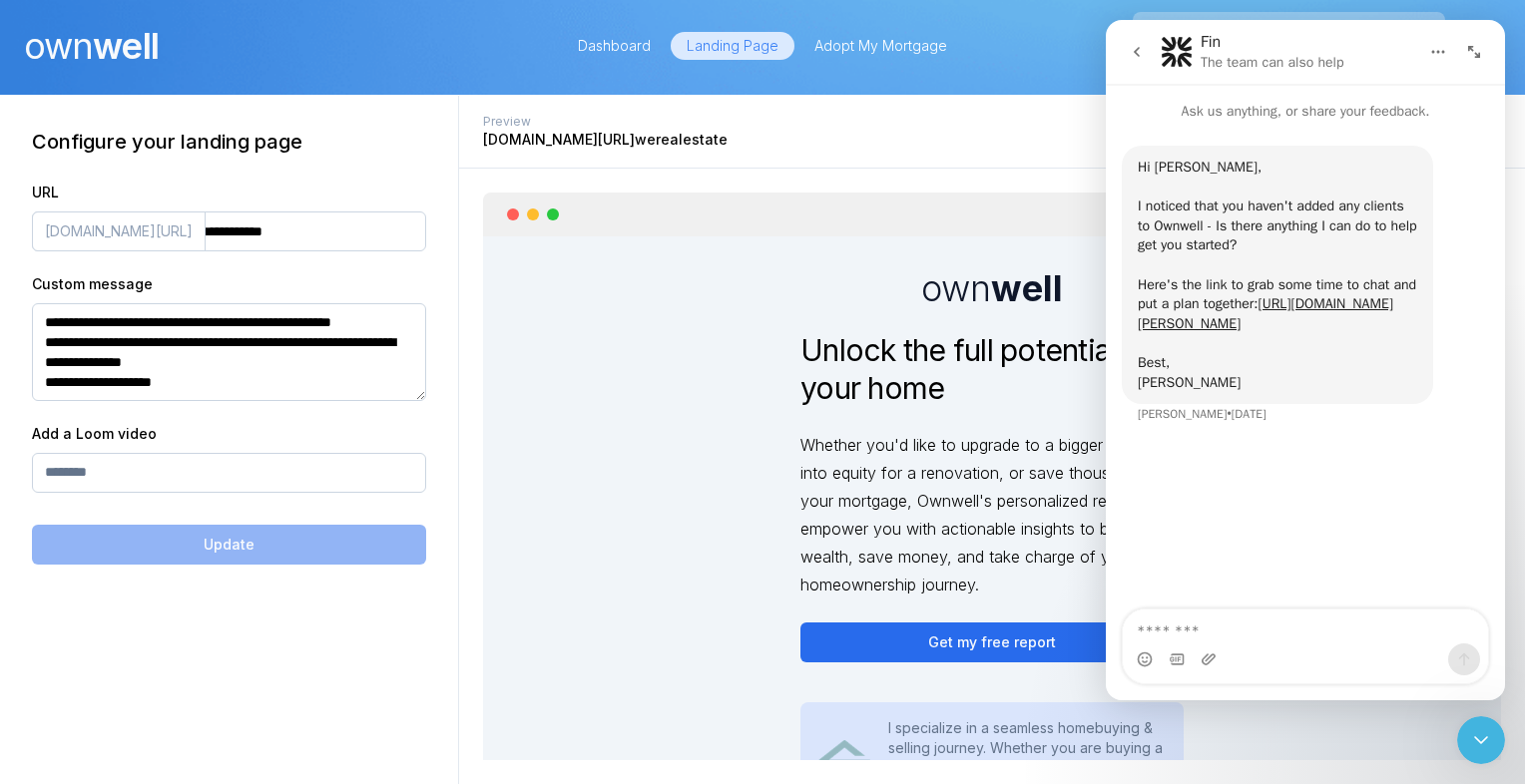 click at bounding box center (1137, 52) 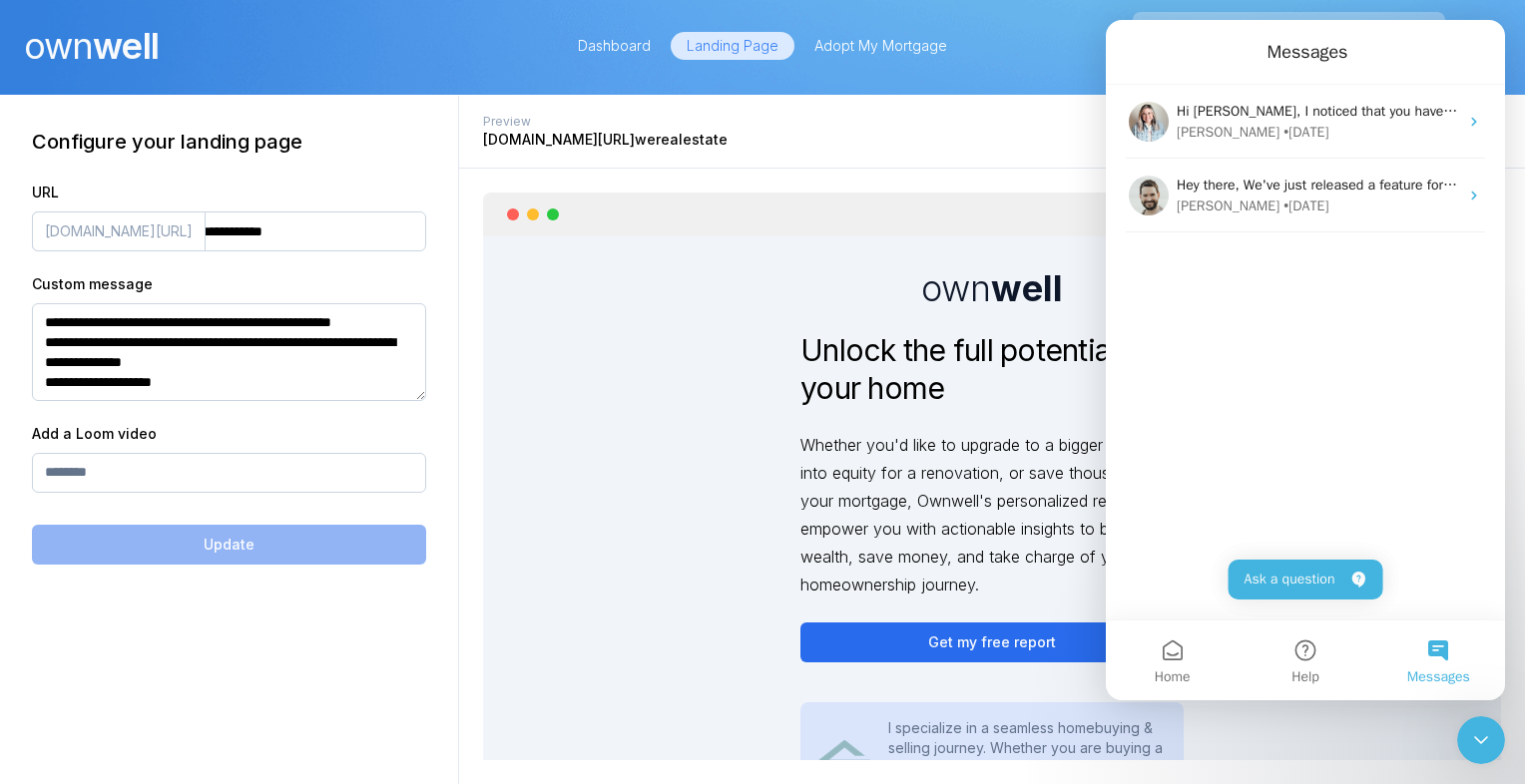 click on "Messages" at bounding box center (1438, 677) 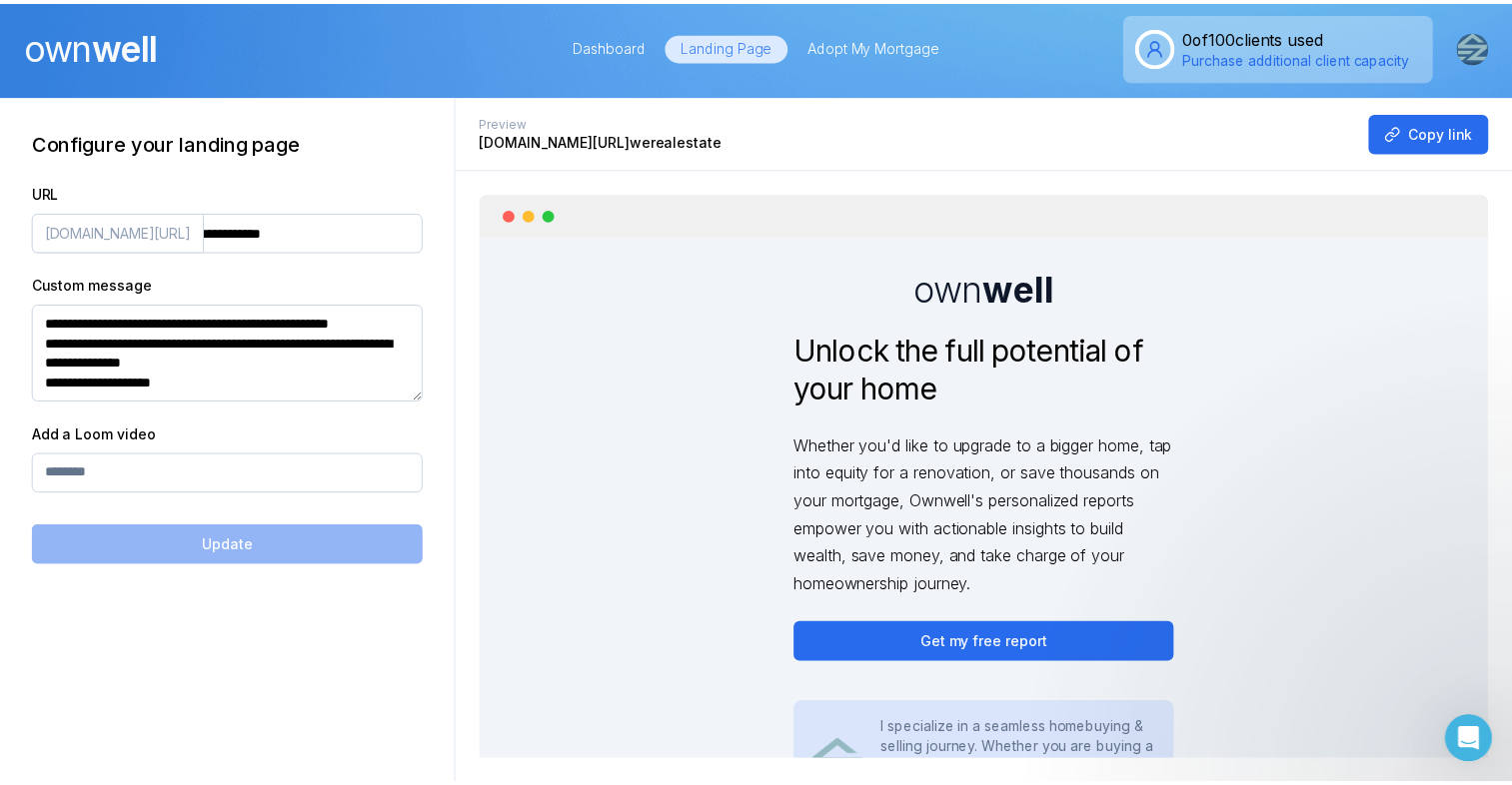 scroll, scrollTop: 0, scrollLeft: 0, axis: both 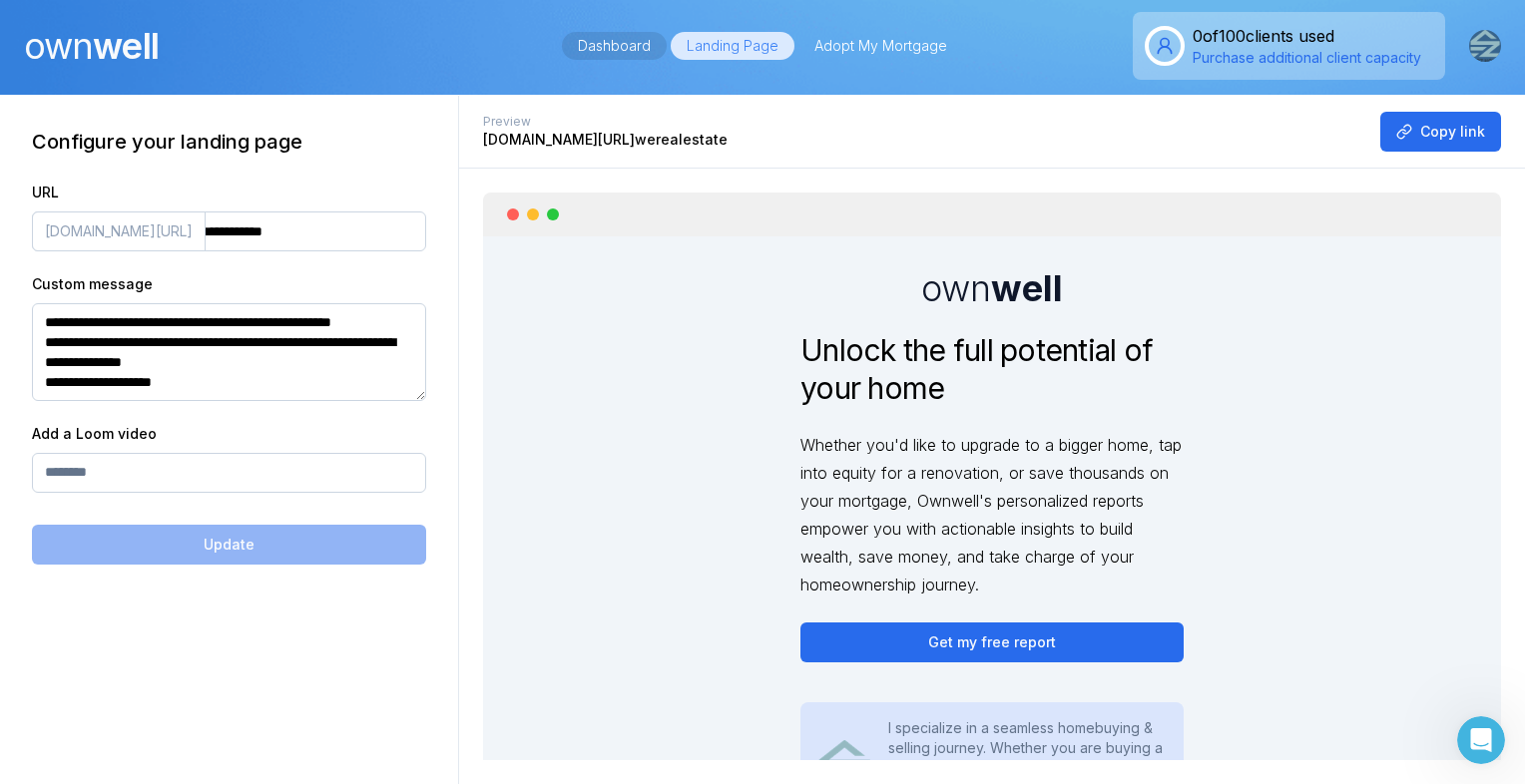 click on "Dashboard" at bounding box center (614, 46) 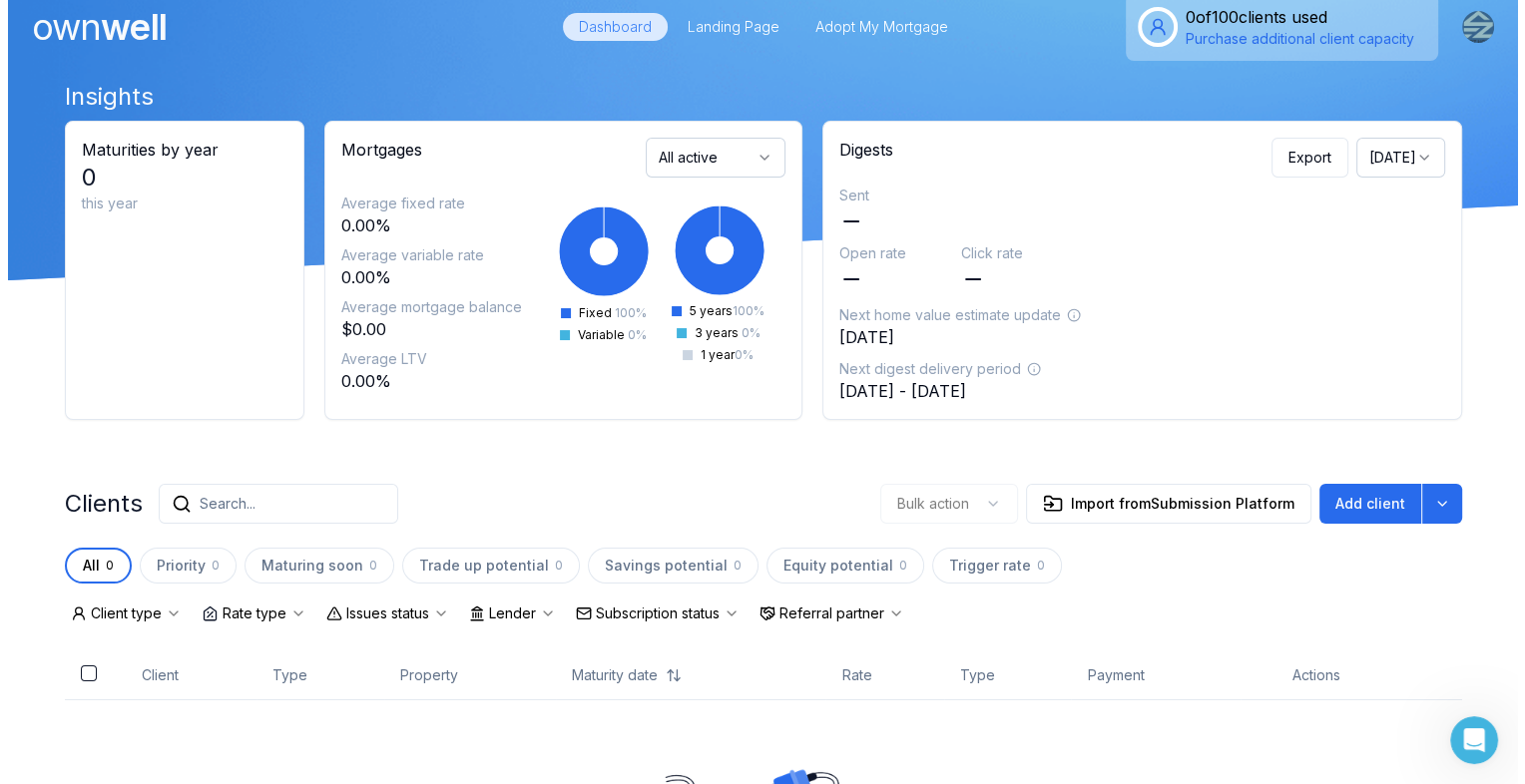 scroll, scrollTop: 0, scrollLeft: 0, axis: both 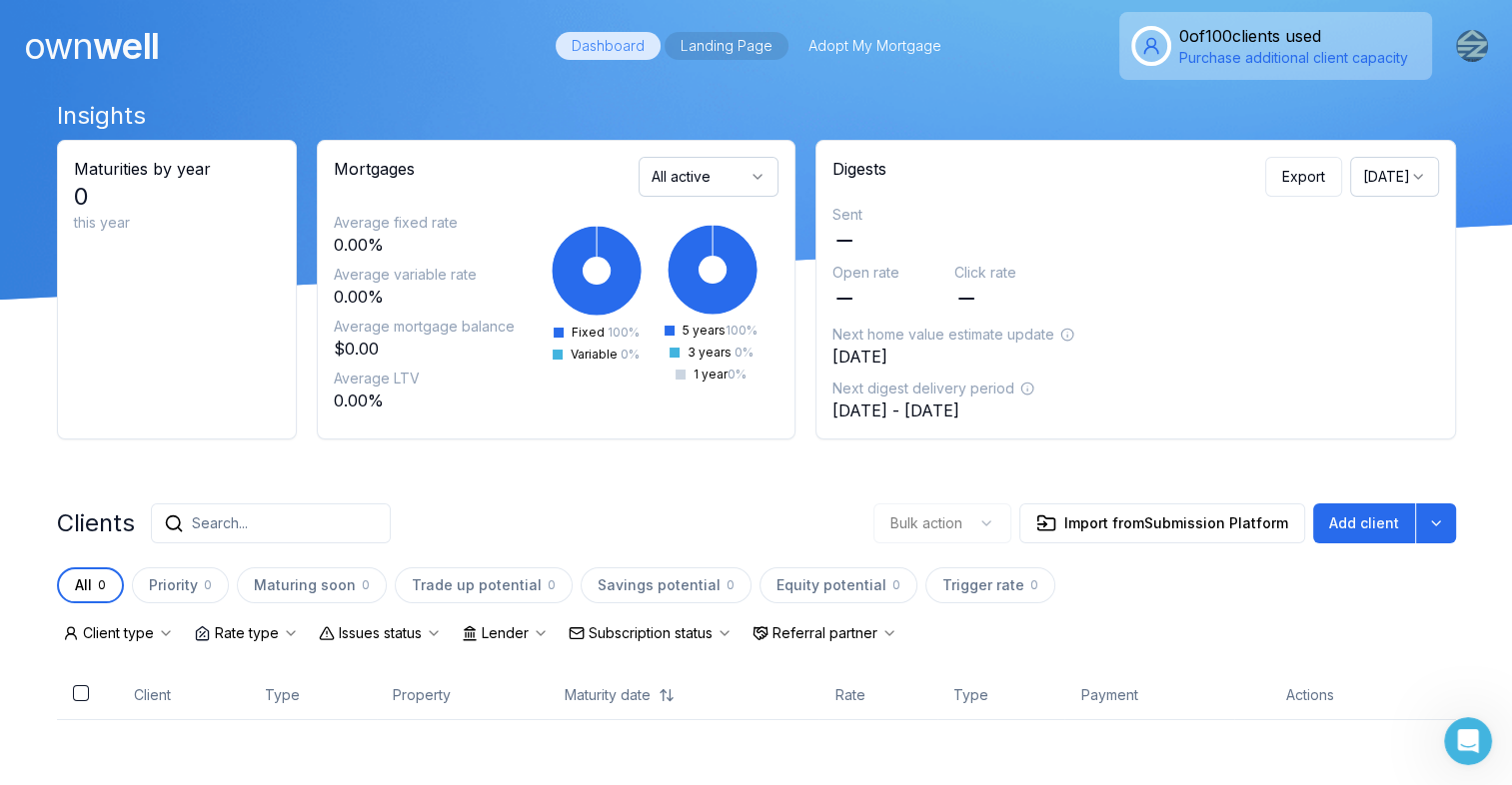 click on "Landing Page" at bounding box center [727, 46] 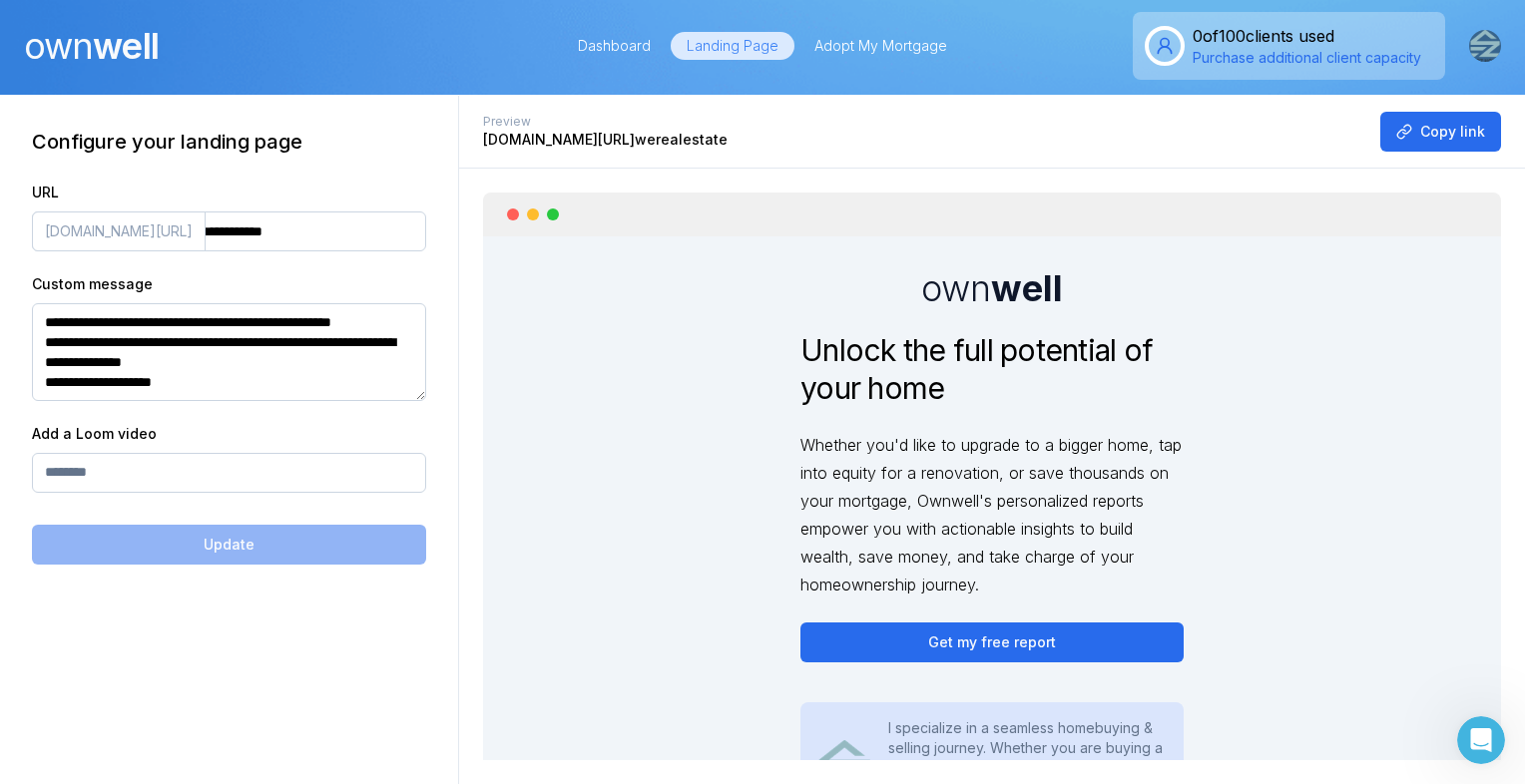 click on "**********" at bounding box center (229, 231) 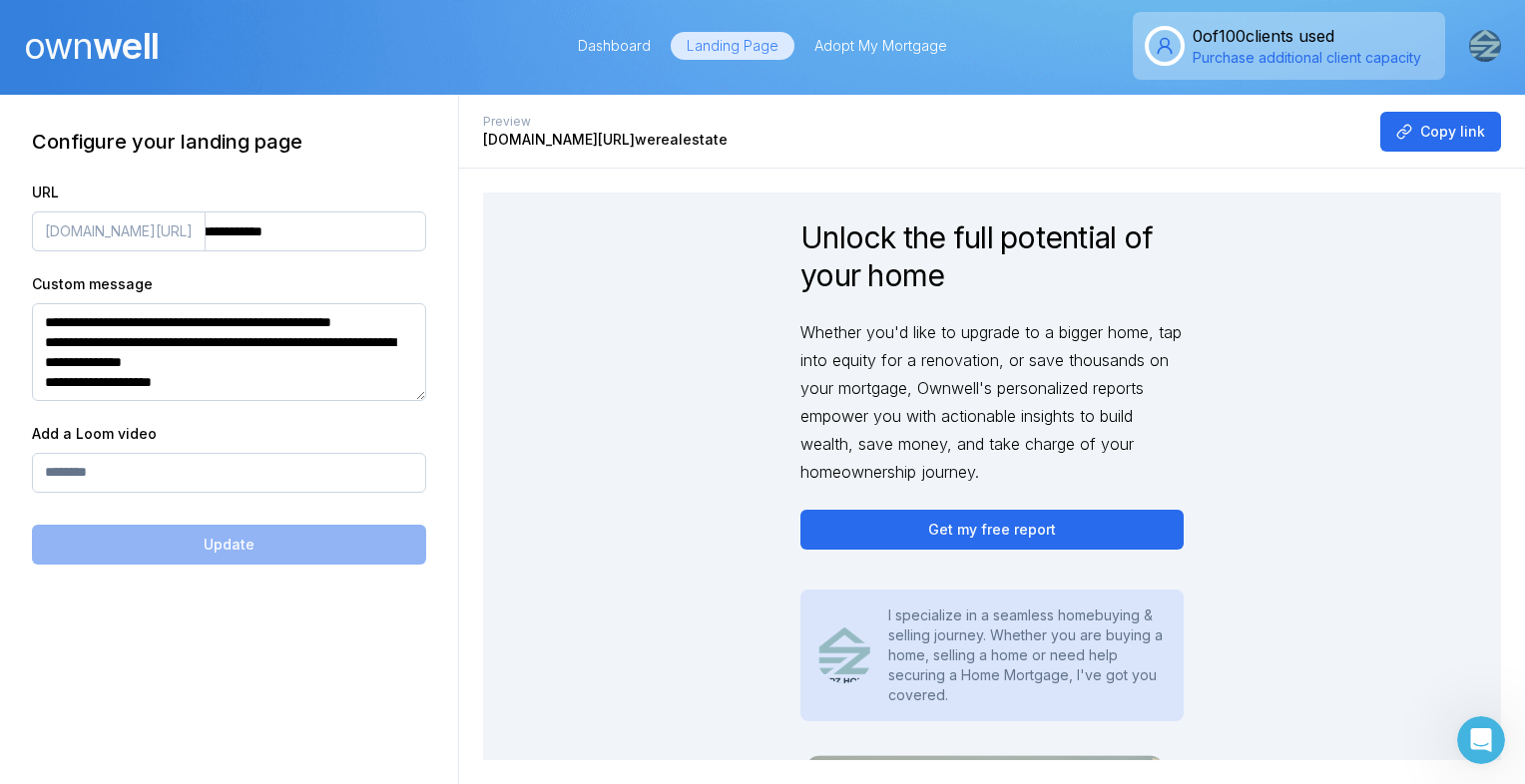 scroll, scrollTop: 0, scrollLeft: 0, axis: both 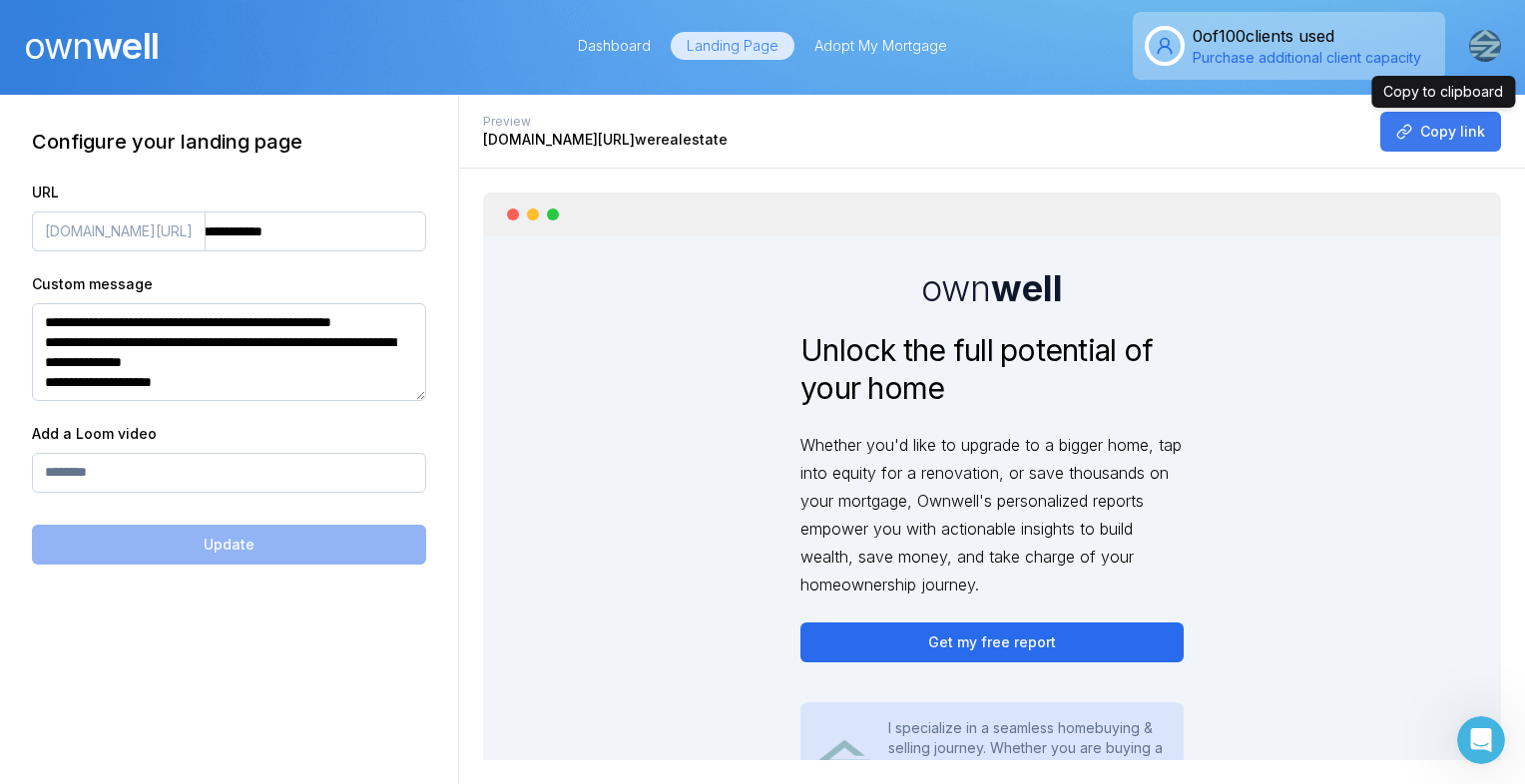 click on "Copy link" at bounding box center (1440, 132) 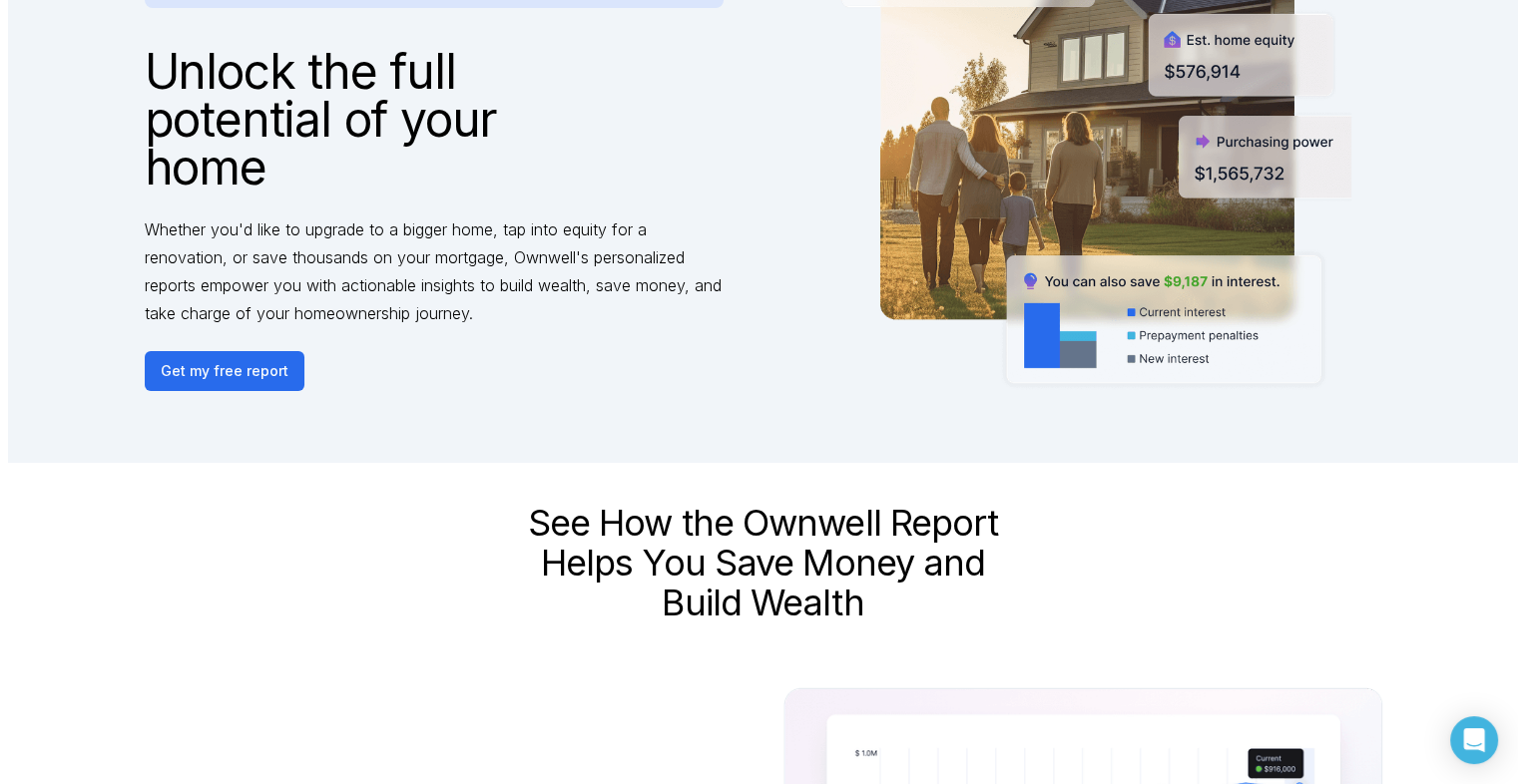 scroll, scrollTop: 100, scrollLeft: 0, axis: vertical 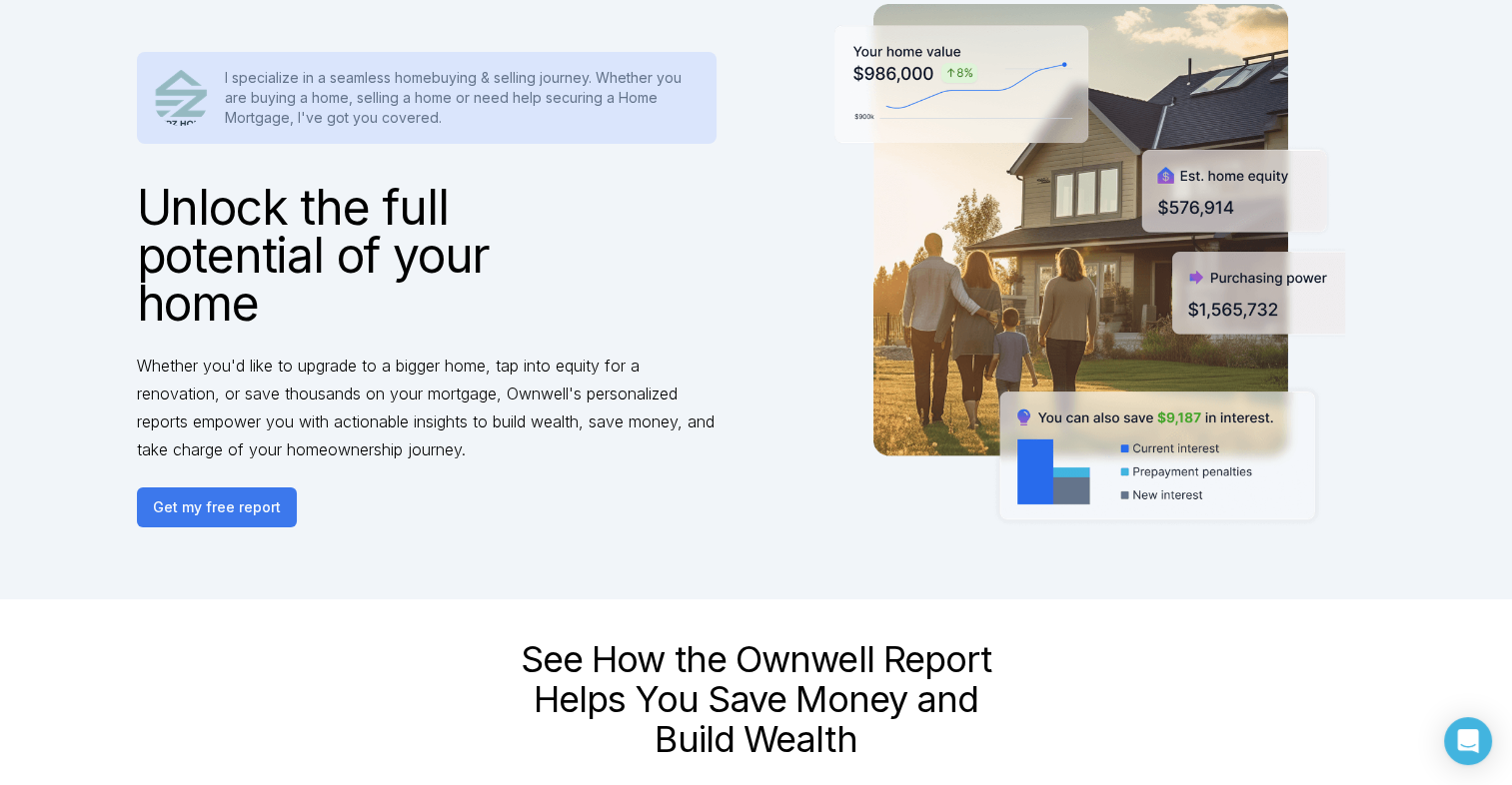click on "Get my free report" at bounding box center (217, 507) 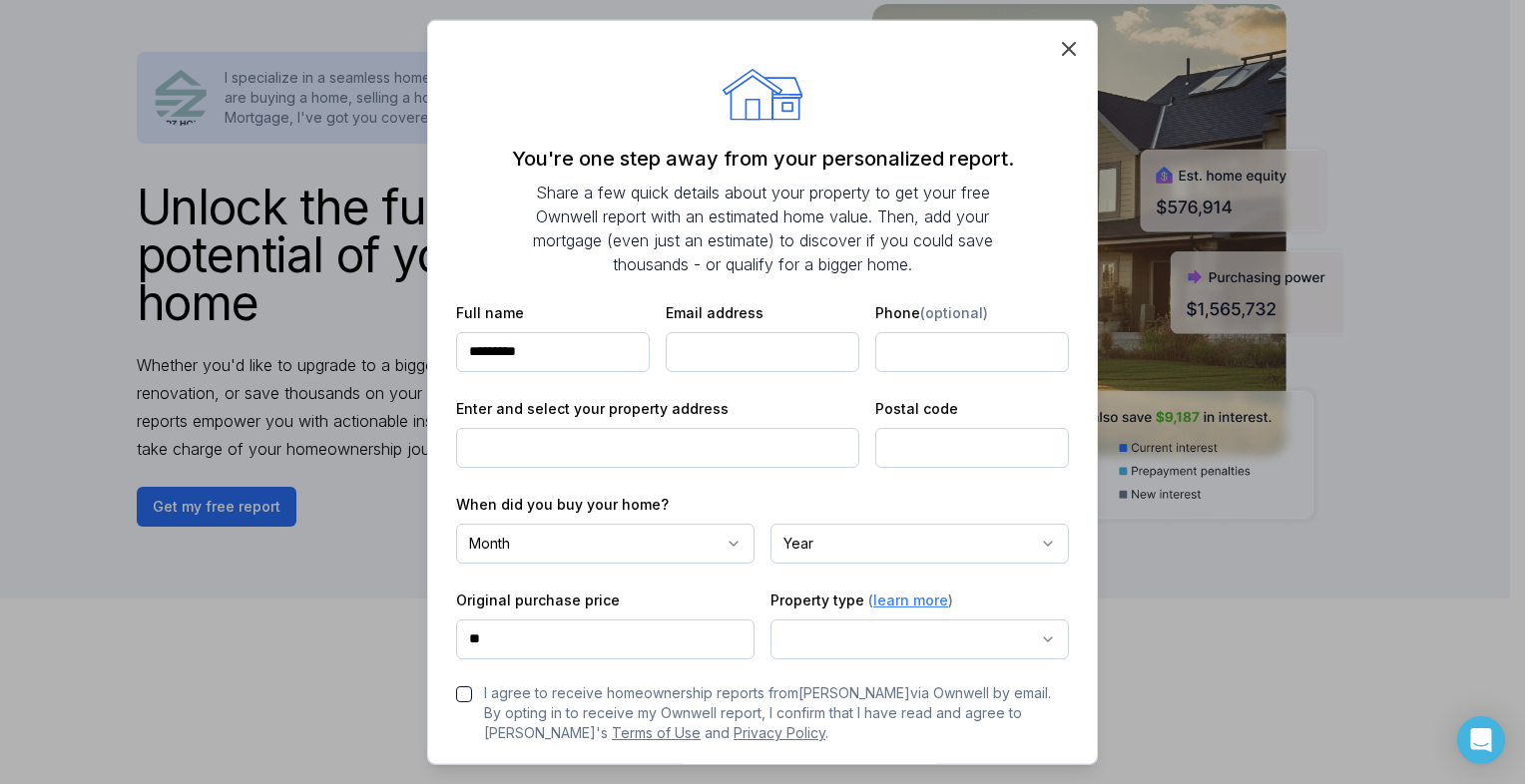 type on "*********" 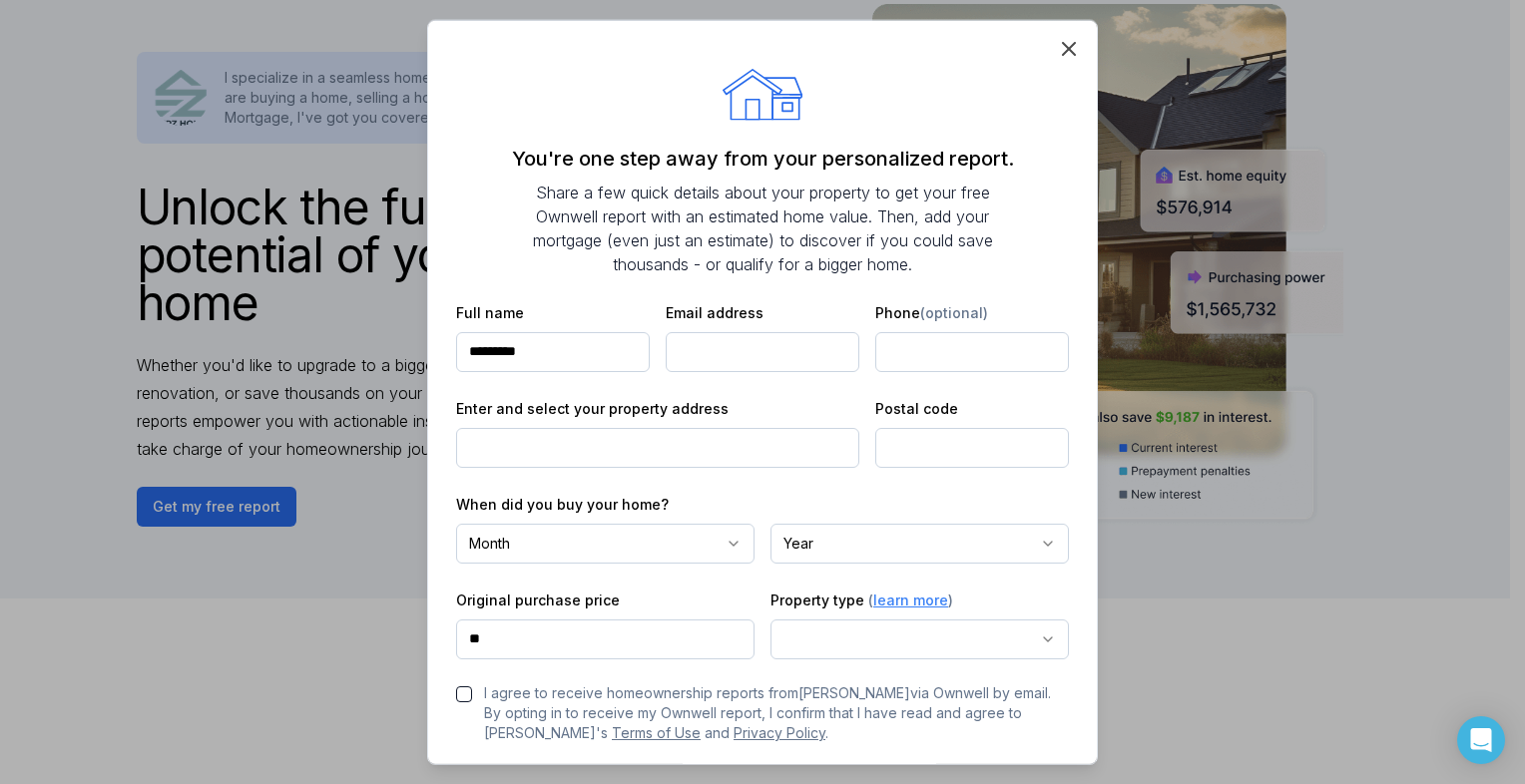 type on "**********" 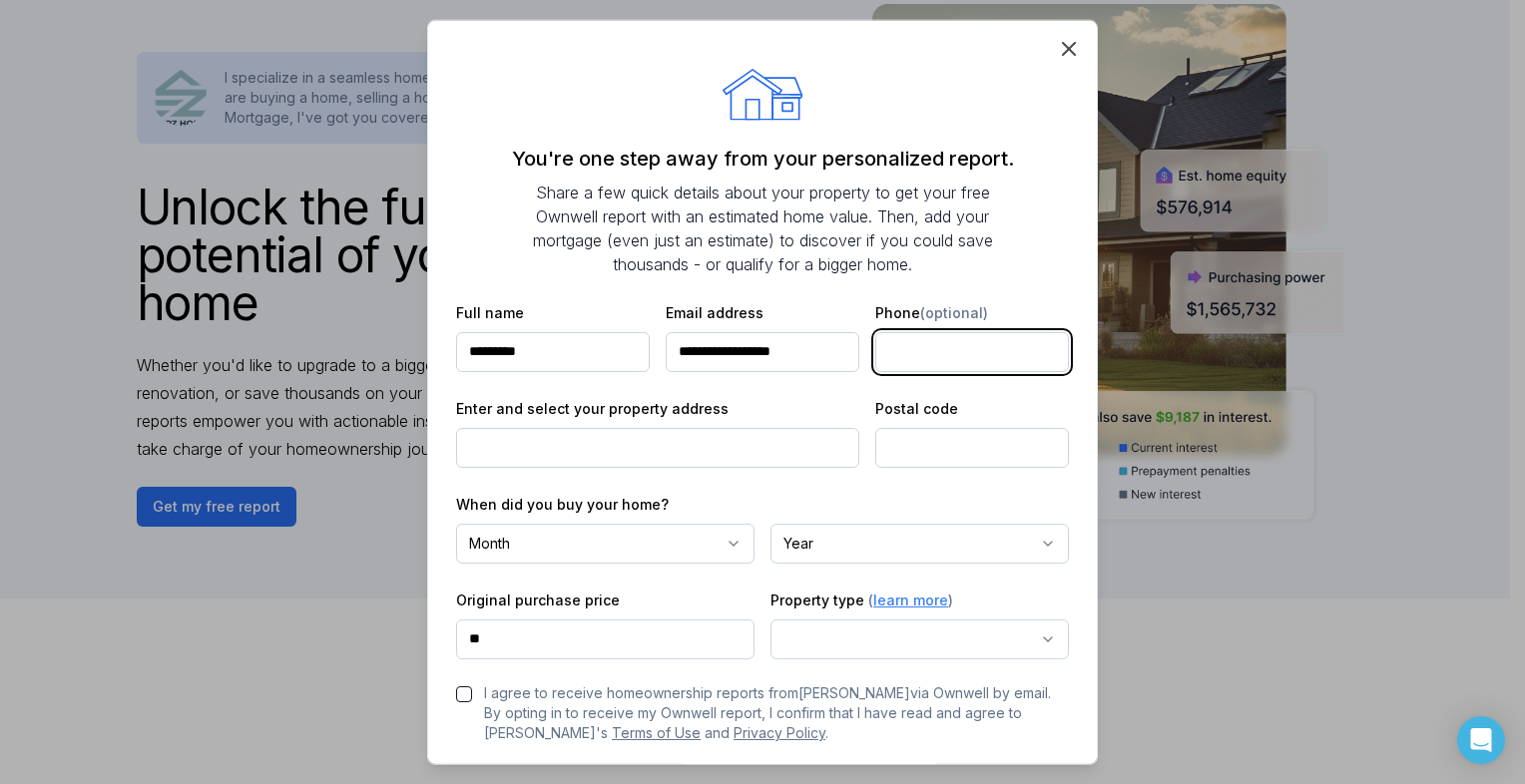 type on "**********" 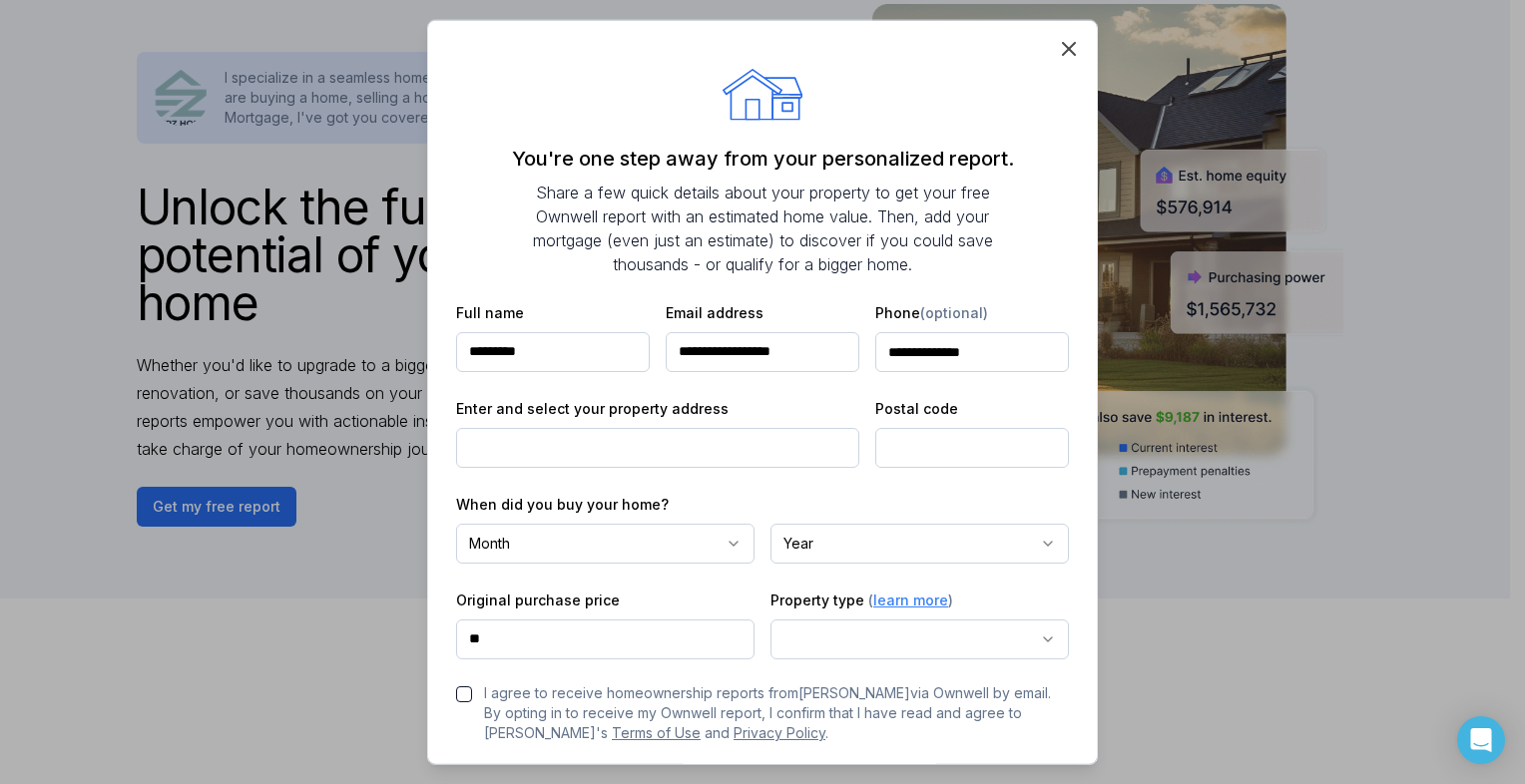 type on "**********" 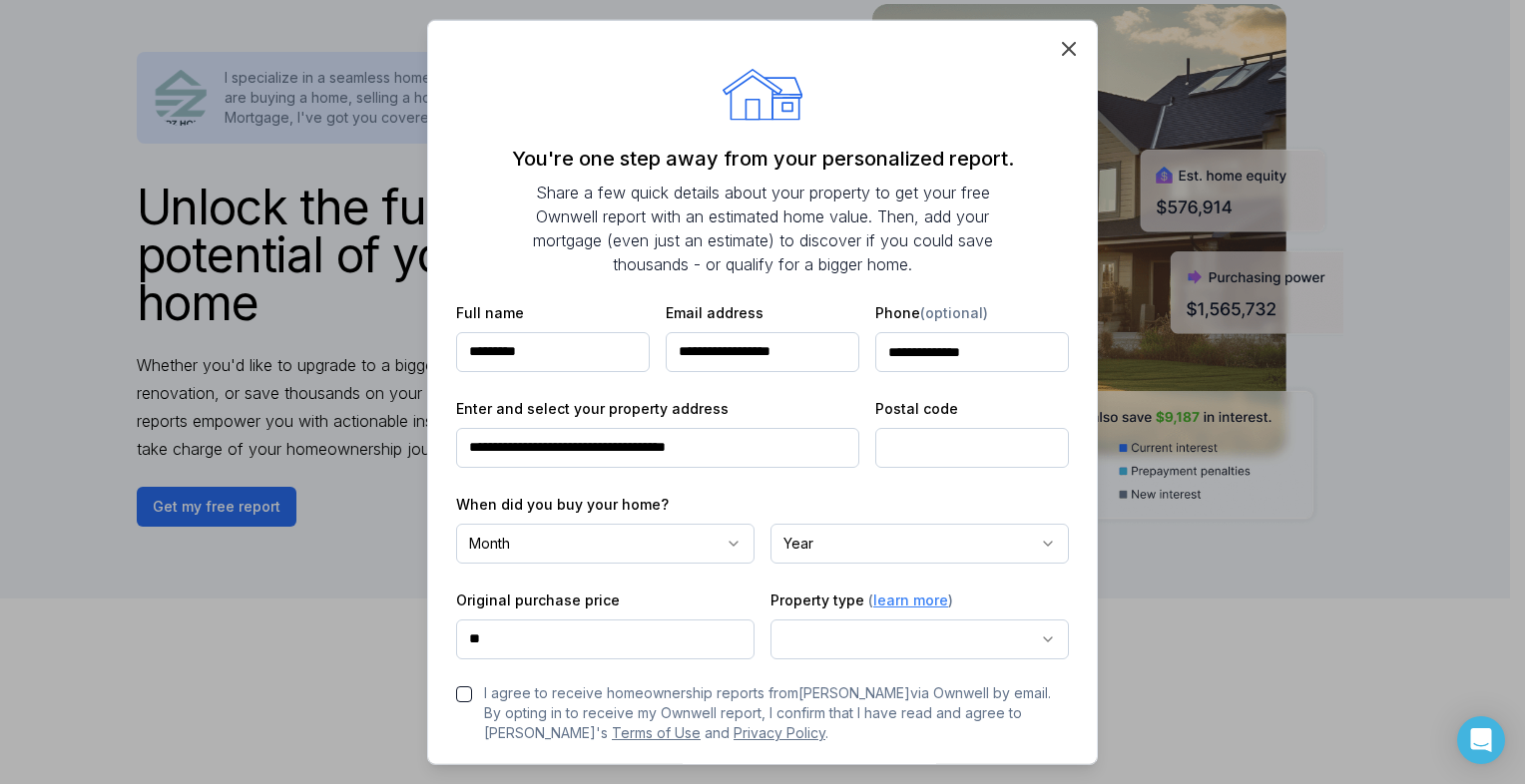 type on "*******" 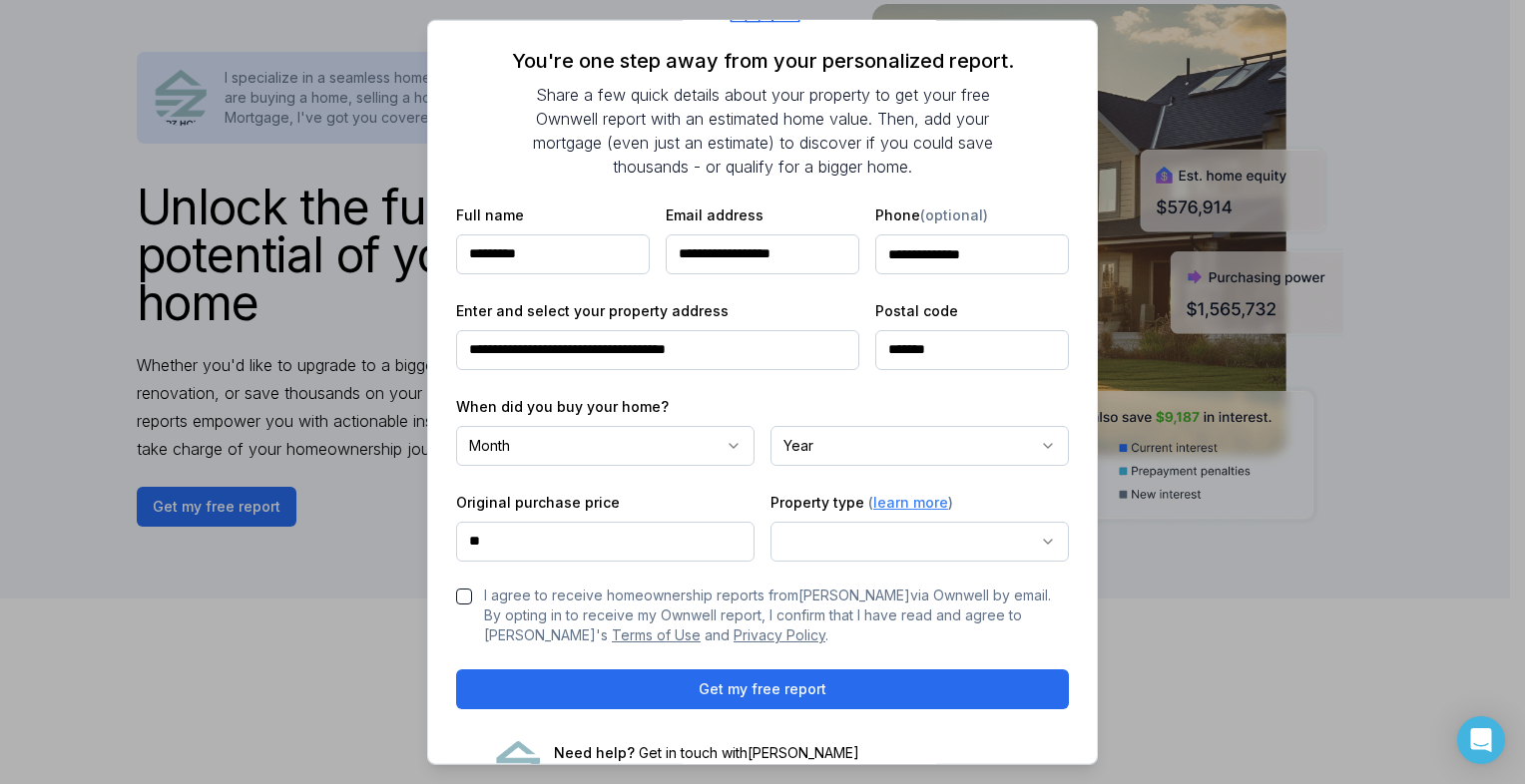 scroll, scrollTop: 100, scrollLeft: 0, axis: vertical 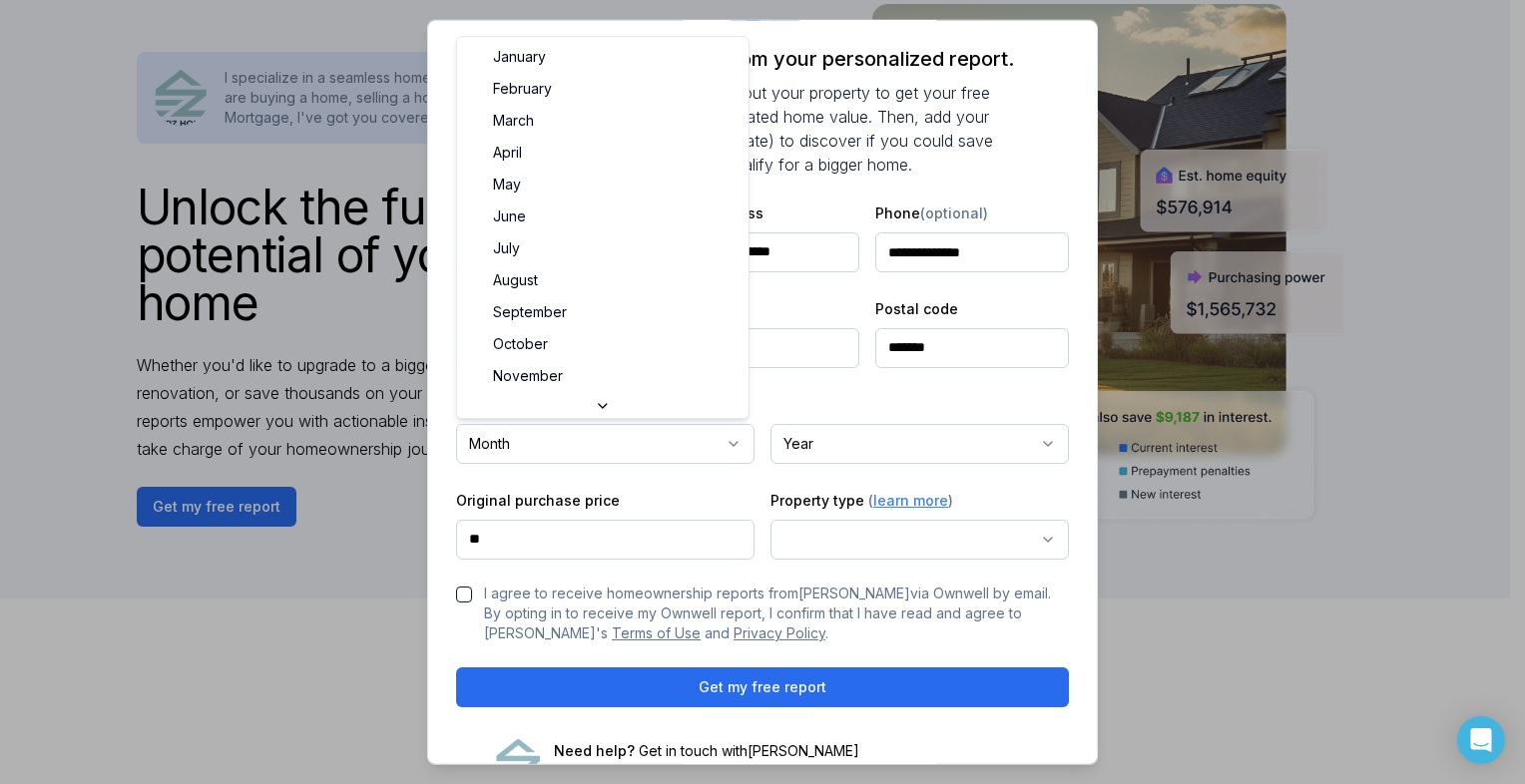 click on "own well Unlock the full potential of your home Whether you'd like to upgrade to a bigger home, tap into equity for a renovation, or save thousands on your mortgage, Ownwell's personalized reports empower you with actionable insights to build wealth, save money, and take charge of your homeownership journey. I specialize in a seamless homebuying & selling journey.
Whether you are buying a home, selling a home or need help securing a Home Mortgage,
I've got you covered. Get my free report See How the Ownwell Report Helps You Save Money and Build Wealth Price Estimate Monitor Your Home's Value Stay updated with monthly home price estimates. Savings Potential Identify Interest Savings Opportunities Discover opportunities to reduce interest payments and save thousands on your mortgage. Purchasing Power Track Your Purchasing Power See if upgrading to a bigger or better home is within reach, based on your home equity and current mortgage rates. Home Equity Tap Into Your Home Equity Mortgage Insights own well [PERSON_NAME]" at bounding box center [755, 1690] 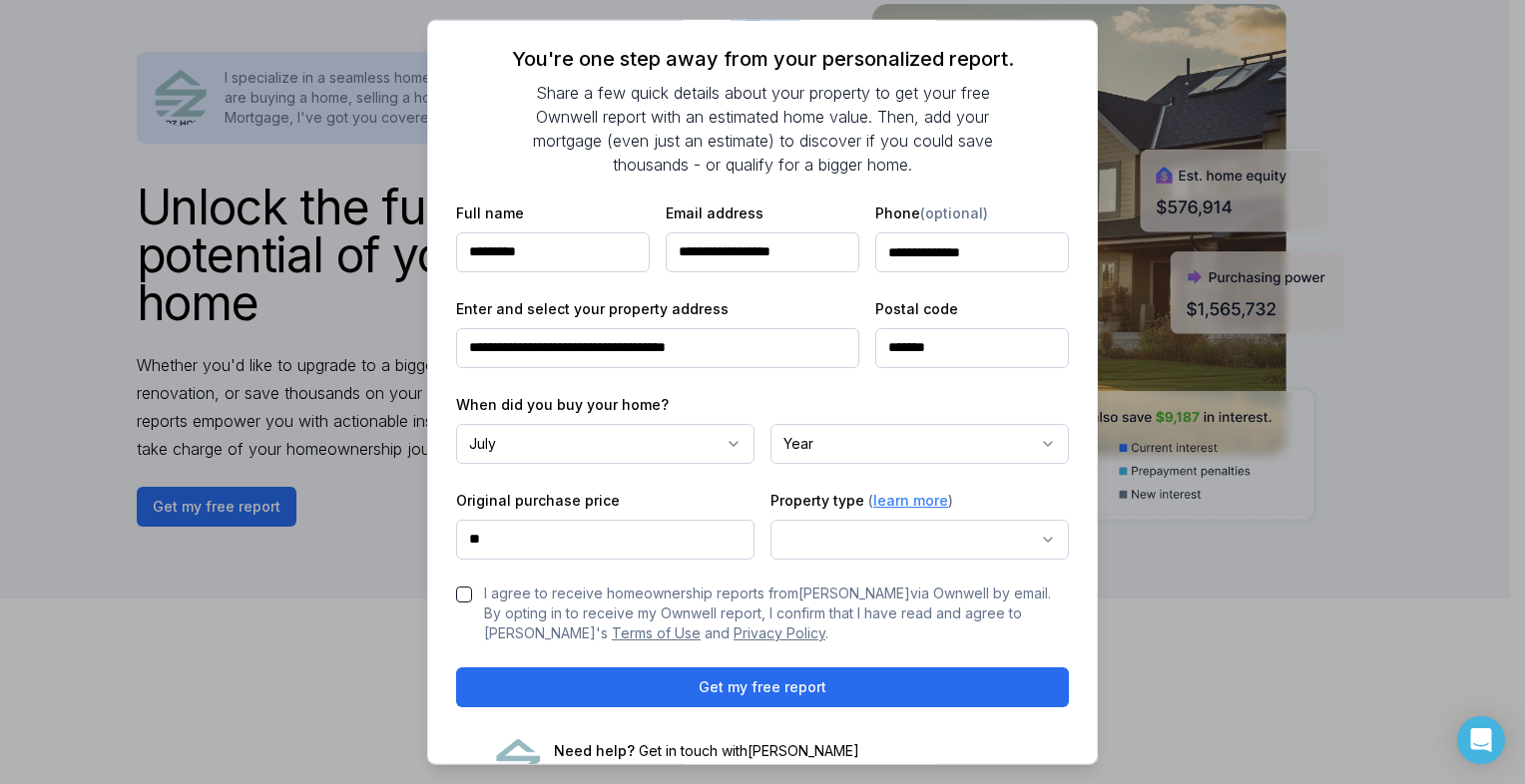 click on "own well Unlock the full potential of your home Whether you'd like to upgrade to a bigger home, tap into equity for a renovation, or save thousands on your mortgage, Ownwell's personalized reports empower you with actionable insights to build wealth, save money, and take charge of your homeownership journey. I specialize in a seamless homebuying & selling journey.
Whether you are buying a home, selling a home or need help securing a Home Mortgage,
I've got you covered. Get my free report See How the Ownwell Report Helps You Save Money and Build Wealth Price Estimate Monitor Your Home's Value Stay updated with monthly home price estimates. Savings Potential Identify Interest Savings Opportunities Discover opportunities to reduce interest payments and save thousands on your mortgage. Purchasing Power Track Your Purchasing Power See if upgrading to a bigger or better home is within reach, based on your home equity and current mortgage rates. Home Equity Tap Into Your Home Equity Mortgage Insights own well [PERSON_NAME]" at bounding box center [755, 1690] 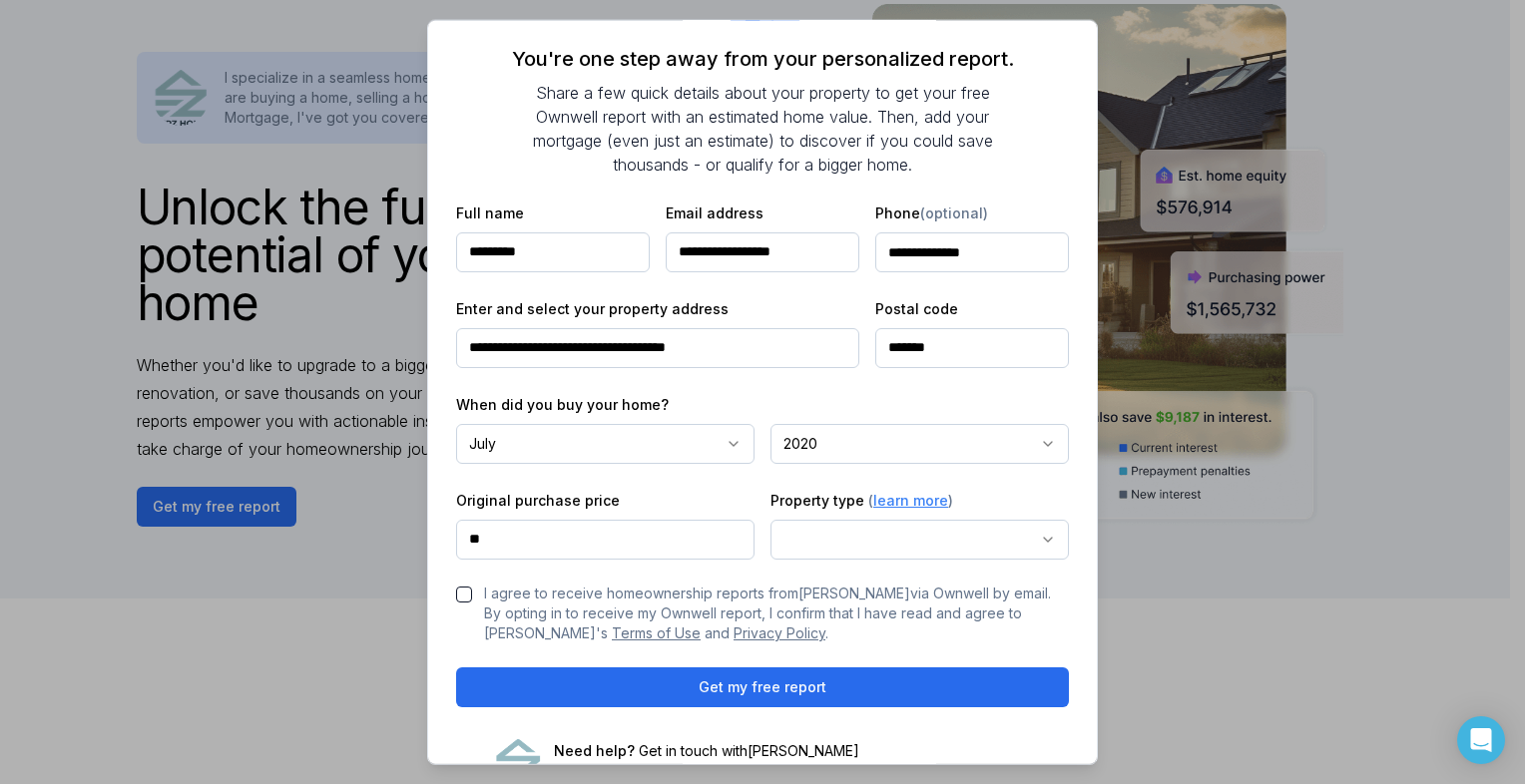 click on "own well Unlock the full potential of your home Whether you'd like to upgrade to a bigger home, tap into equity for a renovation, or save thousands on your mortgage, Ownwell's personalized reports empower you with actionable insights to build wealth, save money, and take charge of your homeownership journey. I specialize in a seamless homebuying & selling journey.
Whether you are buying a home, selling a home or need help securing a Home Mortgage,
I've got you covered. Get my free report See How the Ownwell Report Helps You Save Money and Build Wealth Price Estimate Monitor Your Home's Value Stay updated with monthly home price estimates. Savings Potential Identify Interest Savings Opportunities Discover opportunities to reduce interest payments and save thousands on your mortgage. Purchasing Power Track Your Purchasing Power See if upgrading to a bigger or better home is within reach, based on your home equity and current mortgage rates. Home Equity Tap Into Your Home Equity Mortgage Insights own well [PERSON_NAME]" at bounding box center [755, 1690] 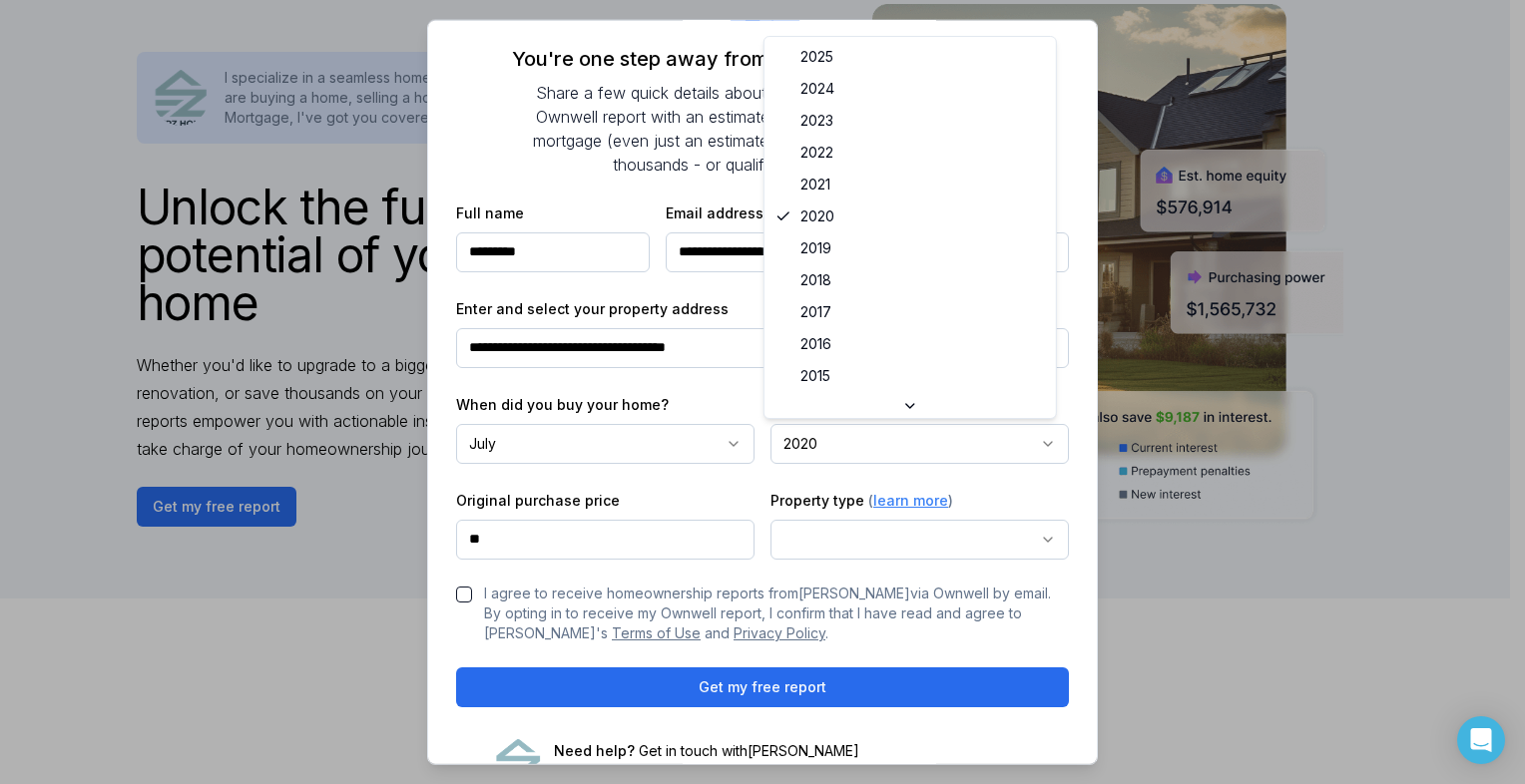 scroll, scrollTop: 320, scrollLeft: 0, axis: vertical 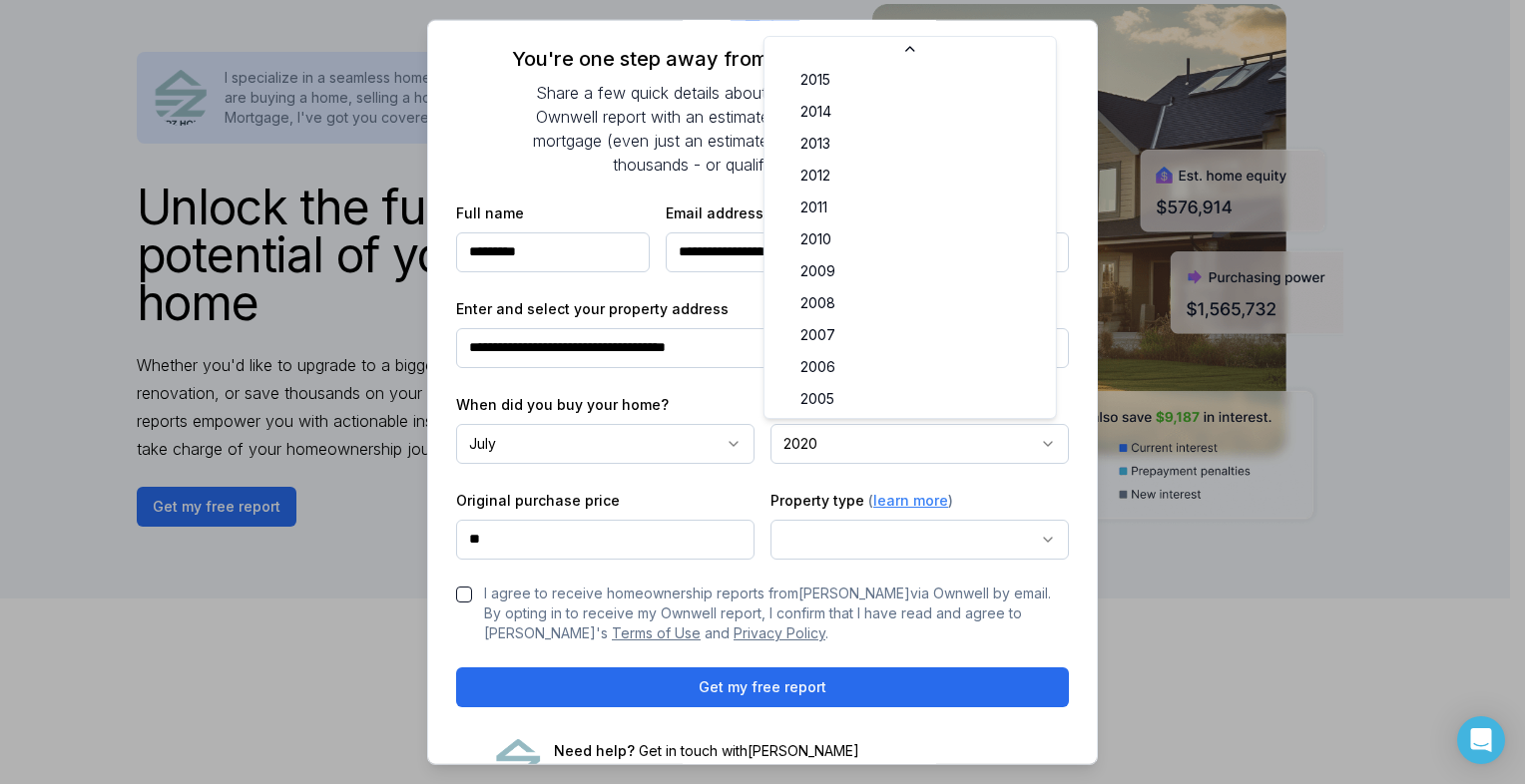 select on "****" 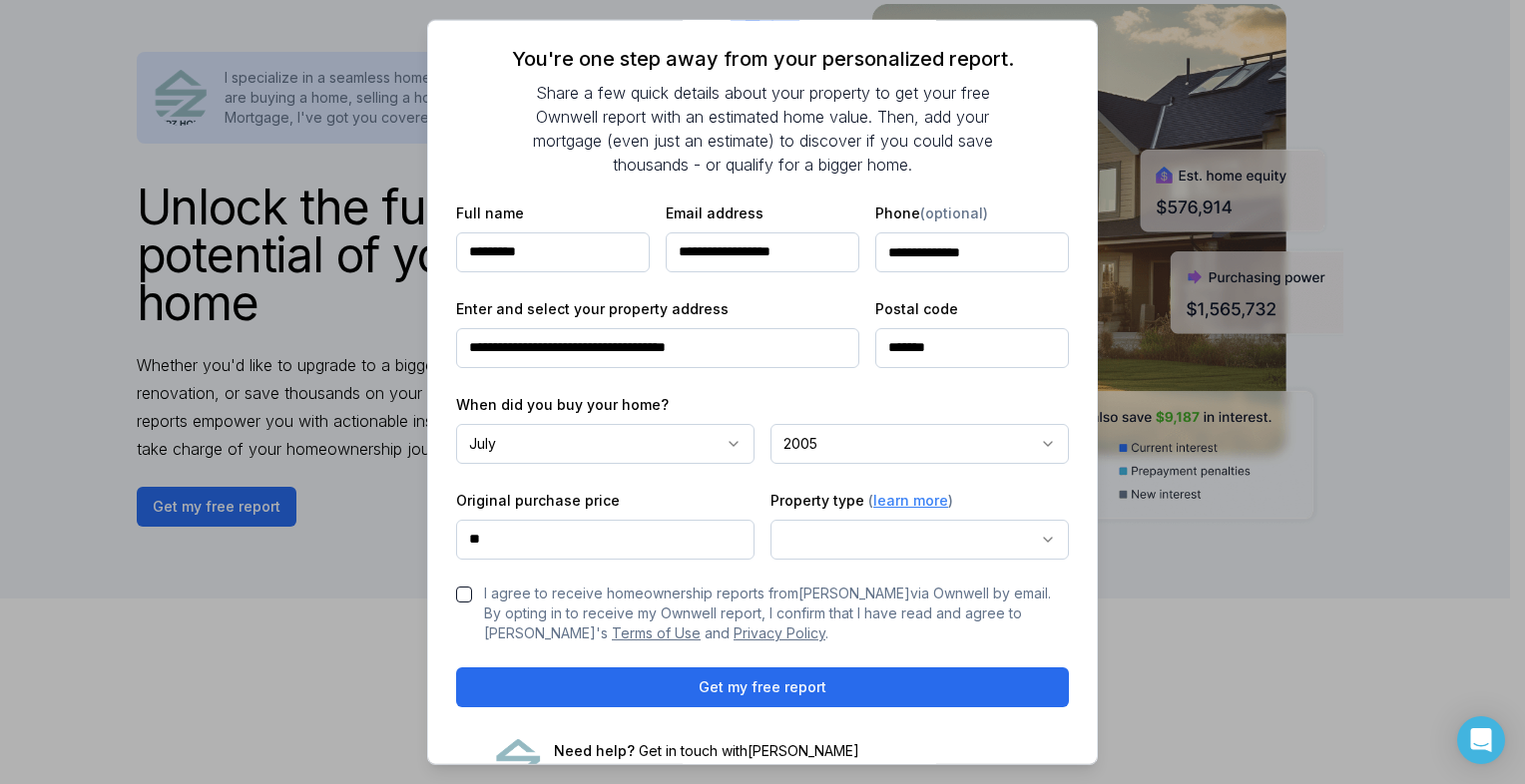 click on "**" at bounding box center (605, 540) 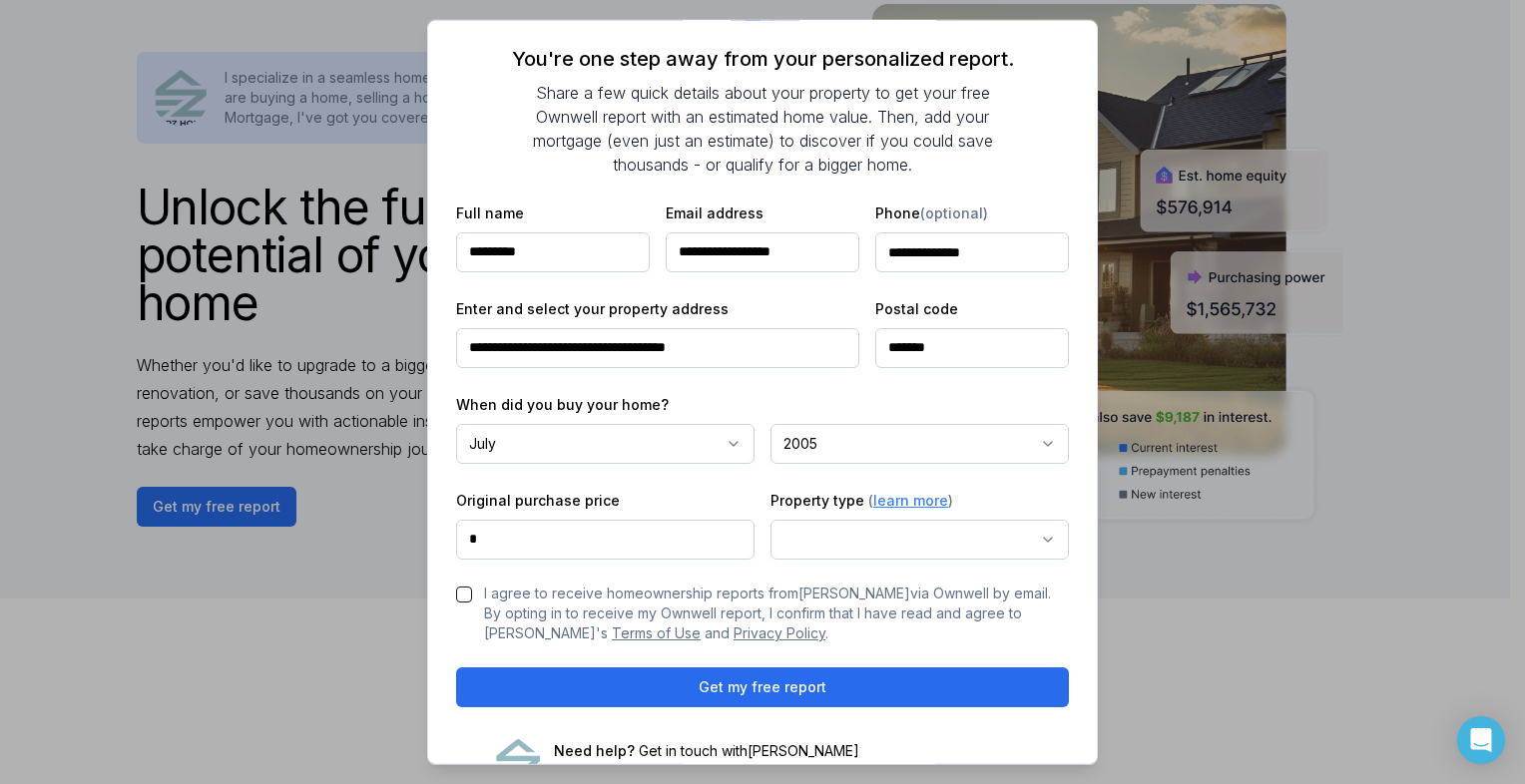 type on "********" 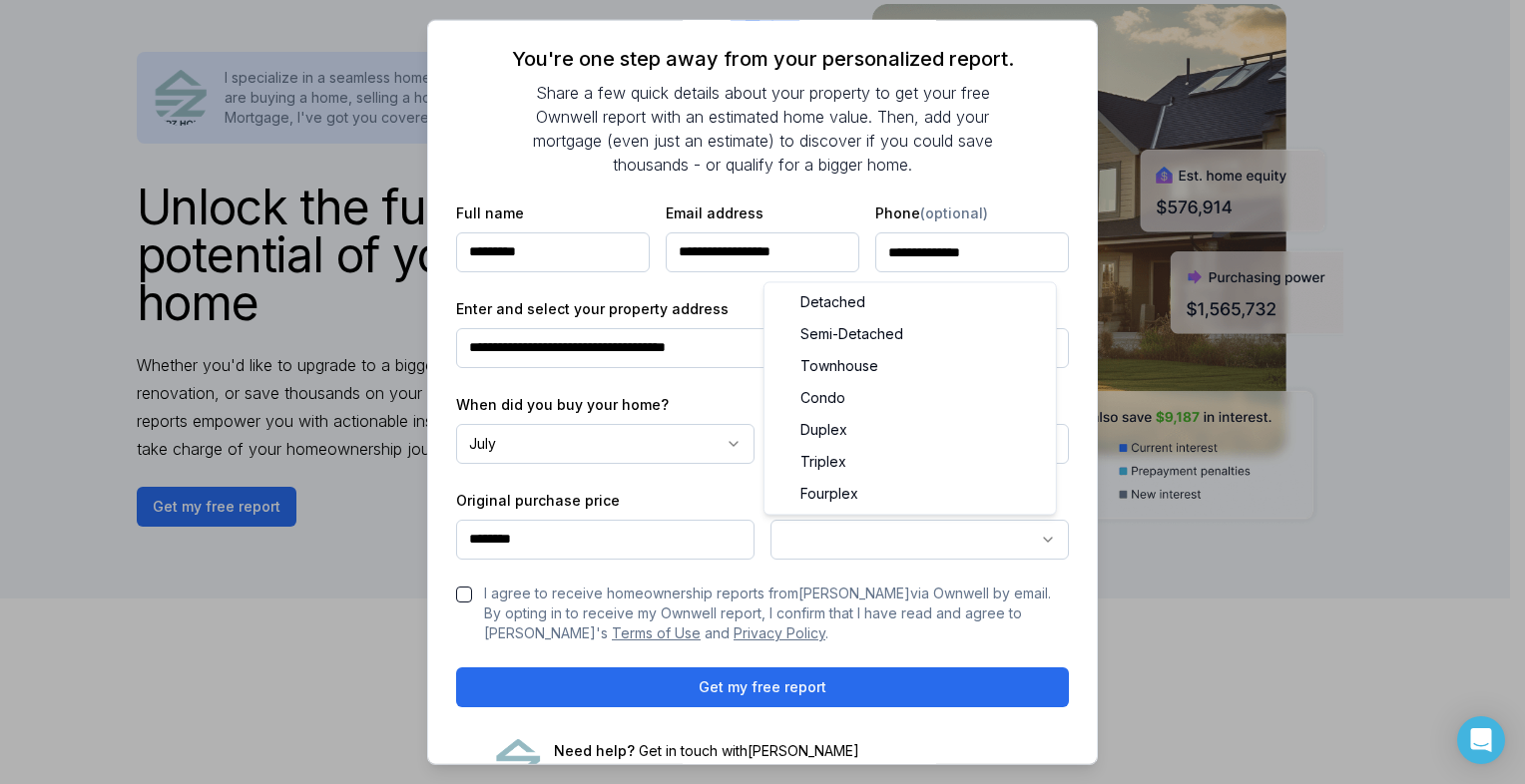 click on "own well Unlock the full potential of your home Whether you'd like to upgrade to a bigger home, tap into equity for a renovation, or save thousands on your mortgage, Ownwell's personalized reports empower you with actionable insights to build wealth, save money, and take charge of your homeownership journey. I specialize in a seamless homebuying & selling journey.
Whether you are buying a home, selling a home or need help securing a Home Mortgage,
I've got you covered. Get my free report See How the Ownwell Report Helps You Save Money and Build Wealth Price Estimate Monitor Your Home's Value Stay updated with monthly home price estimates. Savings Potential Identify Interest Savings Opportunities Discover opportunities to reduce interest payments and save thousands on your mortgage. Purchasing Power Track Your Purchasing Power See if upgrading to a bigger or better home is within reach, based on your home equity and current mortgage rates. Home Equity Tap Into Your Home Equity Mortgage Insights own well [PERSON_NAME]" at bounding box center (755, 1690) 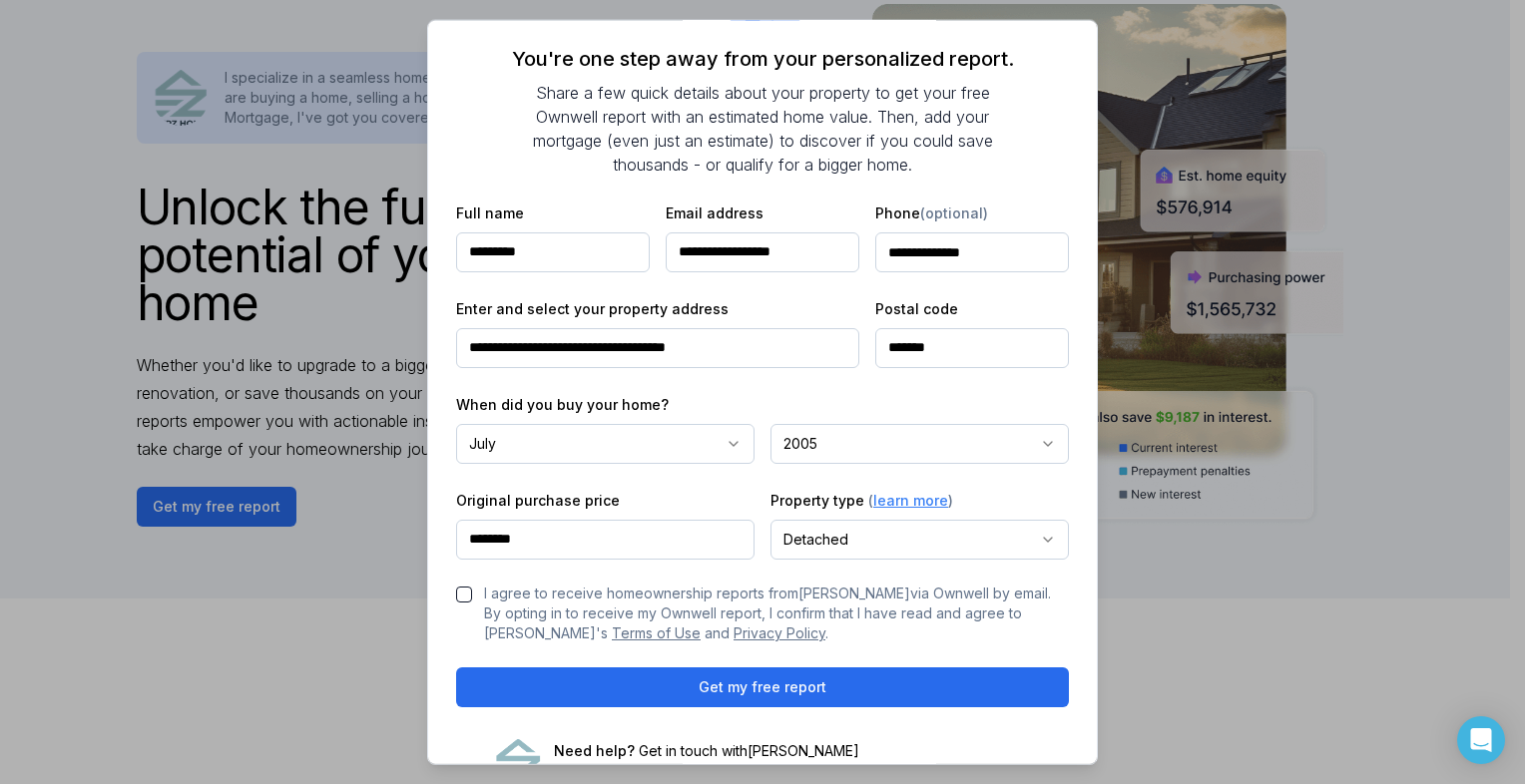 click on "I agree to receive homeownership reports from  [PERSON_NAME]  via Ownwell by email. By opting in to receive my Ownwell report, I confirm that I have read and agree to [PERSON_NAME]'s   Terms of Use   and   Privacy Policy ." at bounding box center (464, 594) 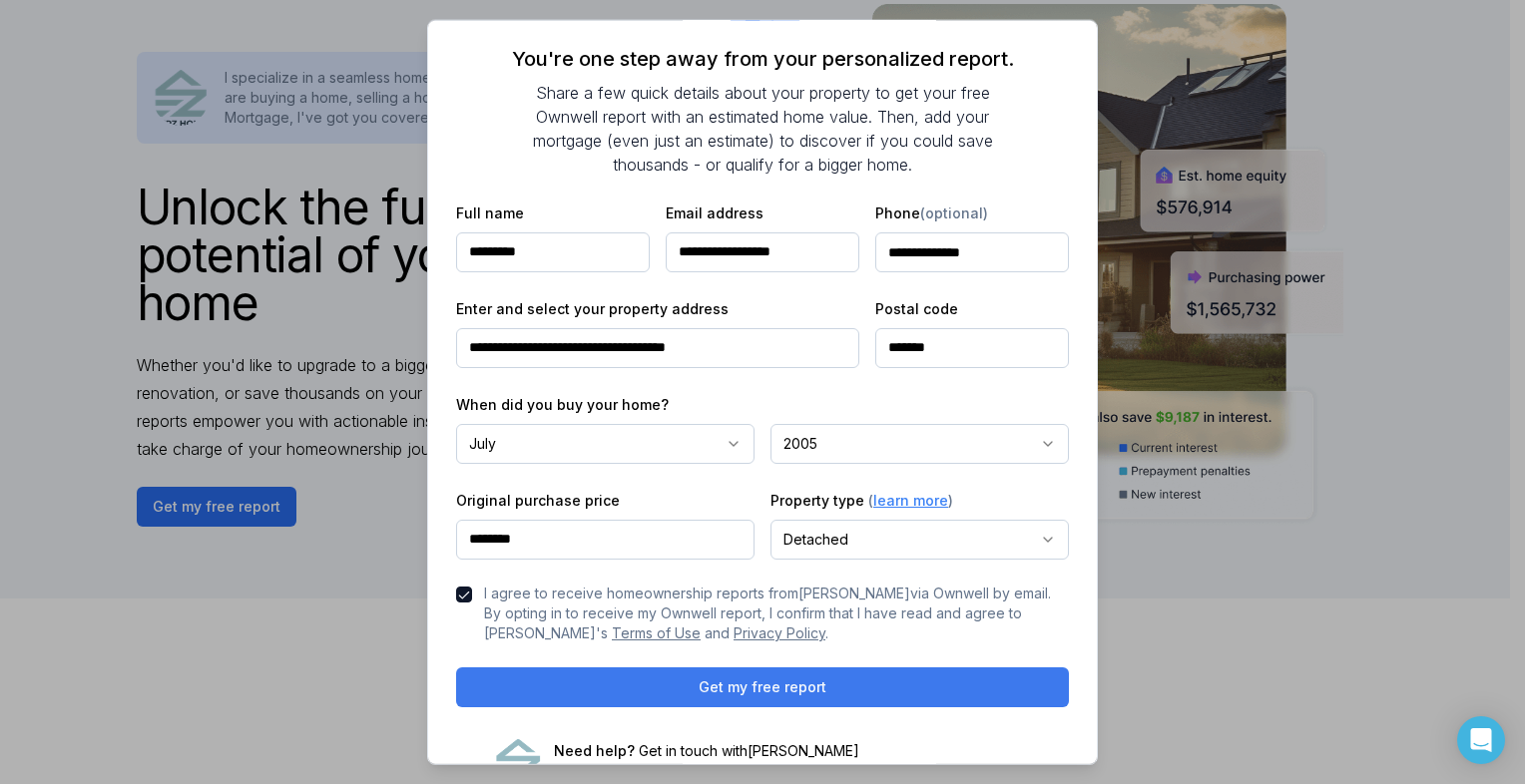 click on "Get my free report" at bounding box center [762, 687] 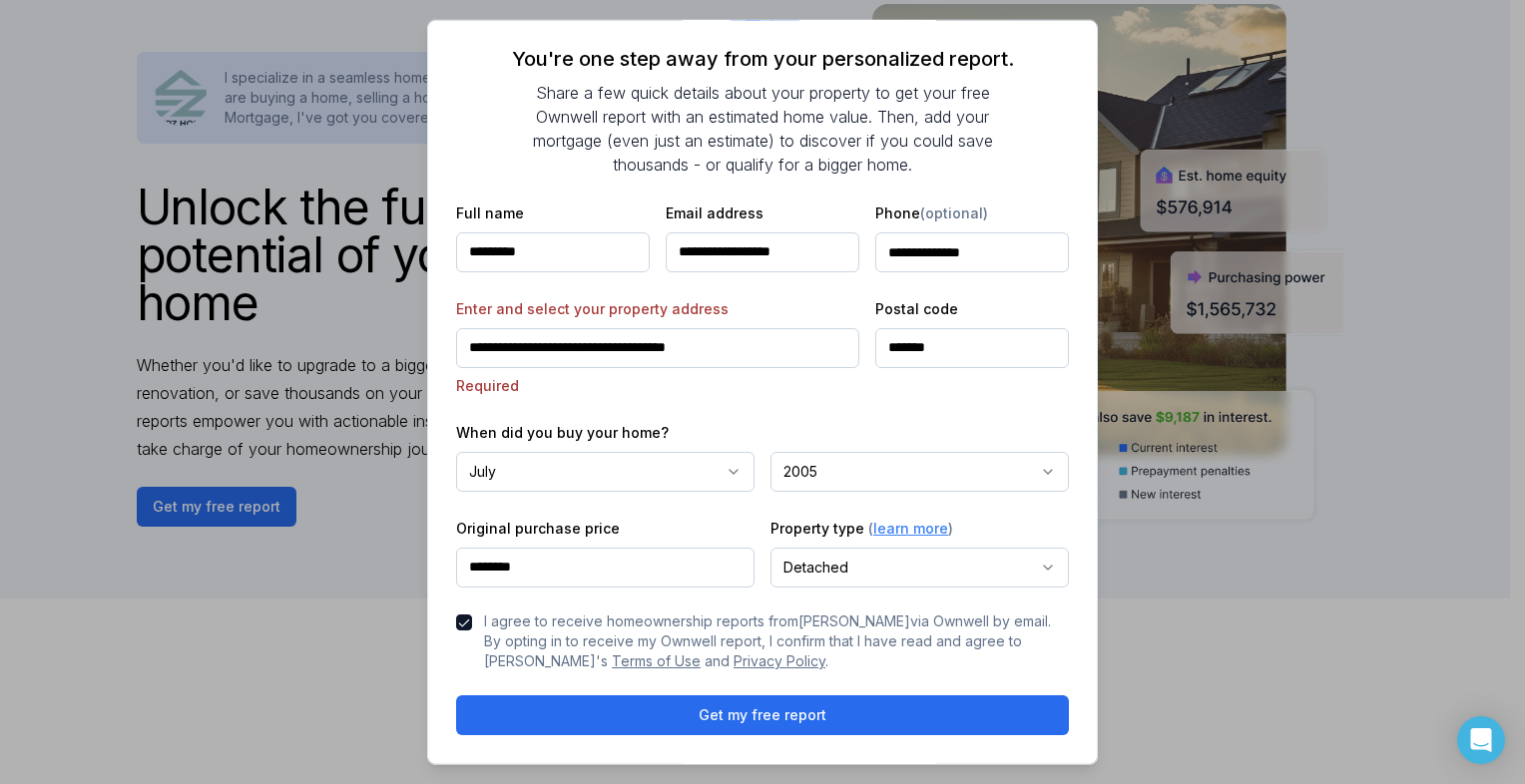 click on "**********" at bounding box center [658, 348] 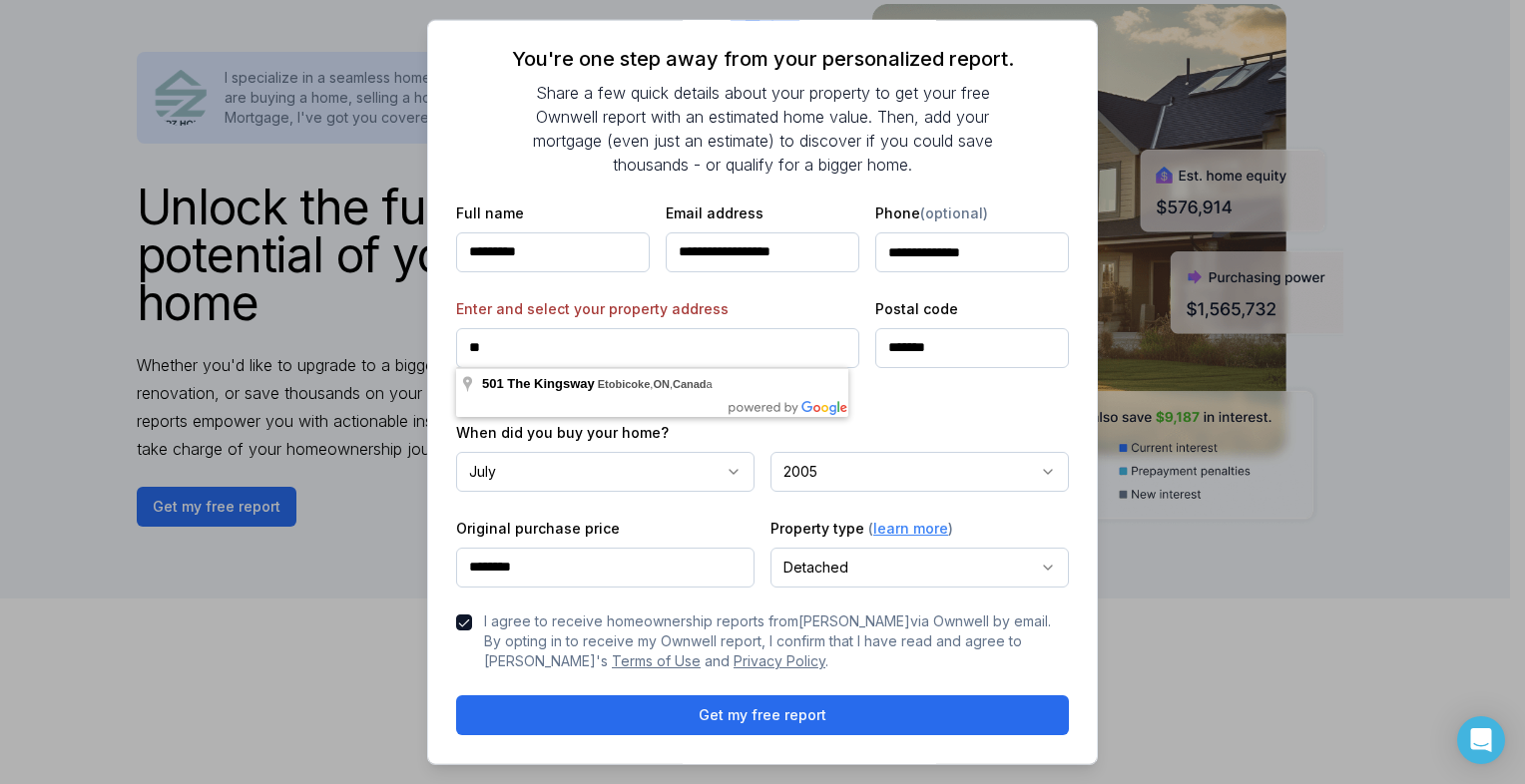 type on "*" 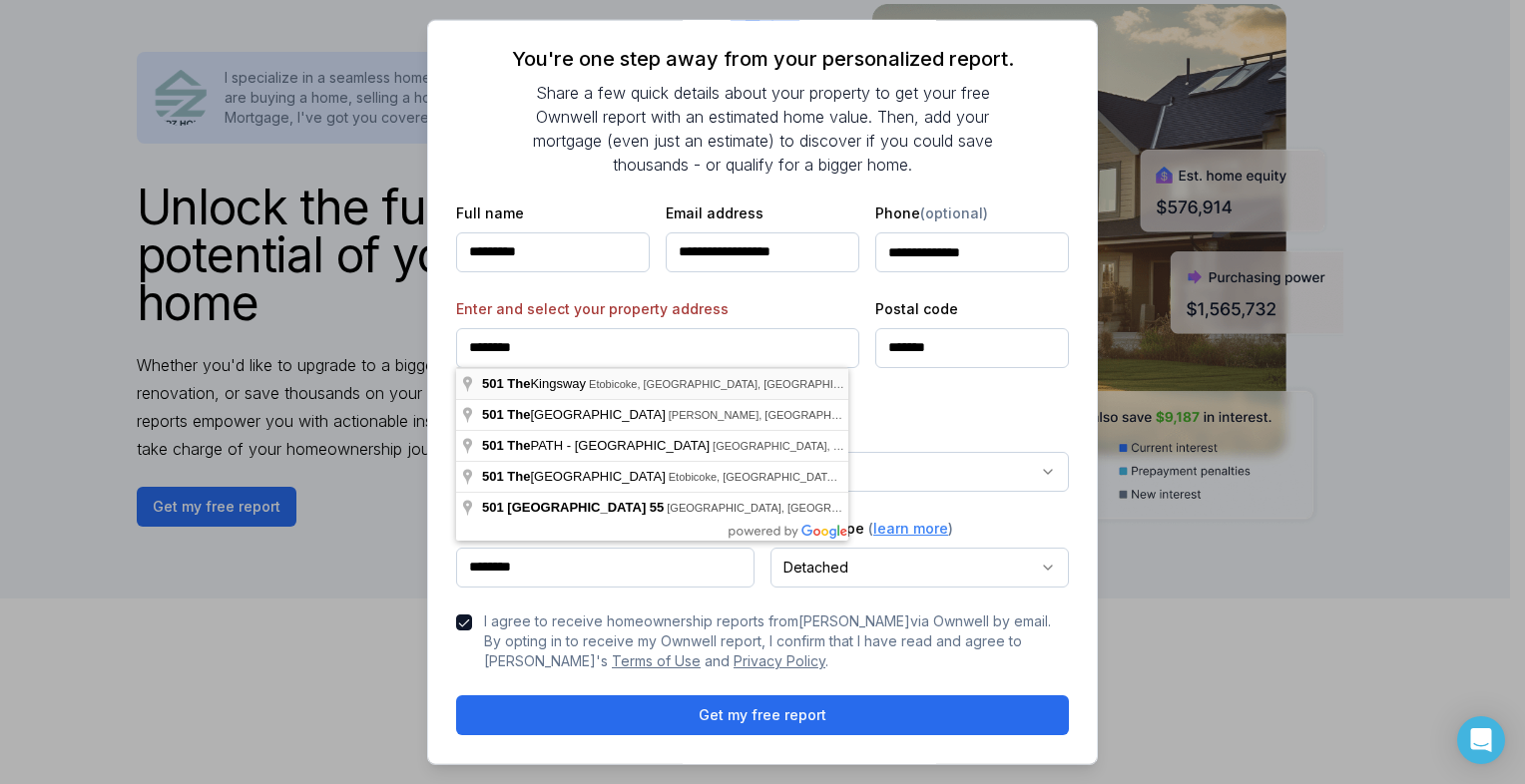 type on "**********" 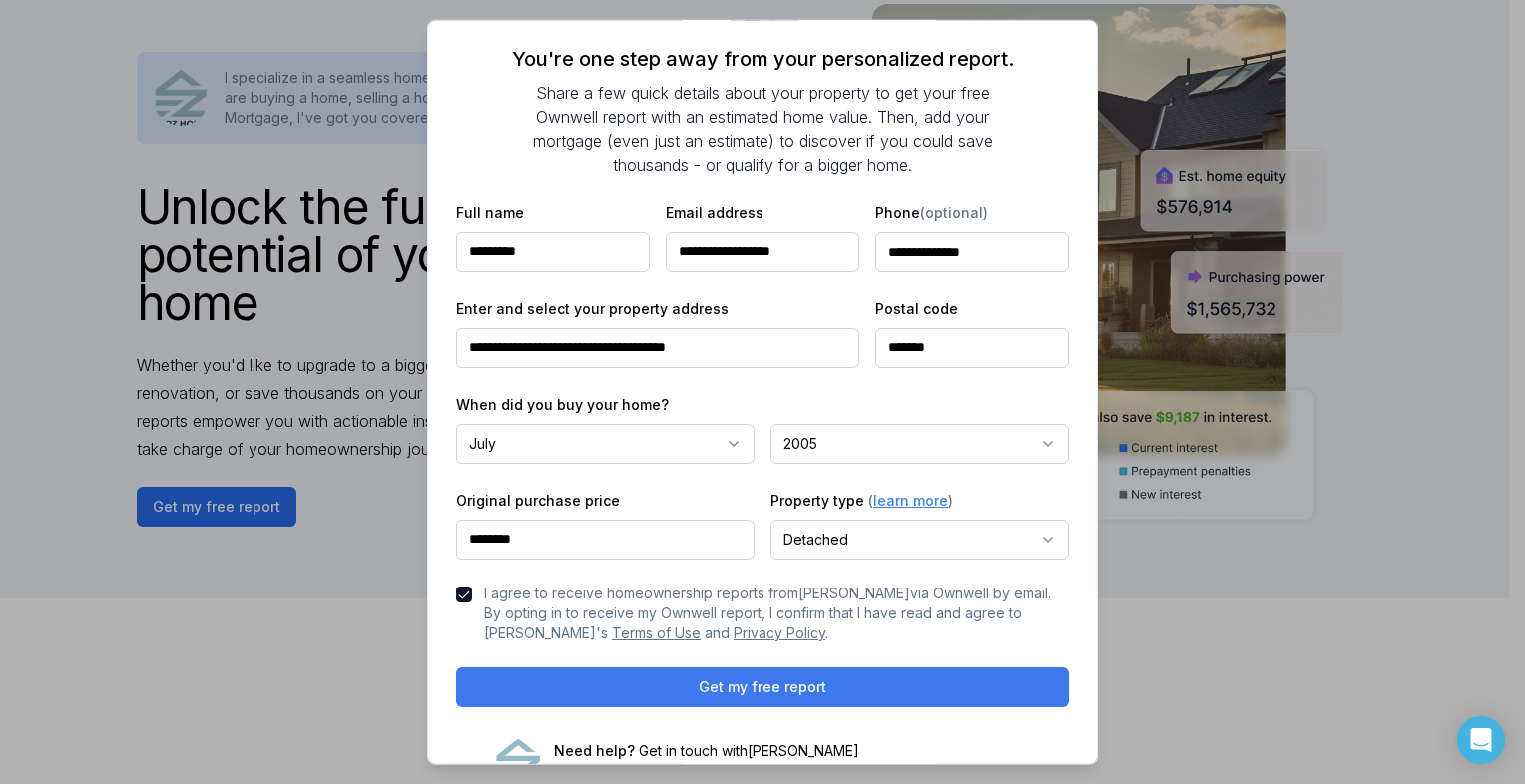 click on "Get my free report" at bounding box center [762, 687] 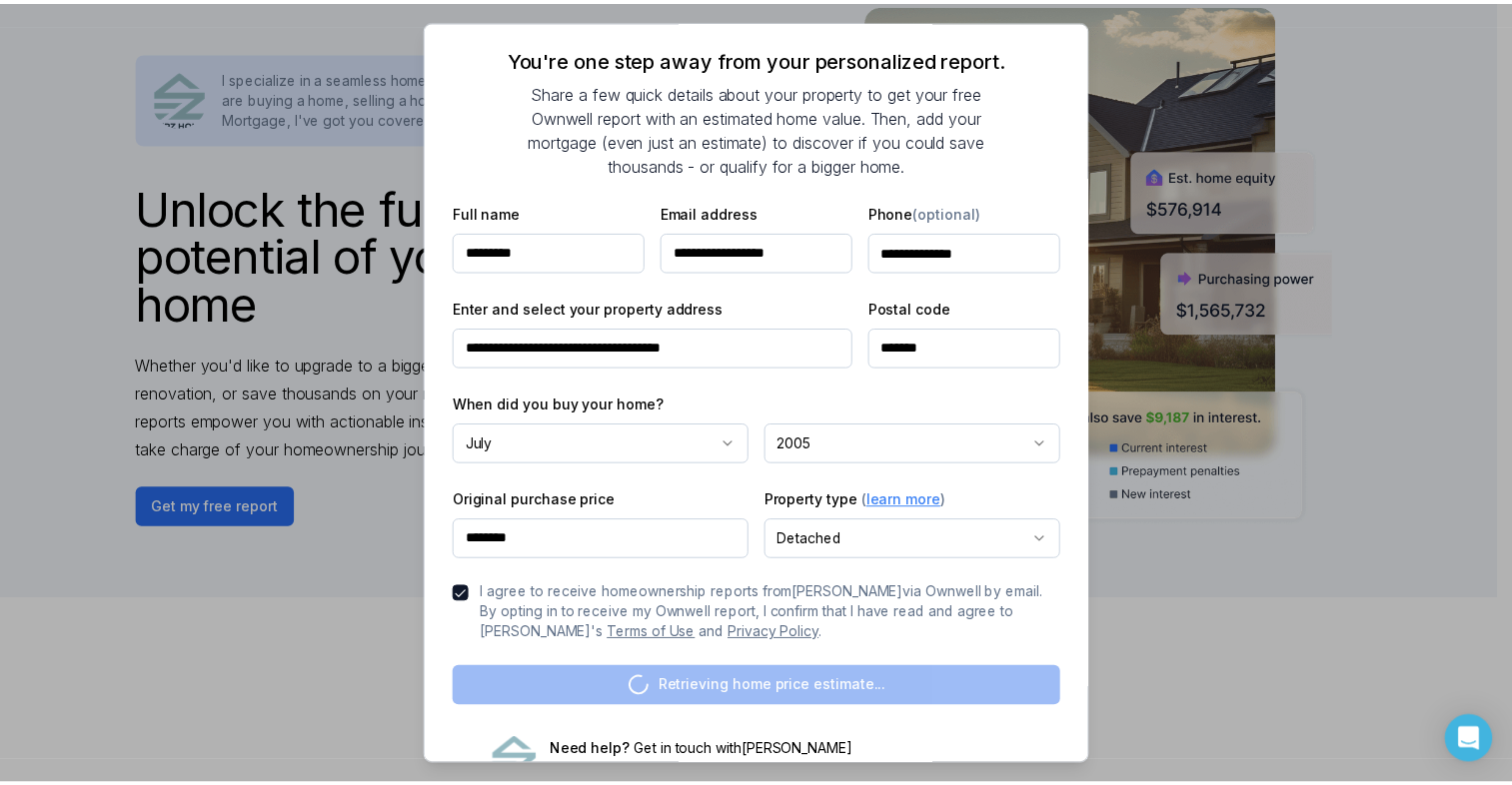 scroll, scrollTop: 0, scrollLeft: 0, axis: both 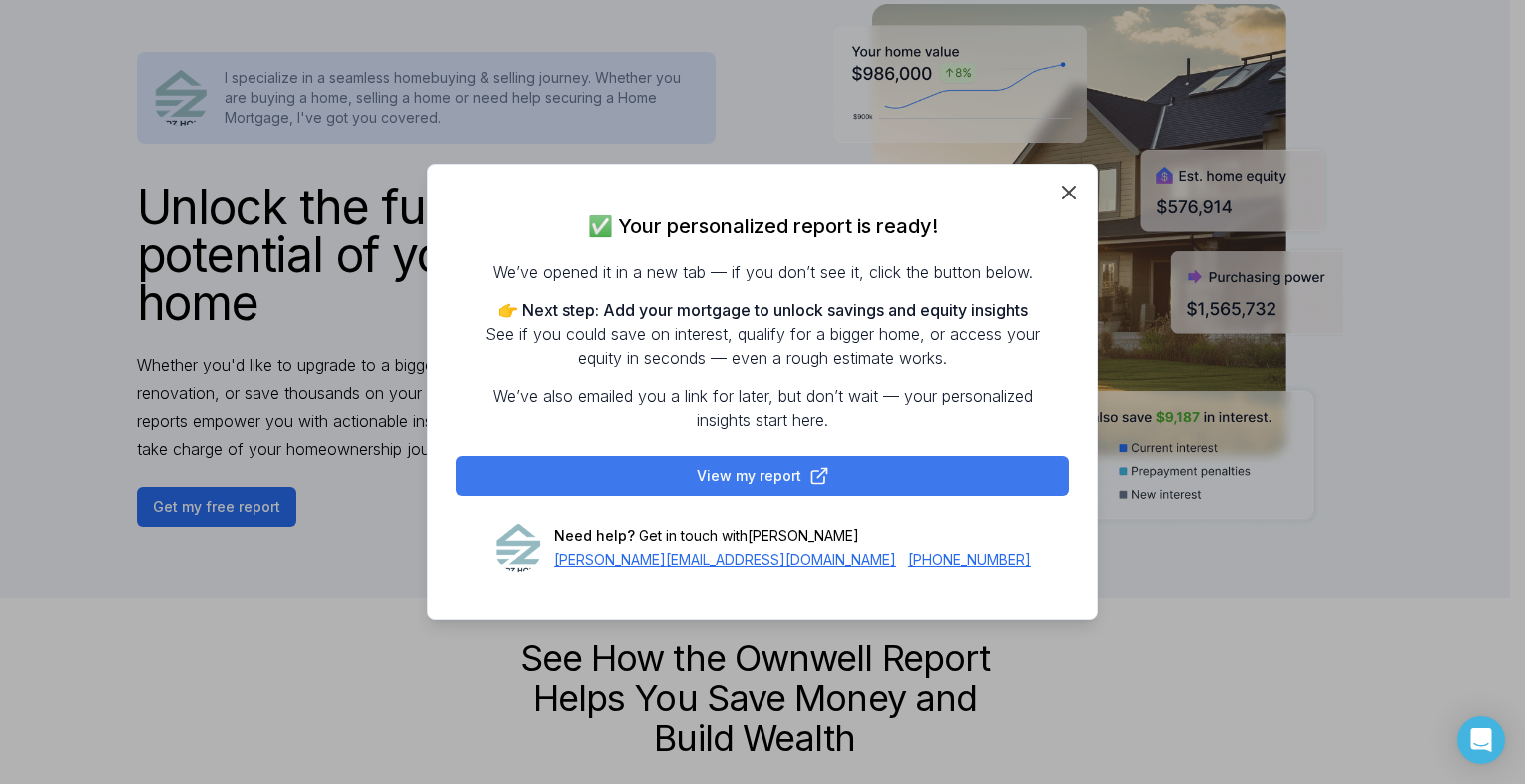 click on "View my report" at bounding box center [762, 476] 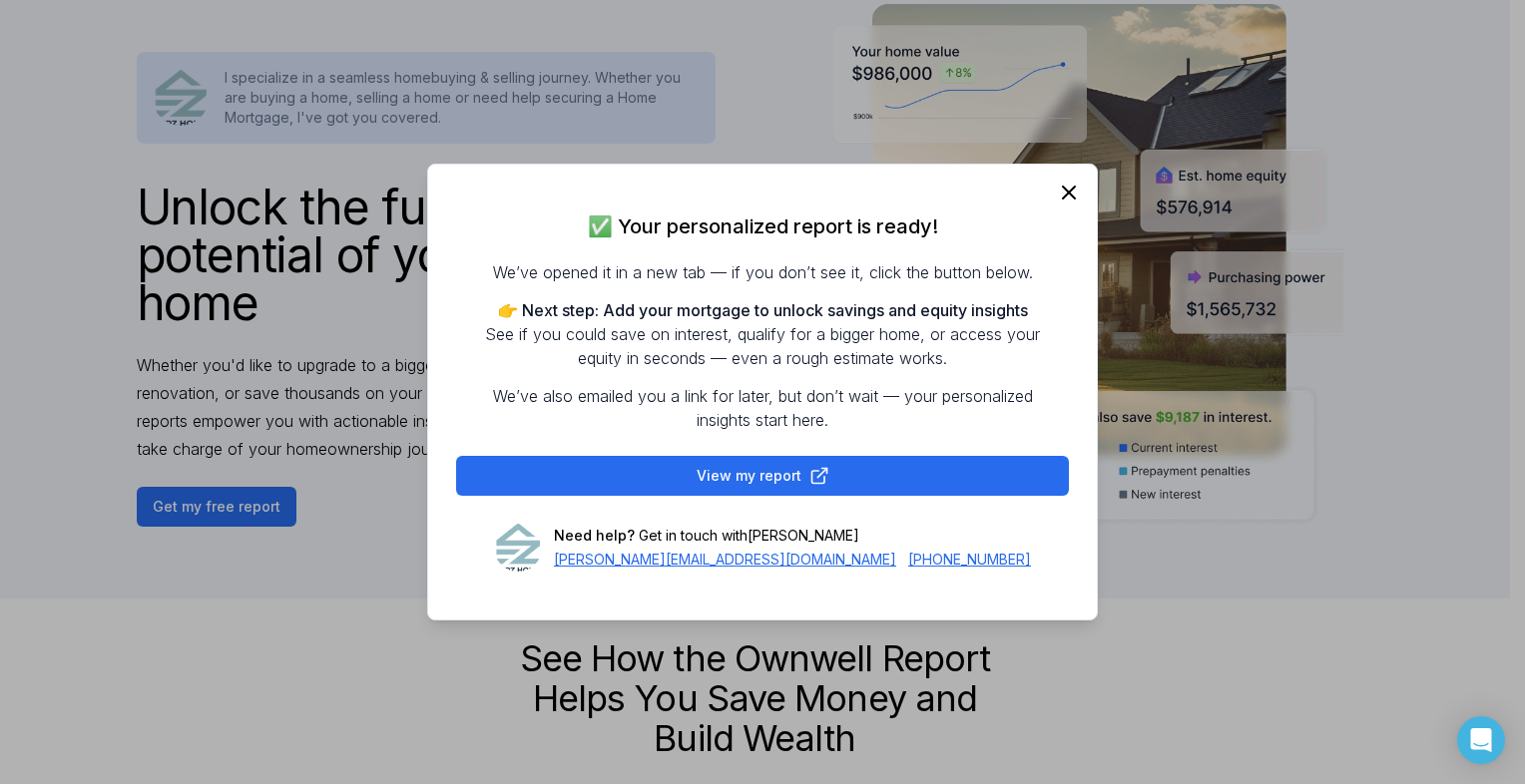 click 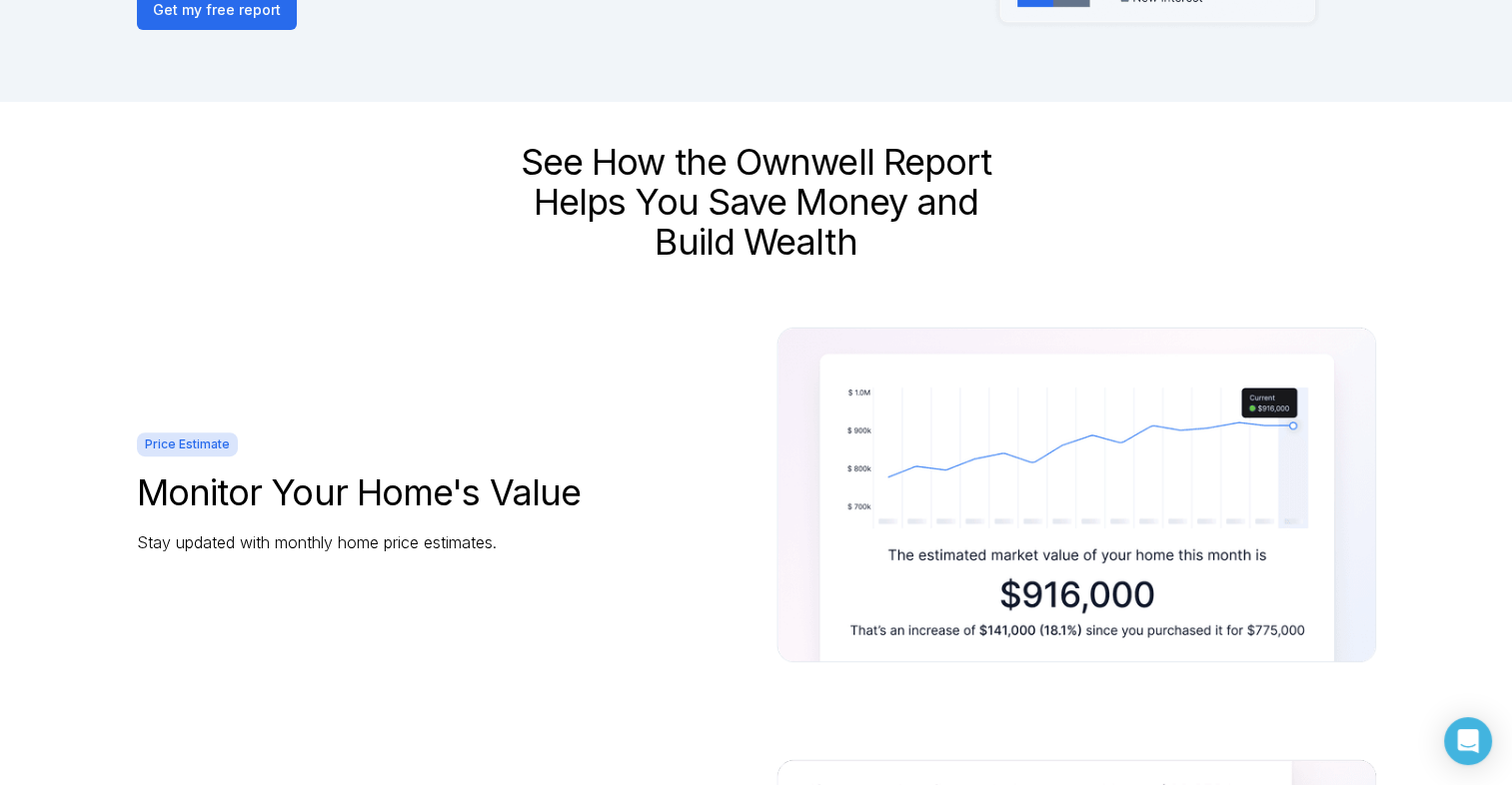 scroll, scrollTop: 599, scrollLeft: 0, axis: vertical 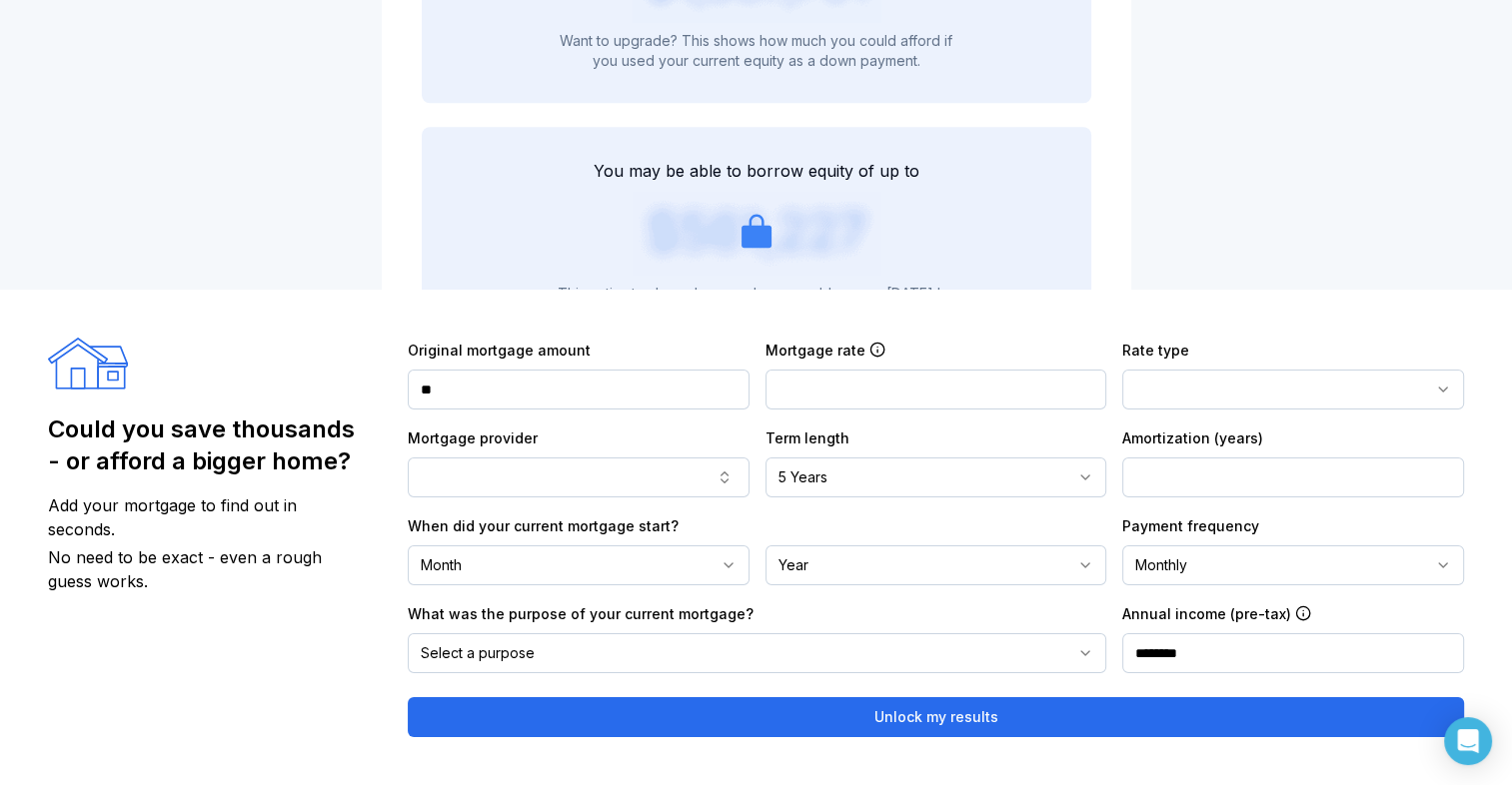 click on "**" at bounding box center [579, 390] 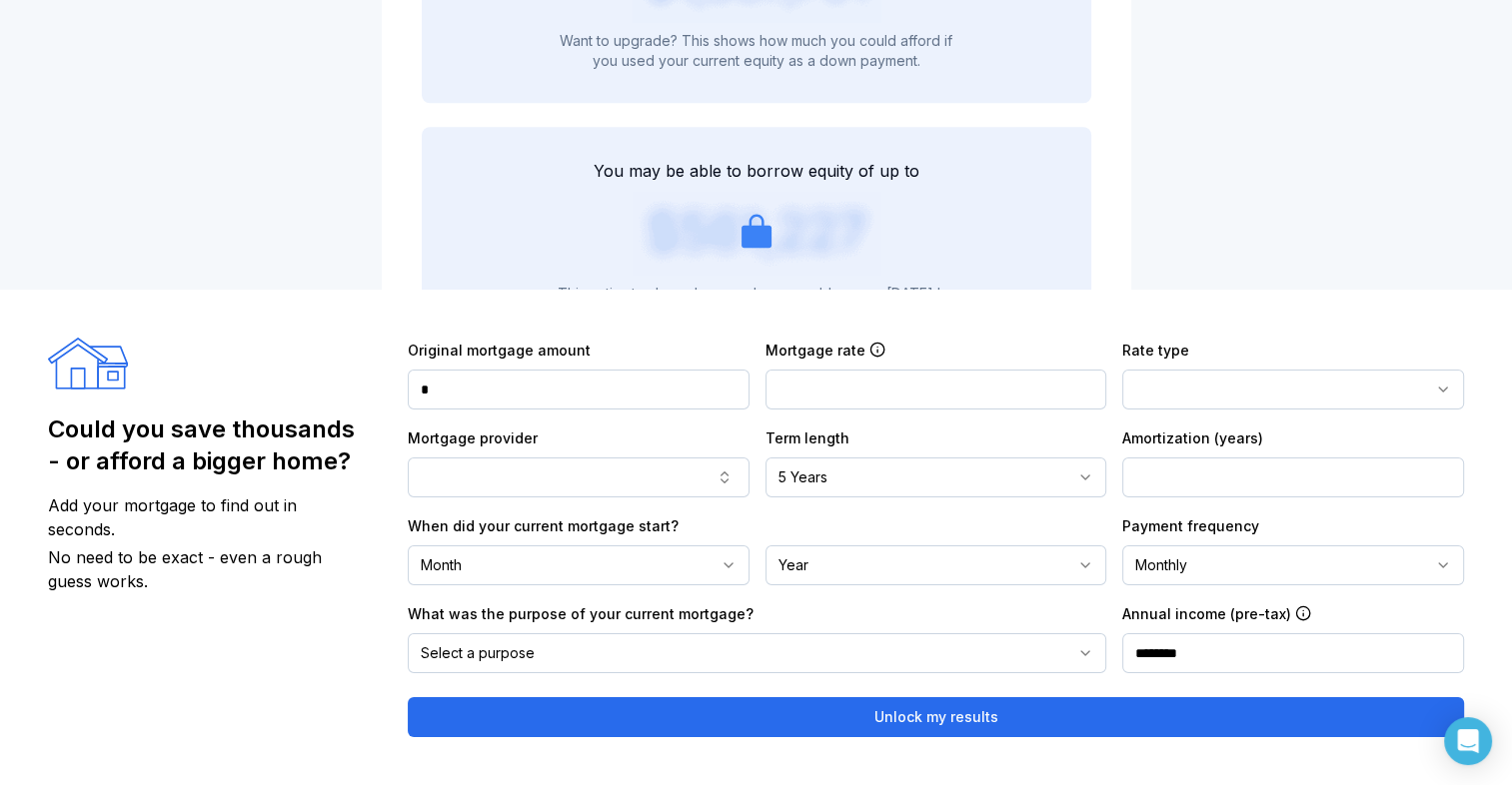 type on "********" 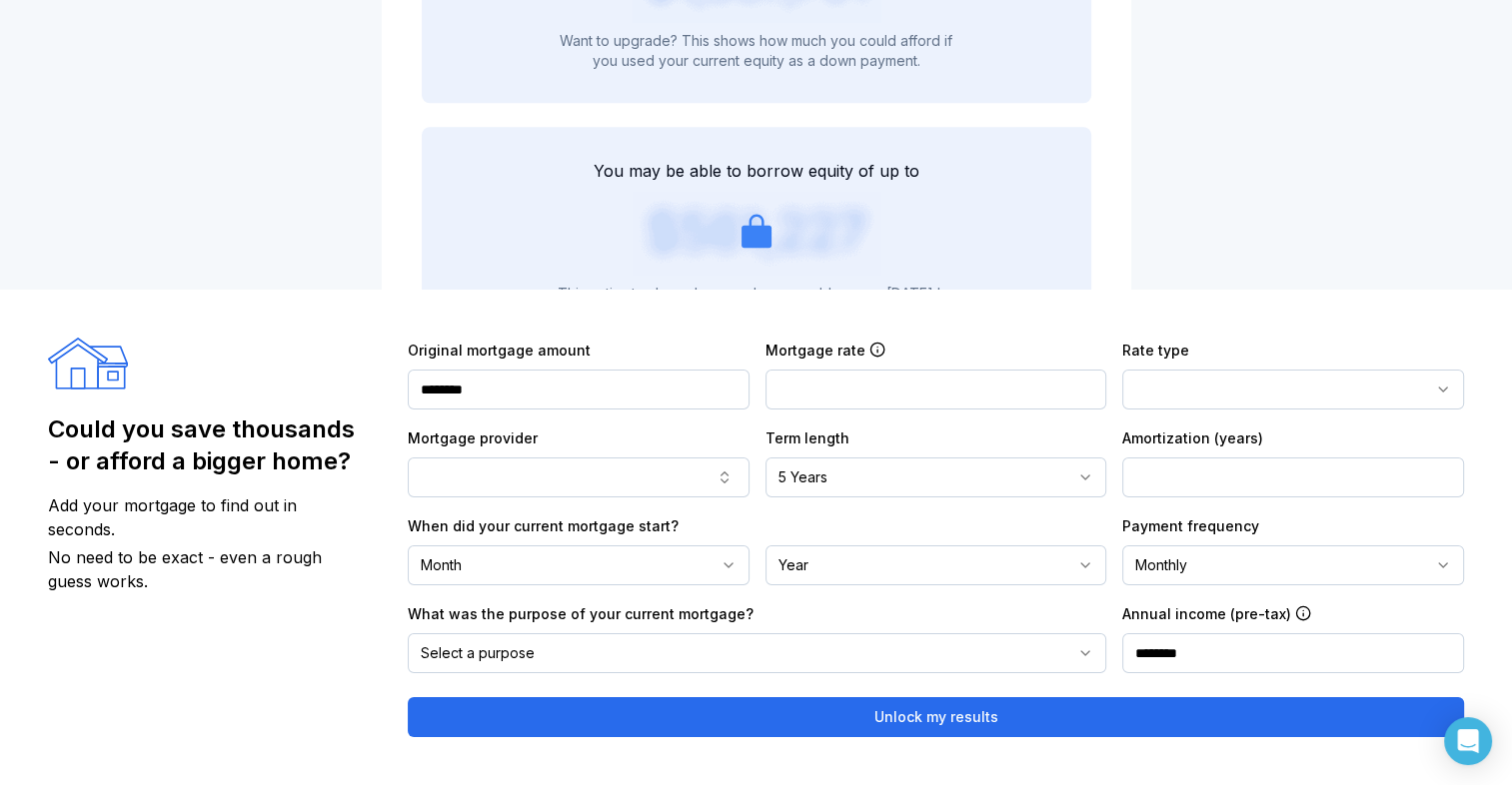 type on "*" 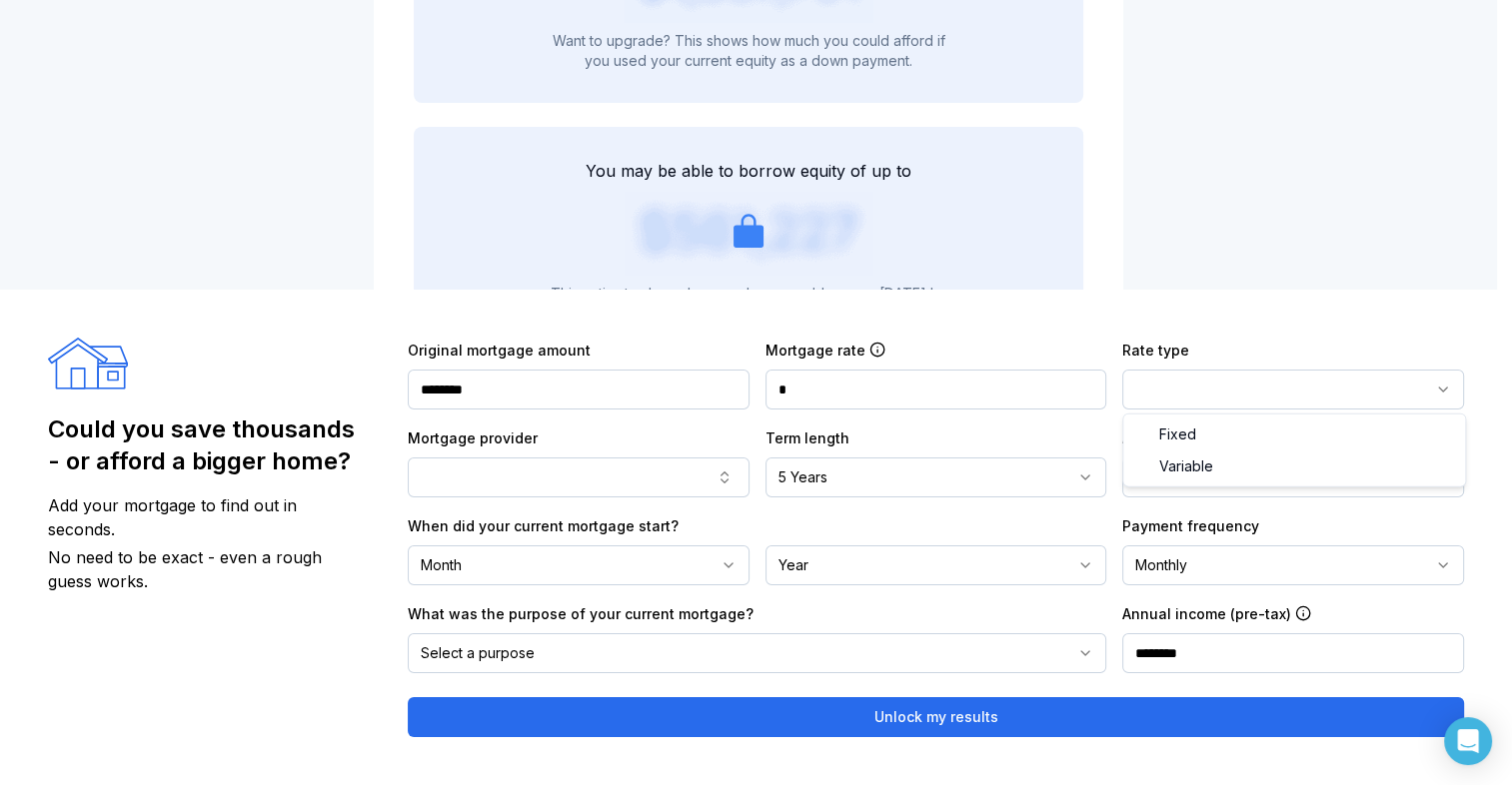 click at bounding box center (1293, 390) 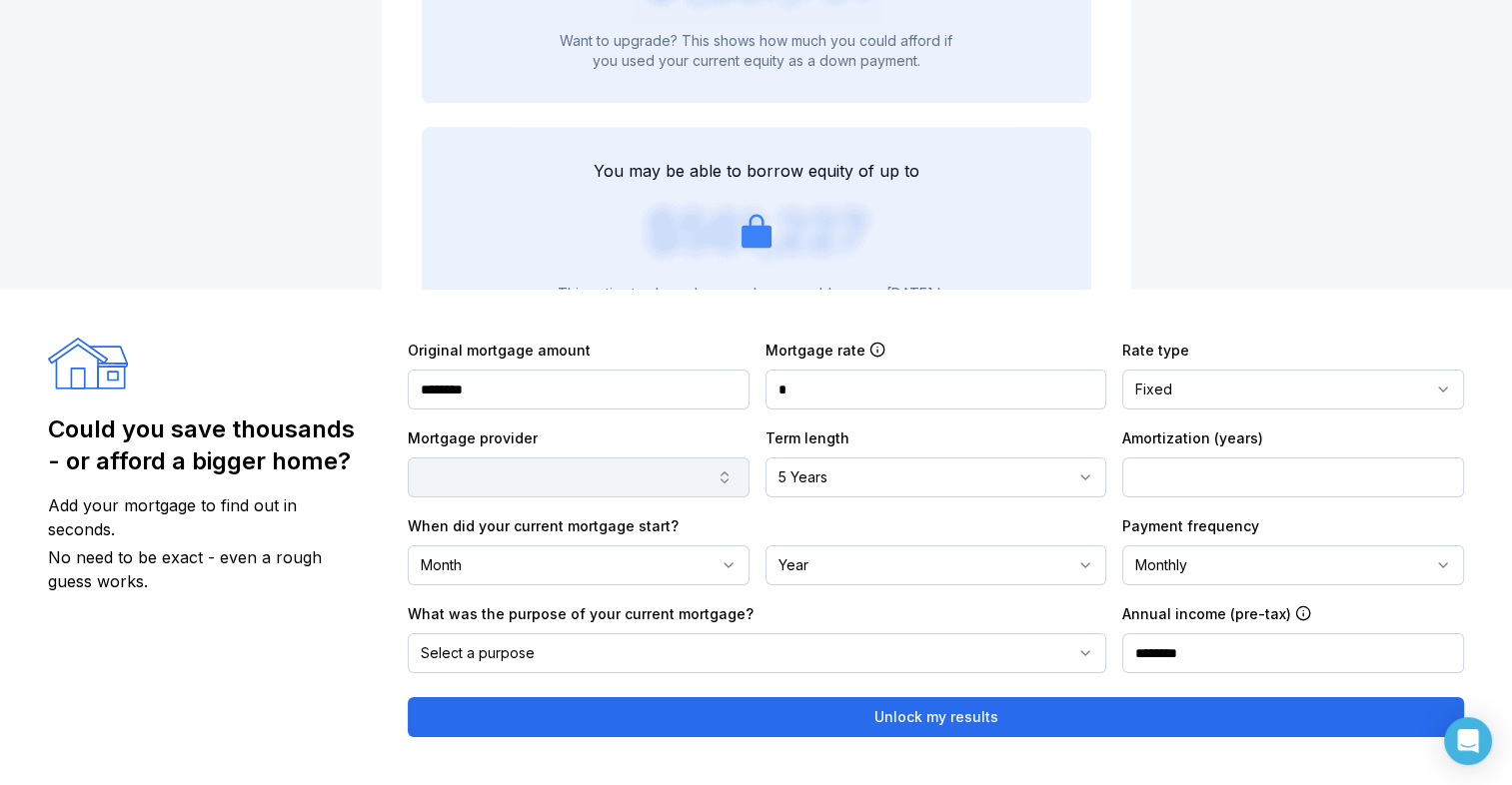 click at bounding box center (579, 477) 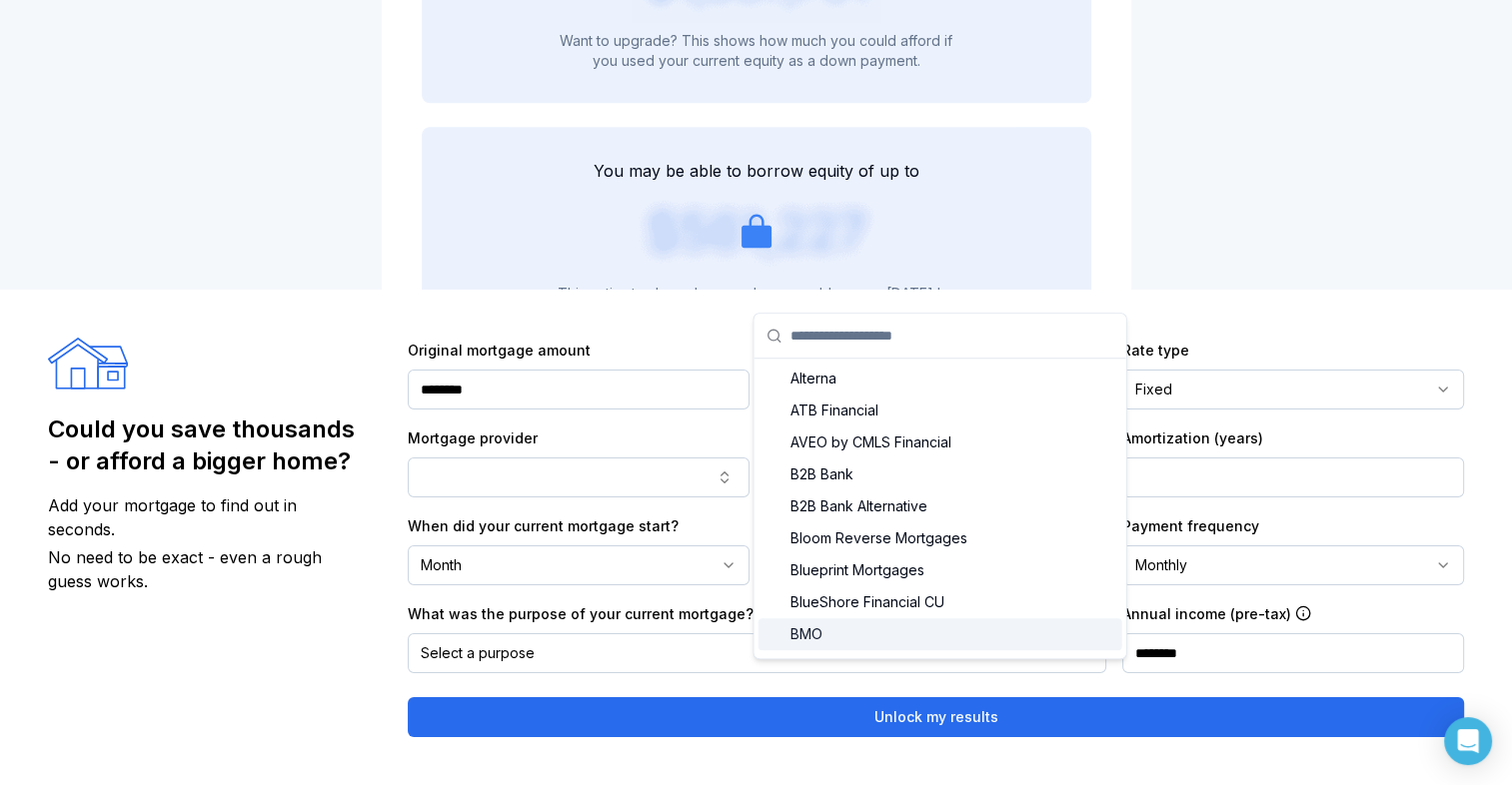 click on "BMO" at bounding box center [940, 634] 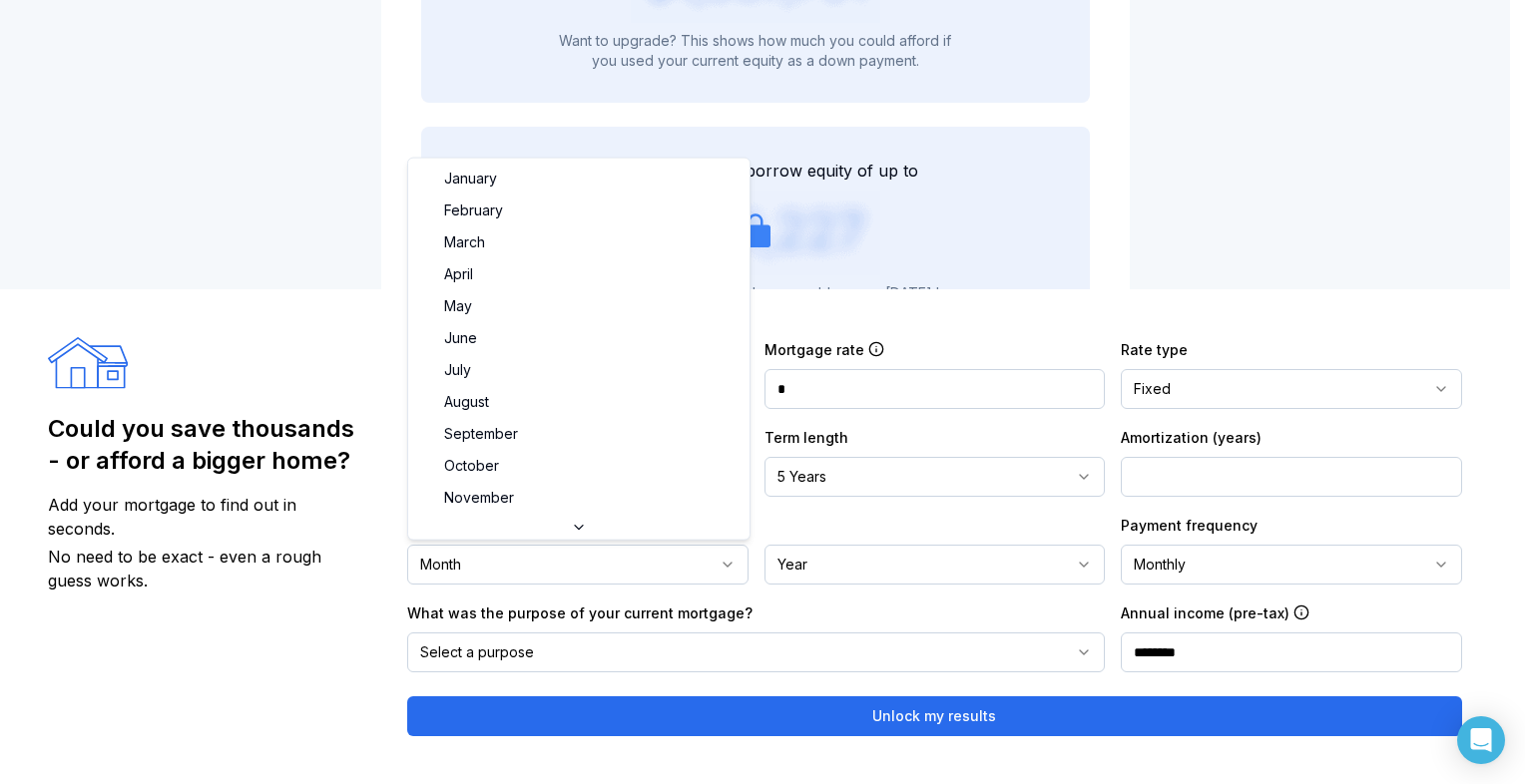 click on "Month" at bounding box center (578, 565) 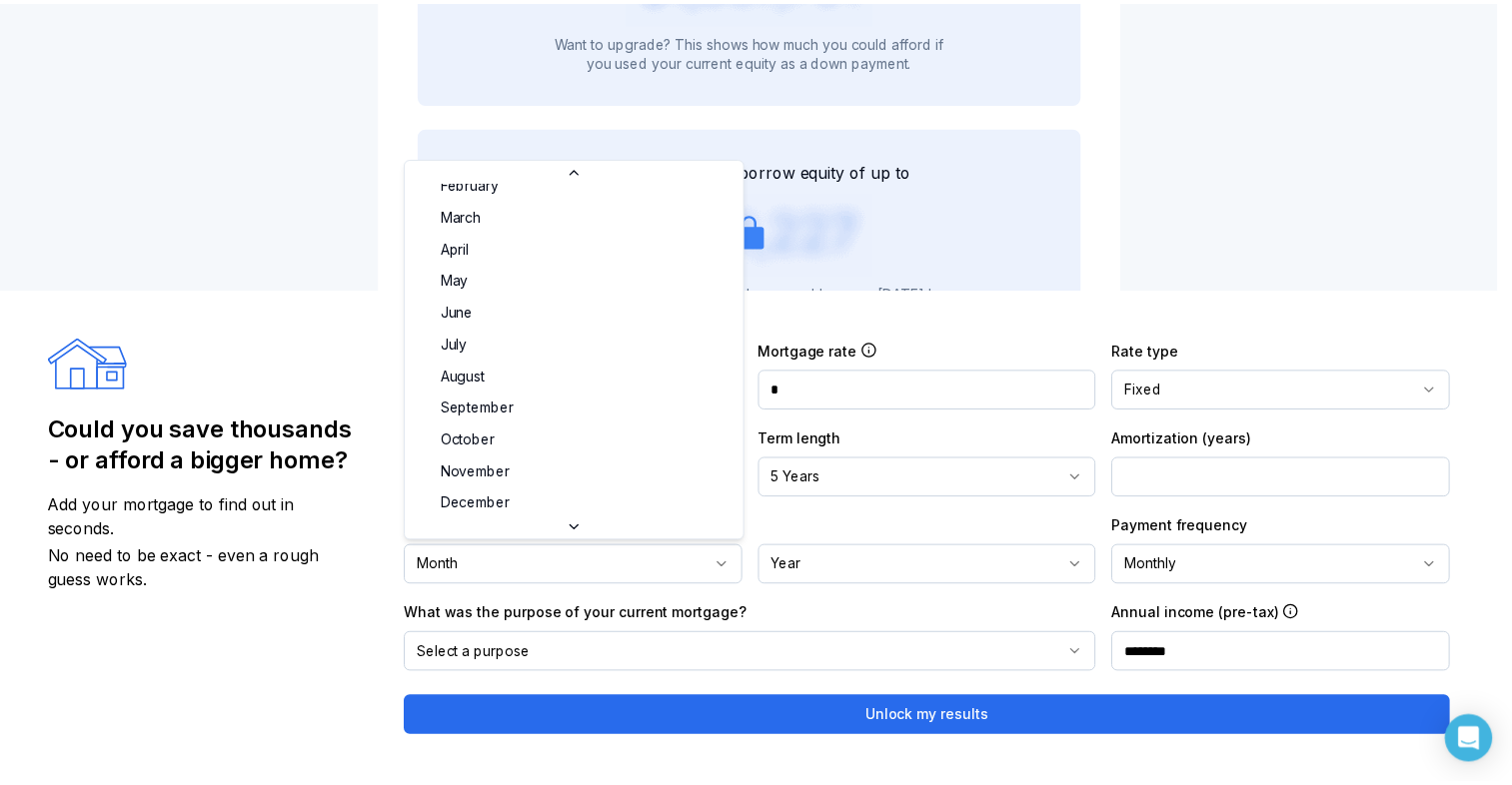 scroll, scrollTop: 33, scrollLeft: 0, axis: vertical 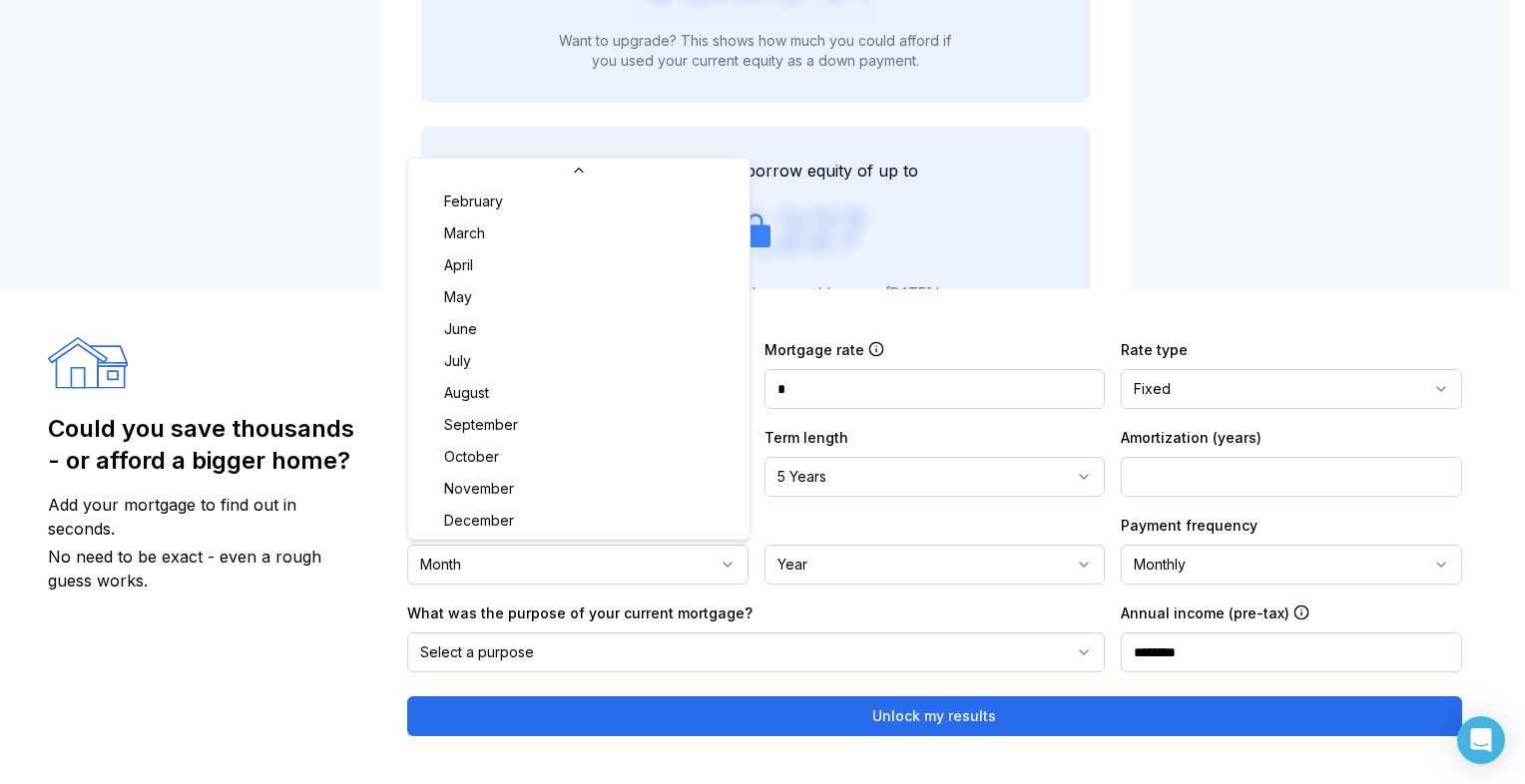 select on "**" 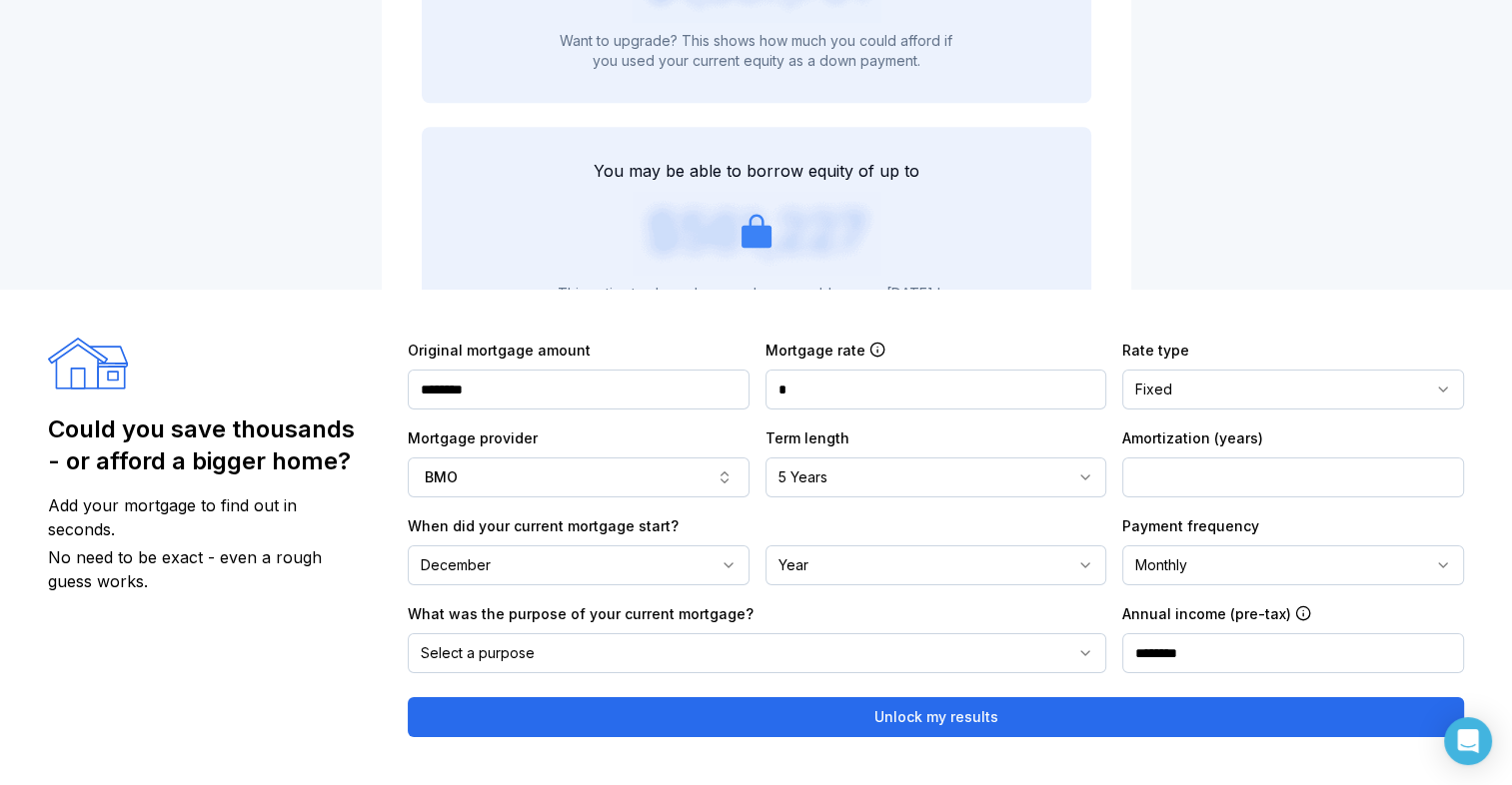 click on "Year" at bounding box center [936, 565] 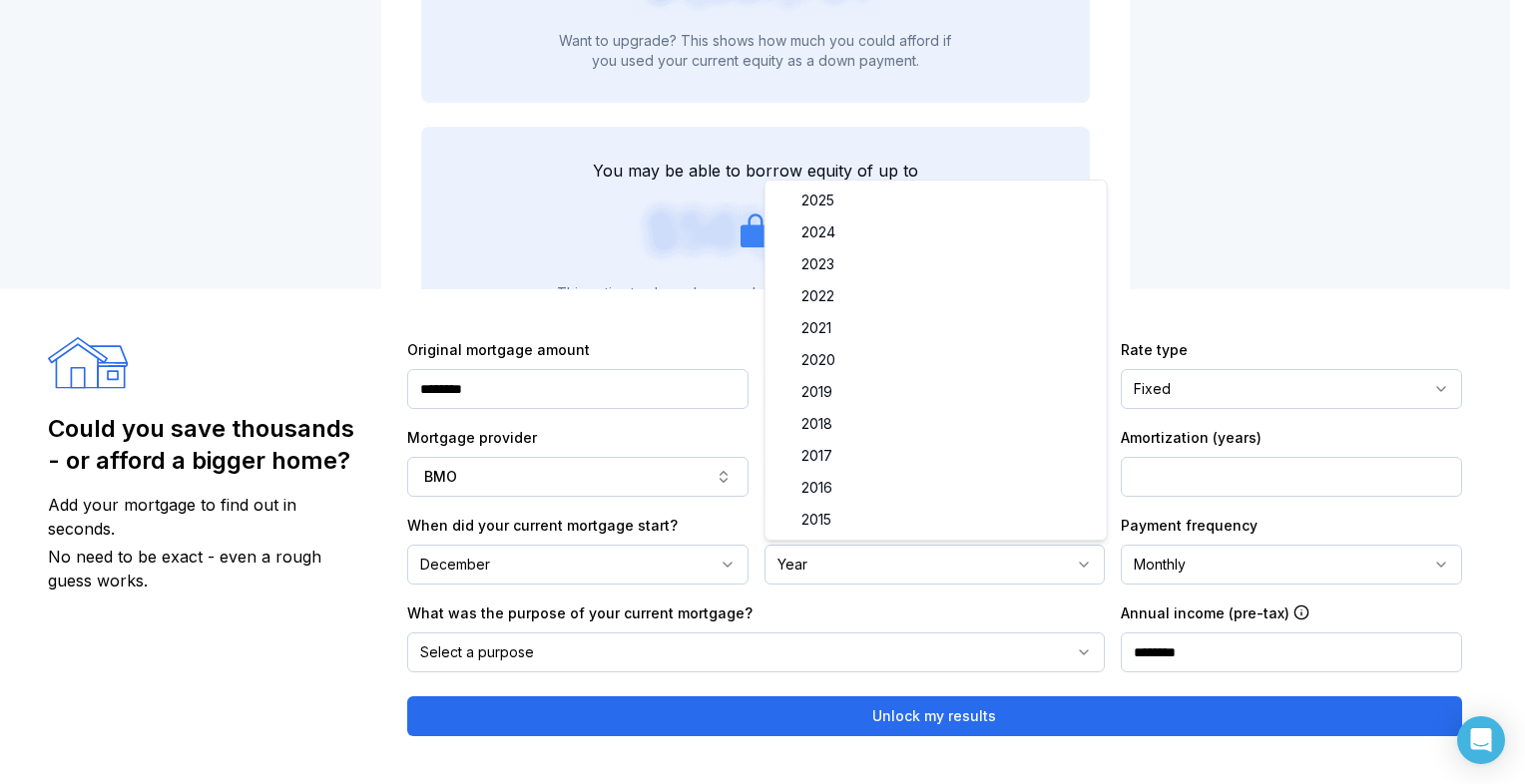 select on "****" 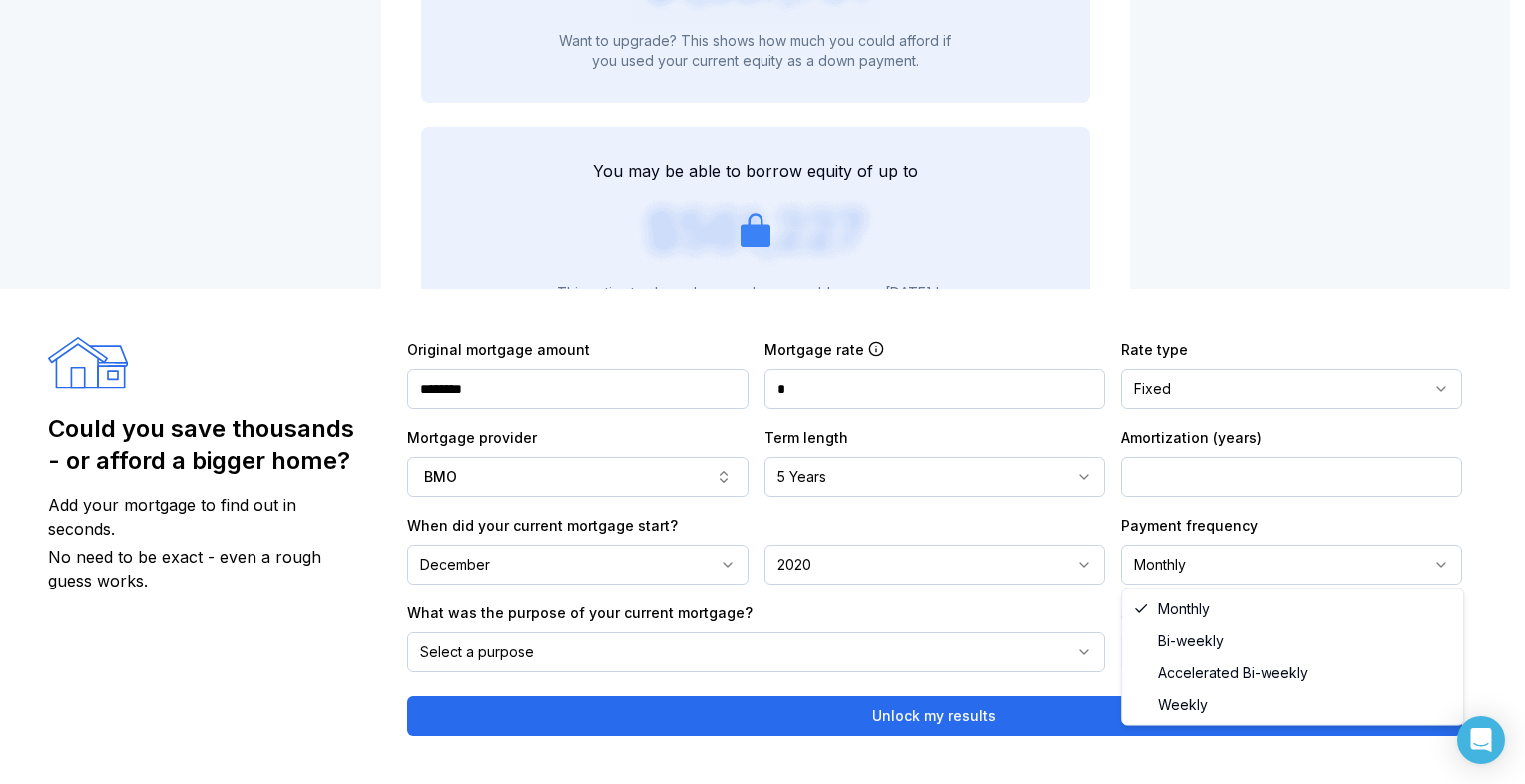 click on "Monthly" at bounding box center [1291, 565] 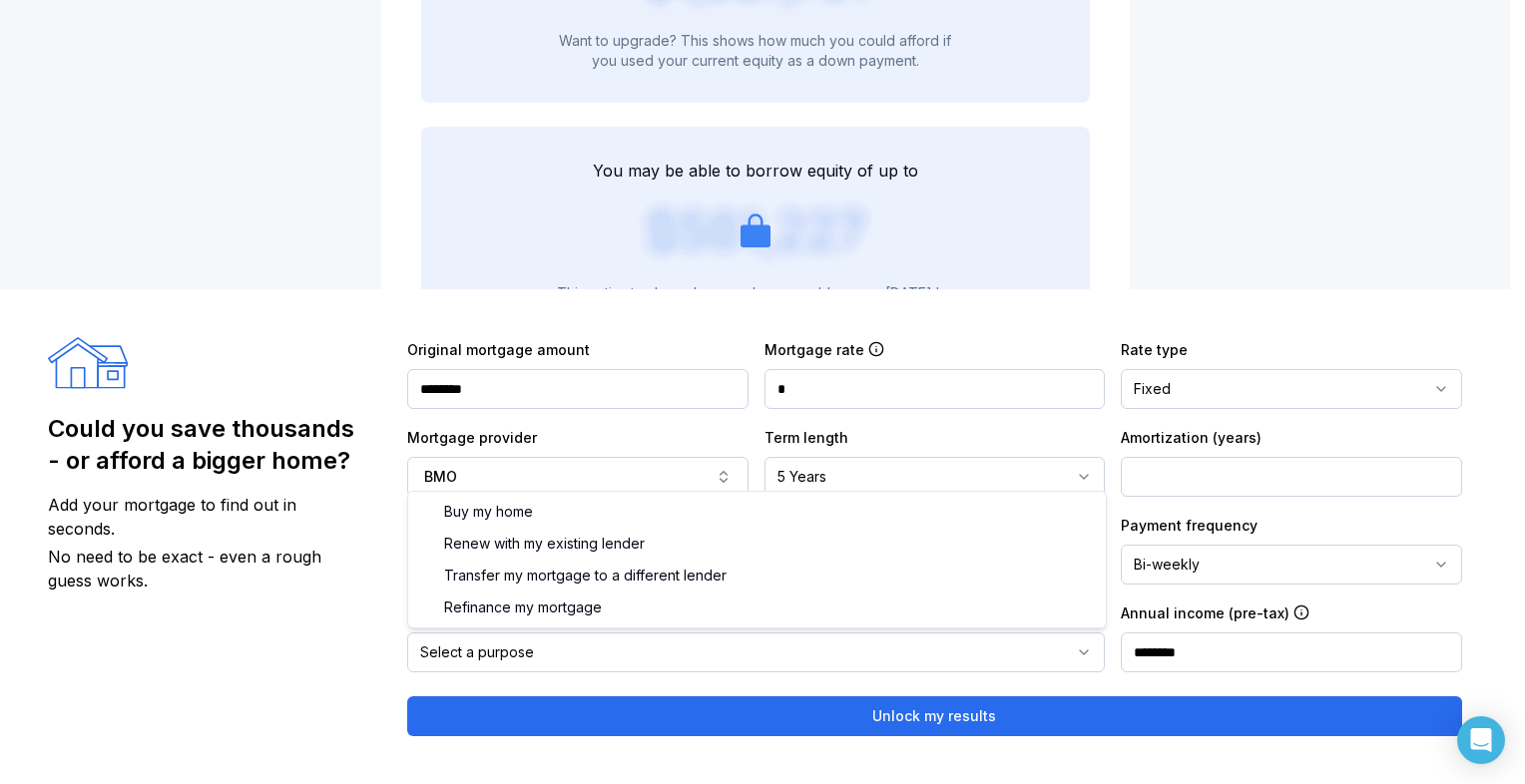 click on "Select a purpose" at bounding box center (756, 652) 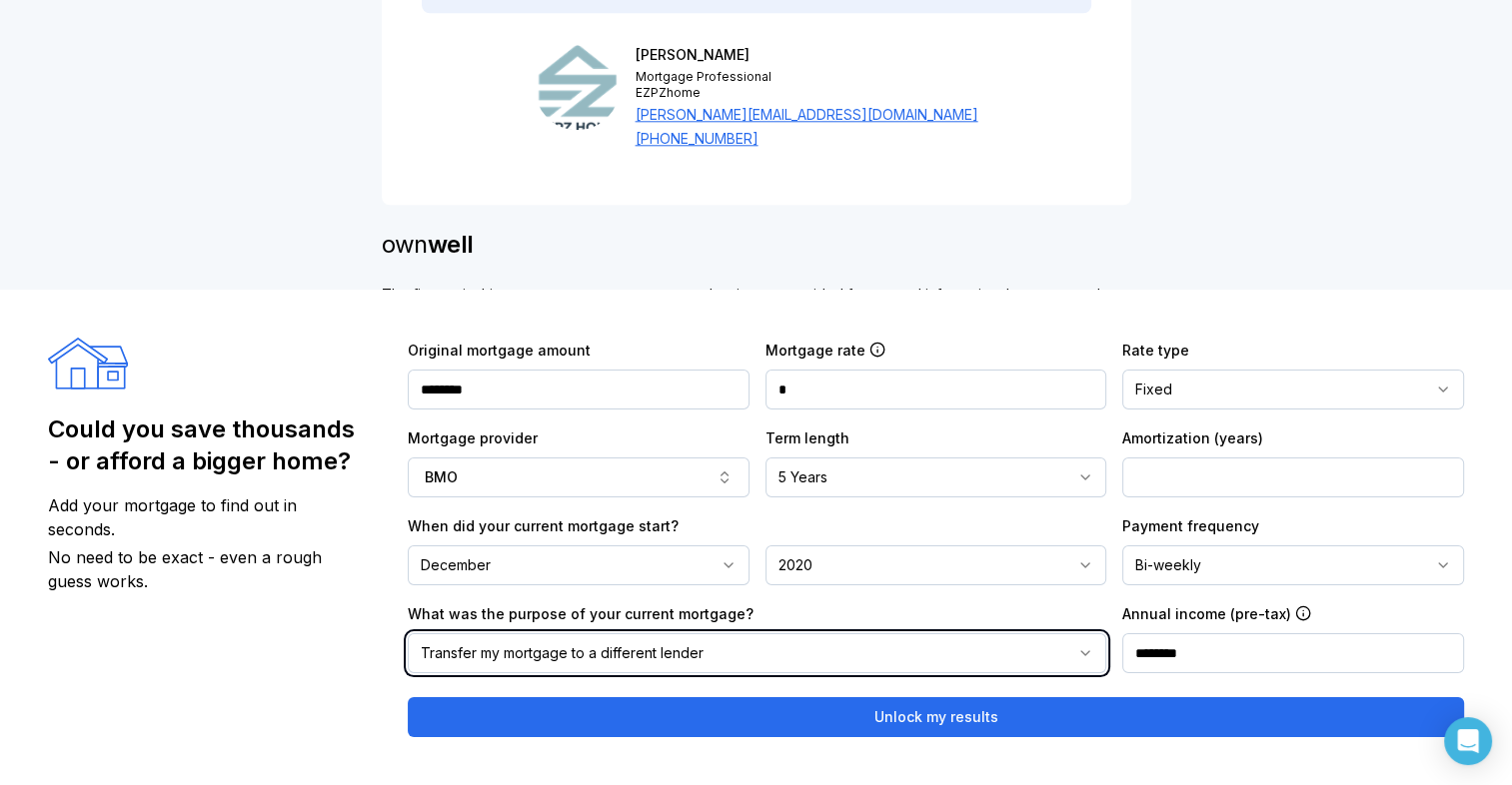 scroll, scrollTop: 2197, scrollLeft: 0, axis: vertical 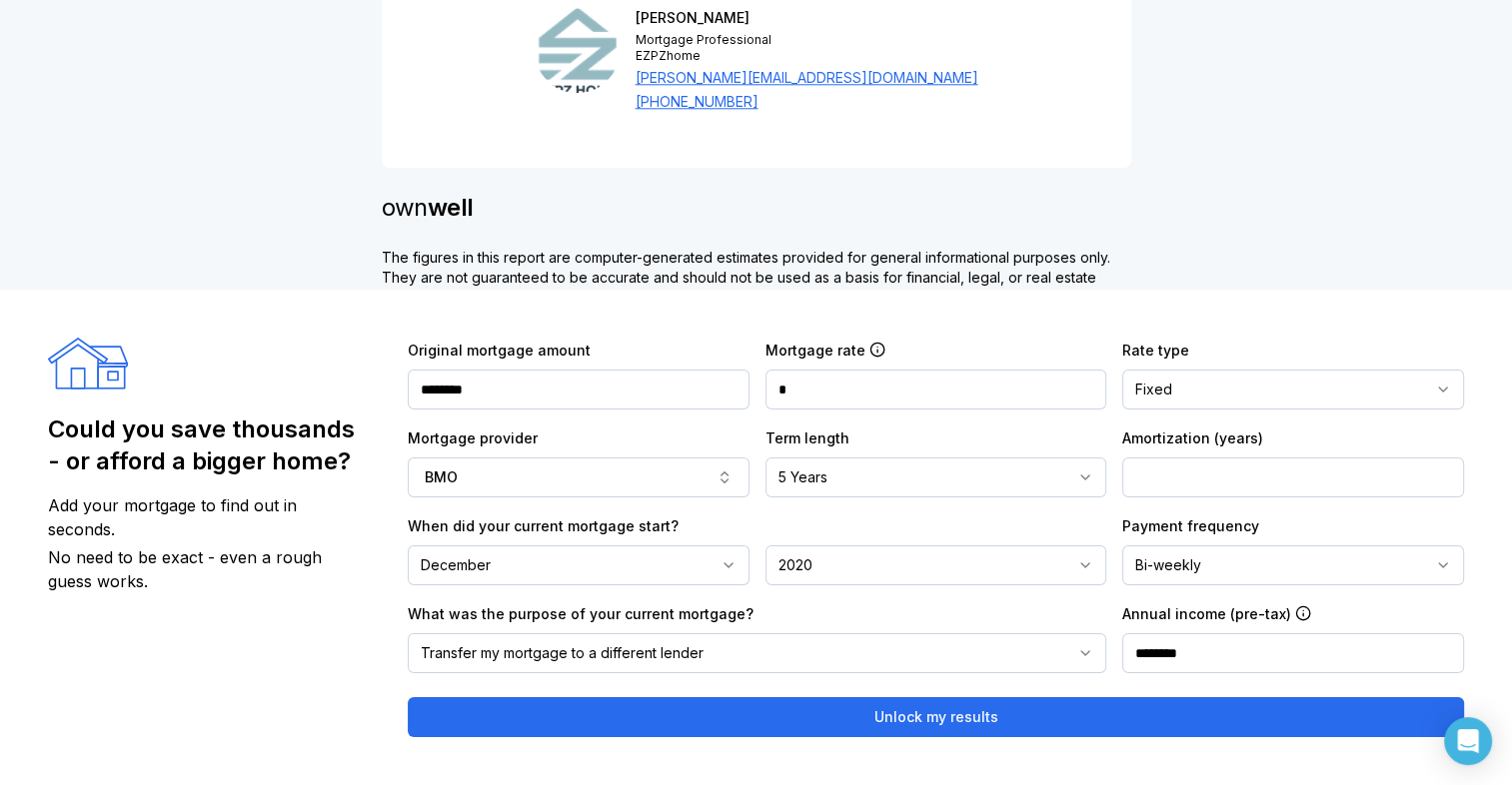 click on "********" at bounding box center (1293, 653) 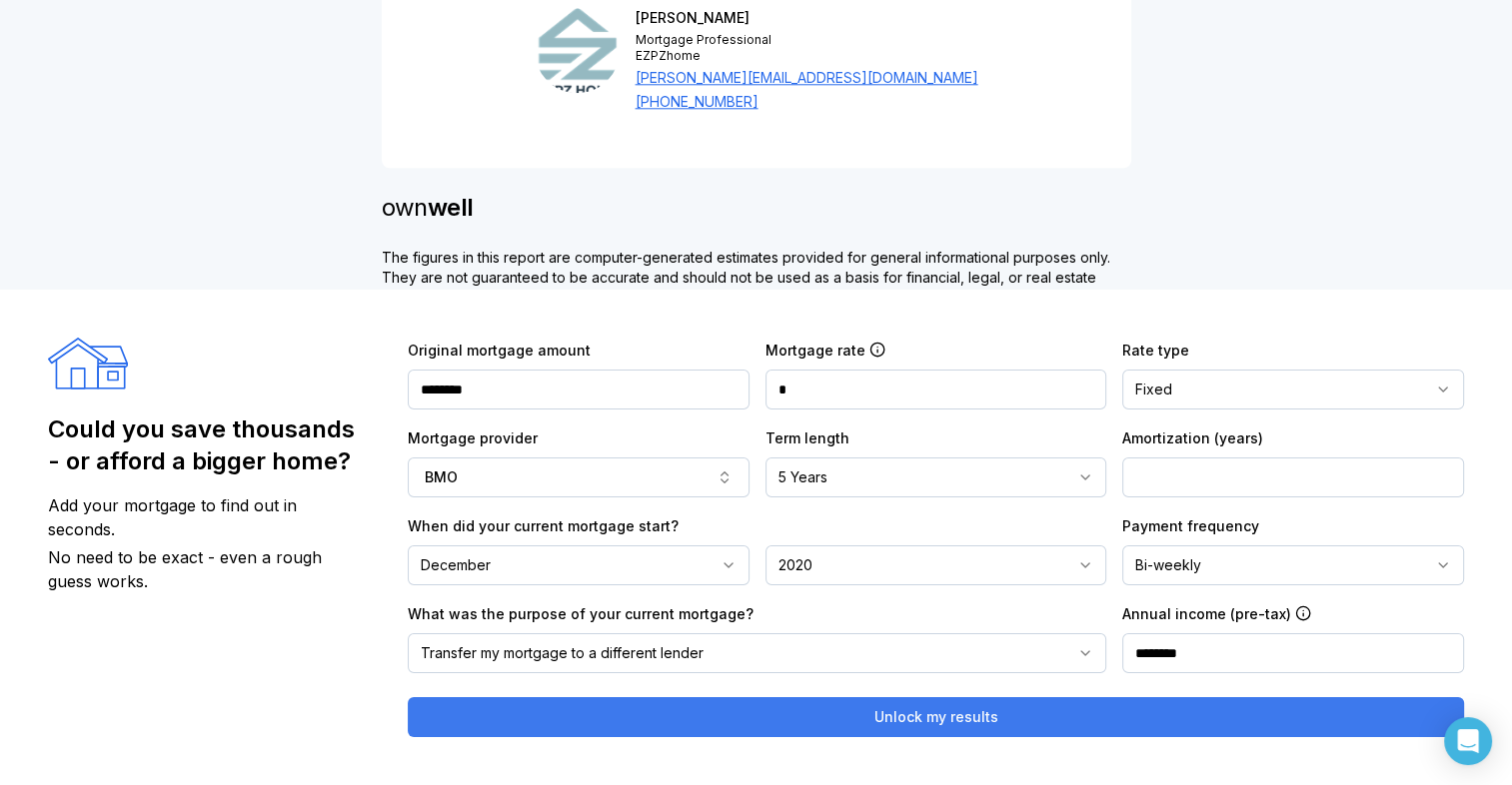type on "********" 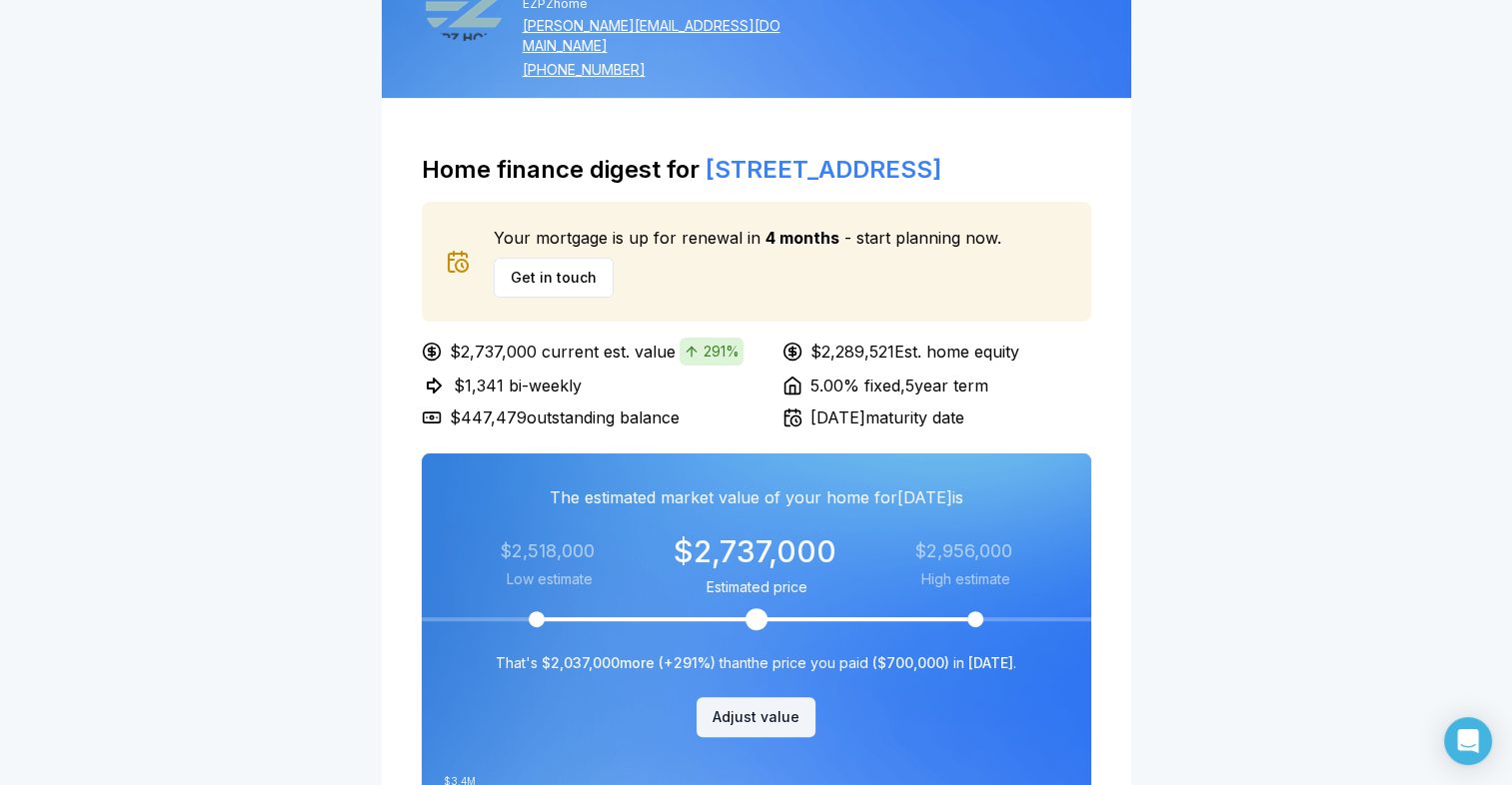 scroll, scrollTop: 0, scrollLeft: 0, axis: both 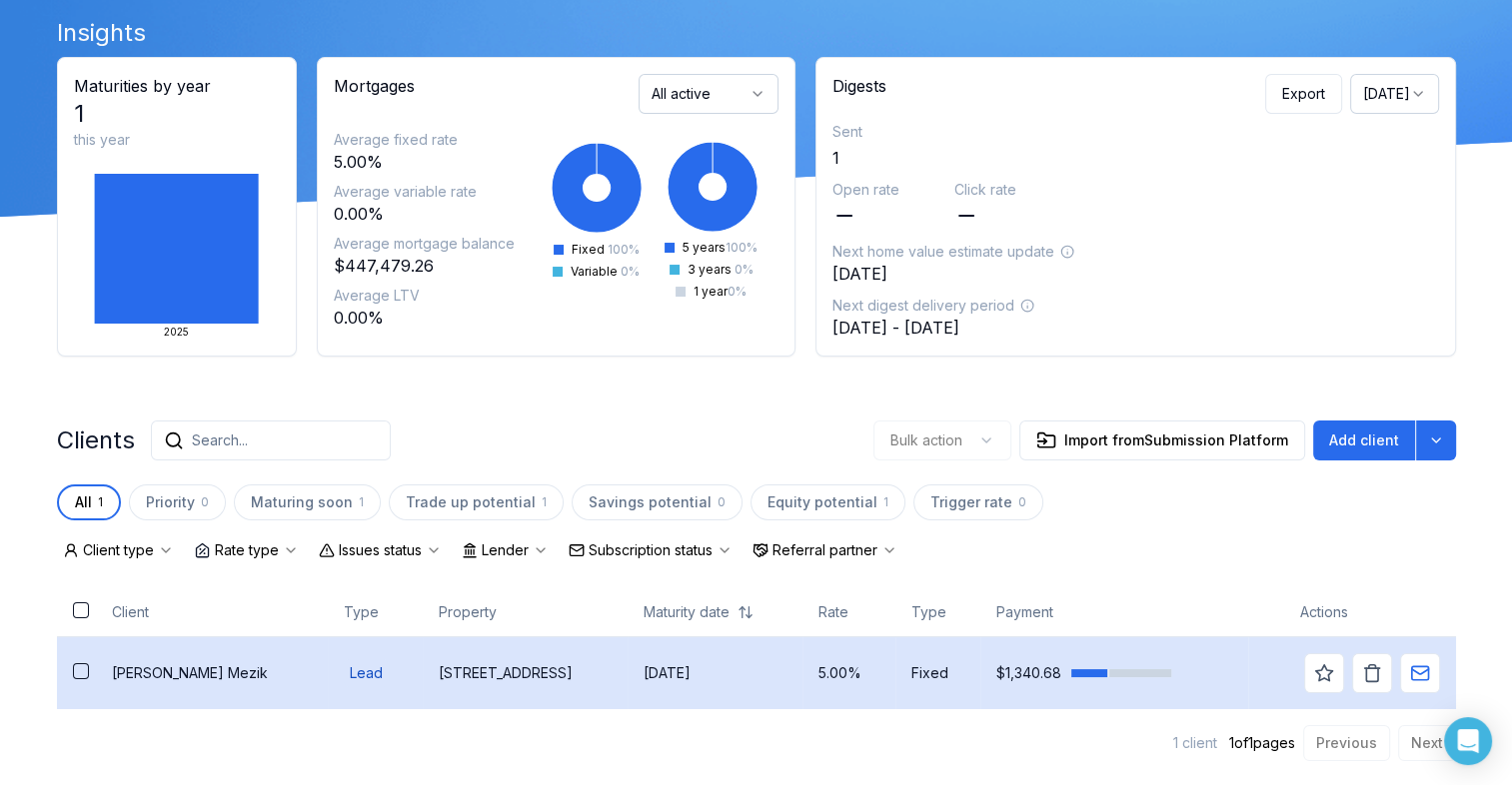 click on "501 The Kingsway" at bounding box center [525, 673] 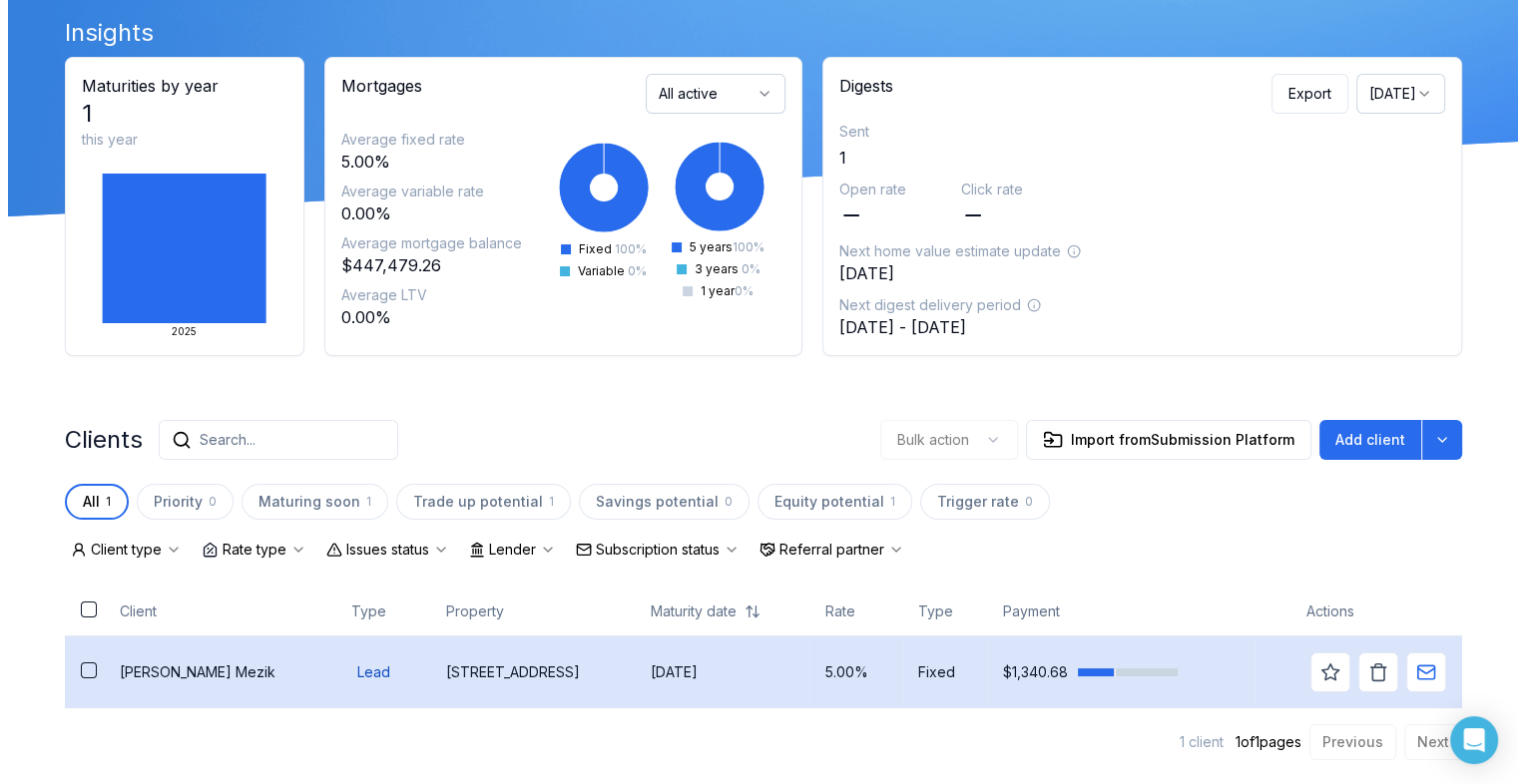 scroll, scrollTop: 0, scrollLeft: 0, axis: both 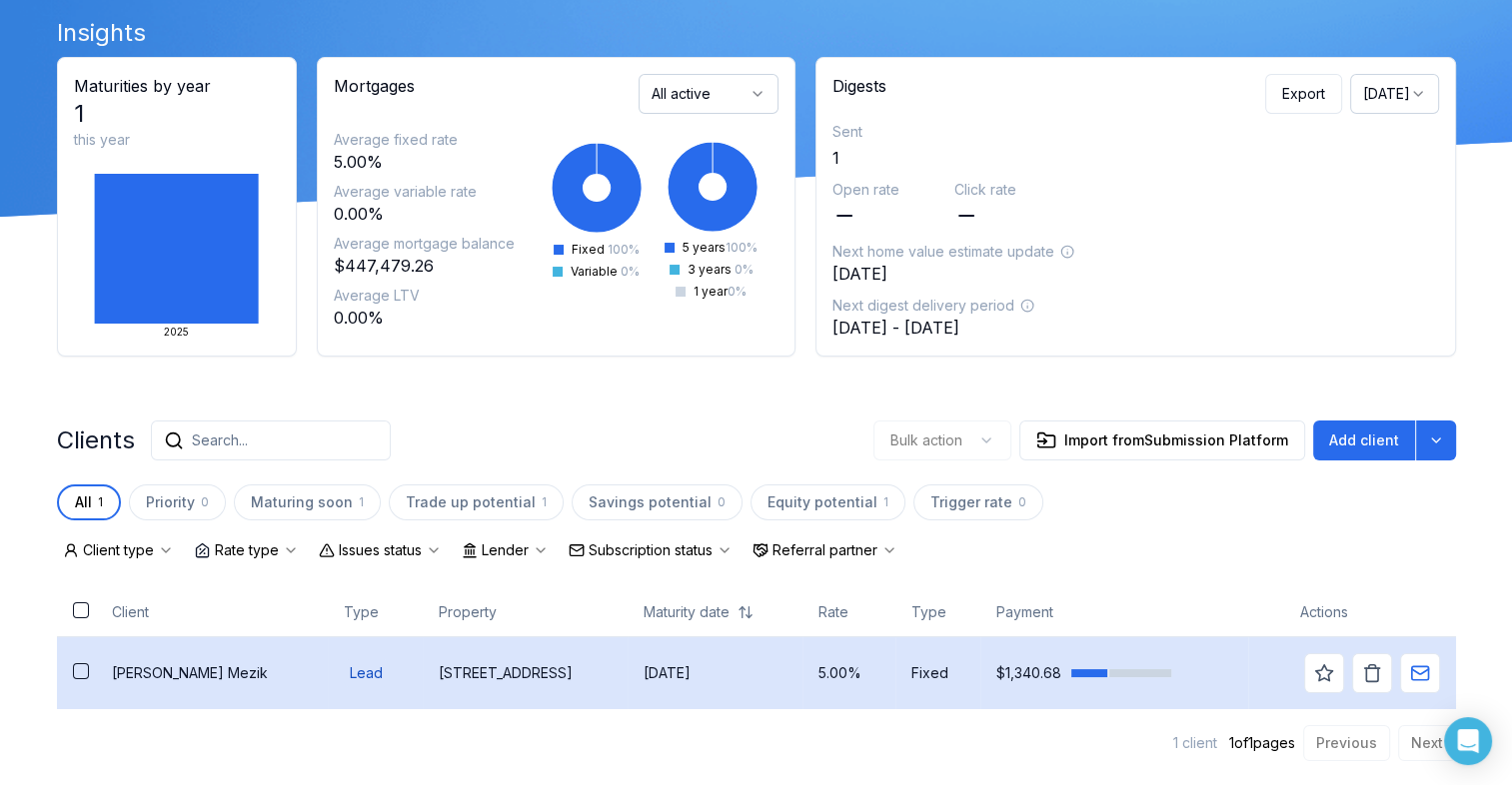 click on "Lead" at bounding box center [366, 673] 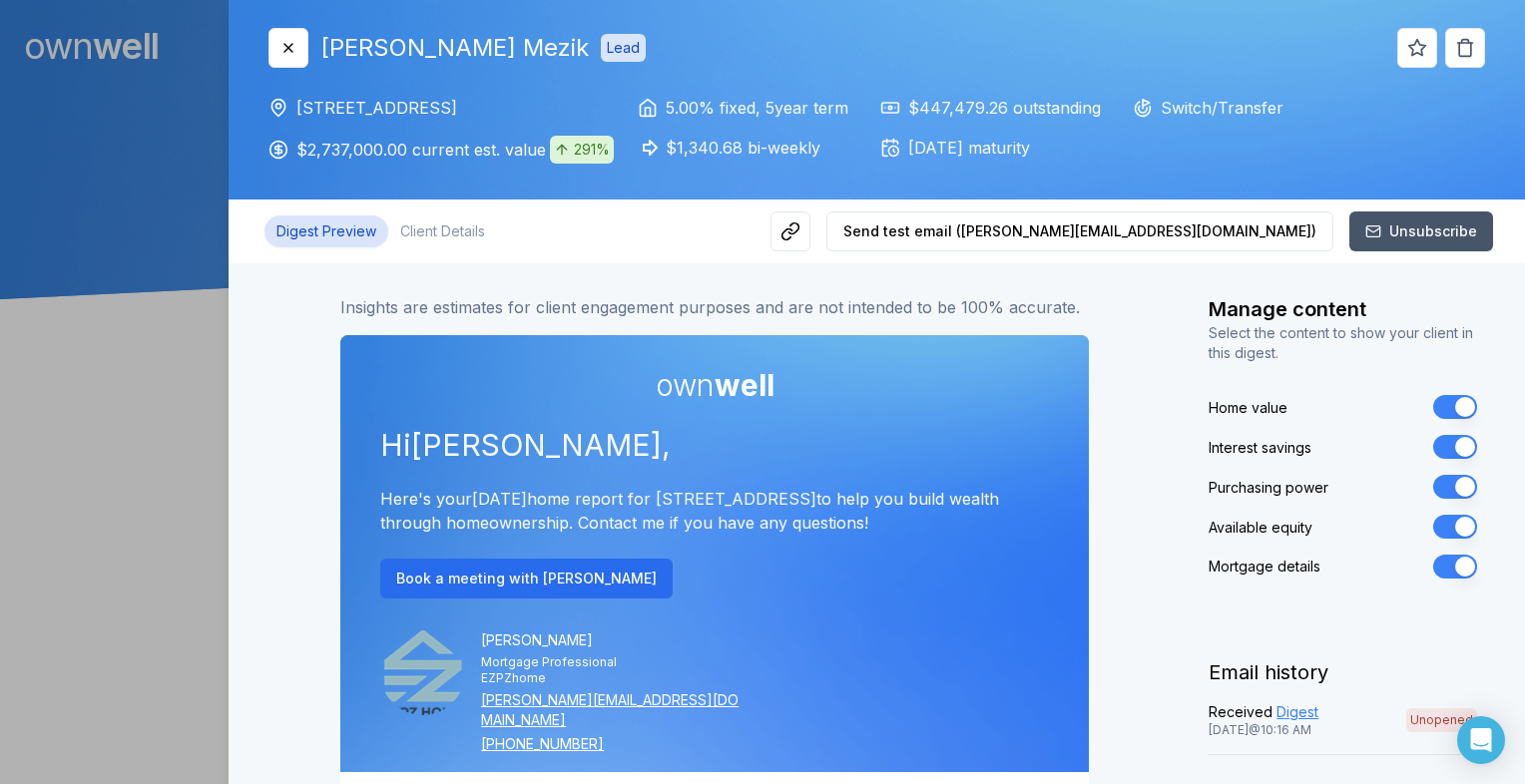 click 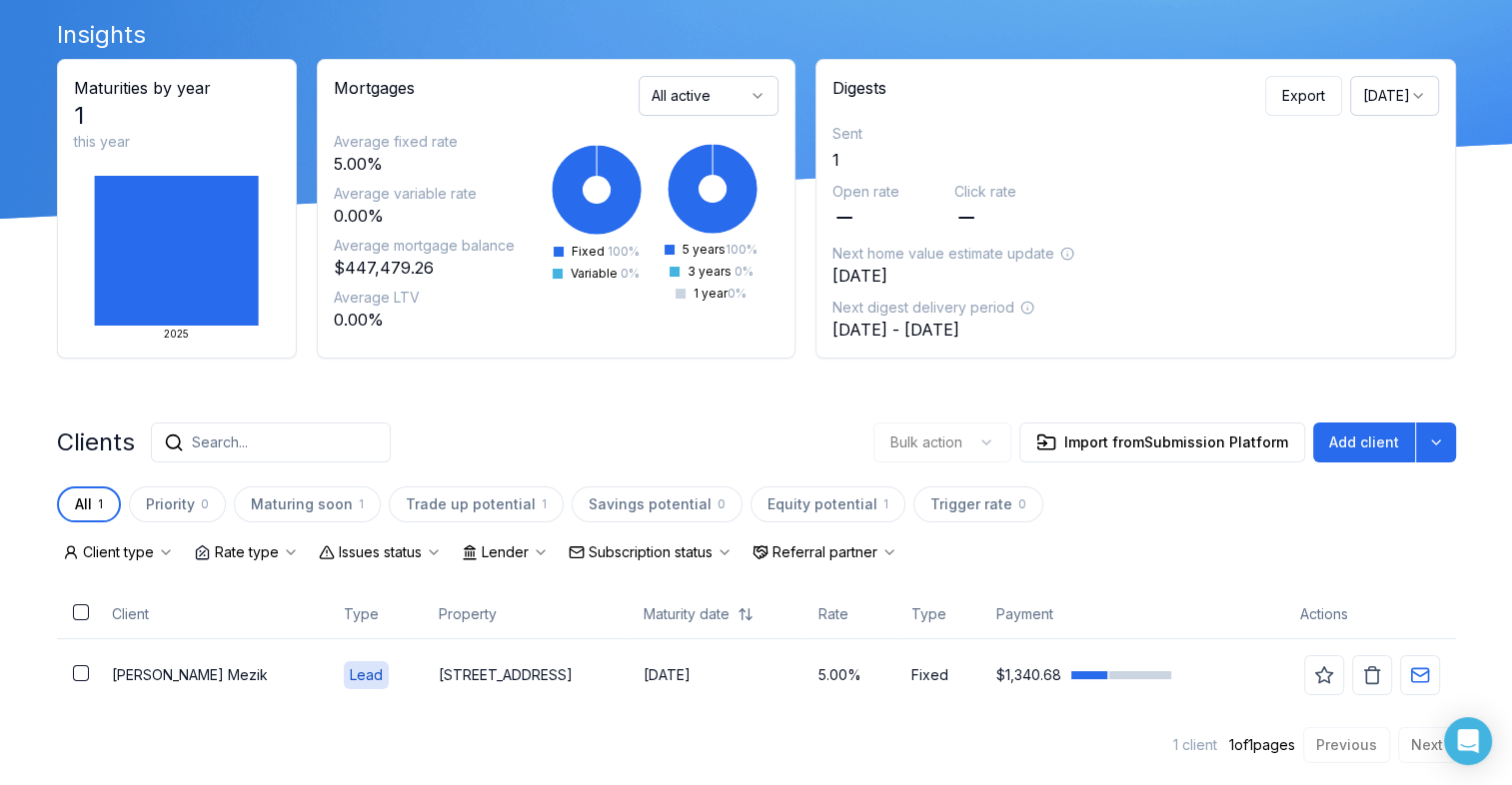 scroll, scrollTop: 83, scrollLeft: 0, axis: vertical 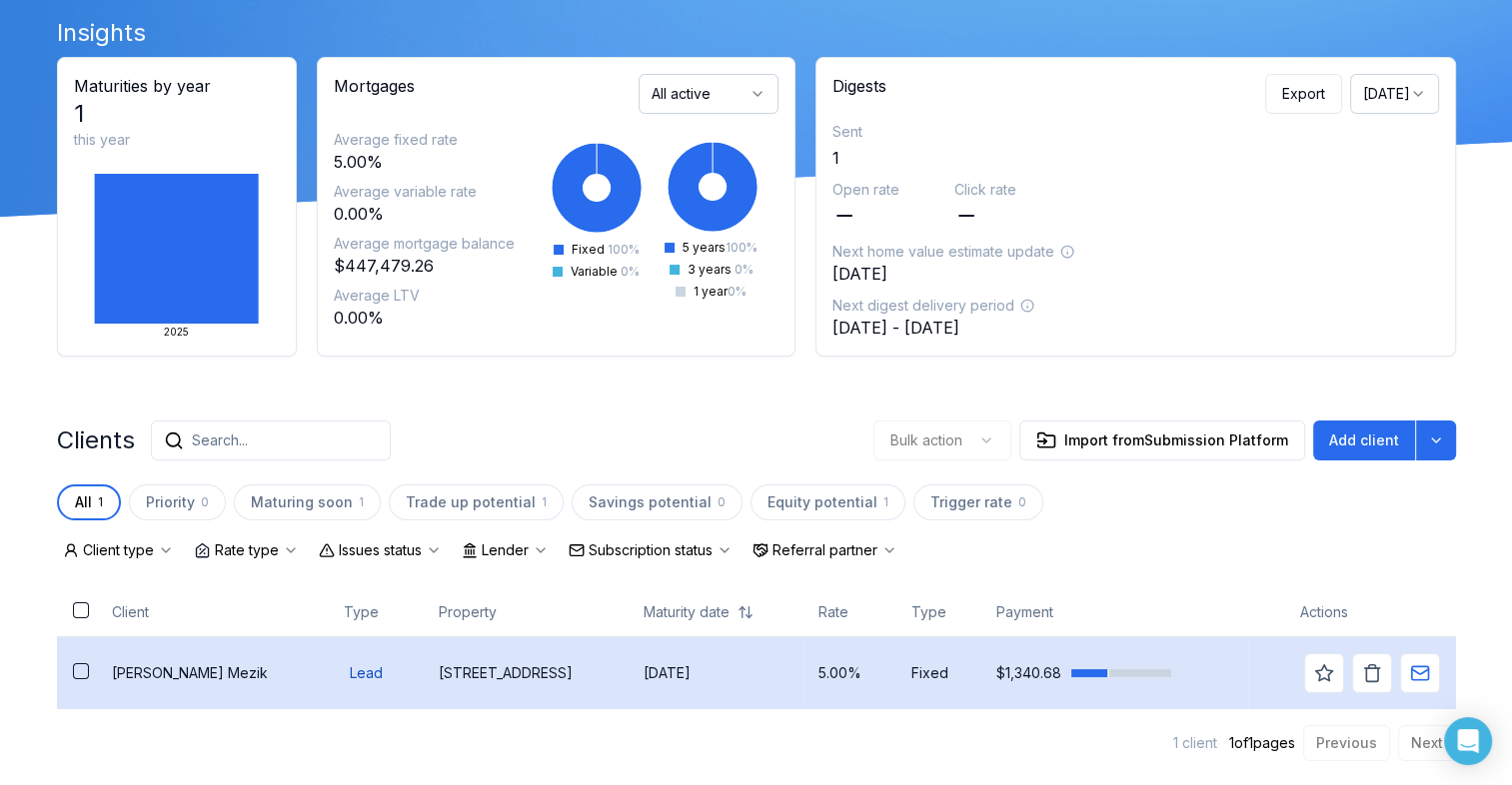 click on "501 The Kingsway" at bounding box center (525, 672) 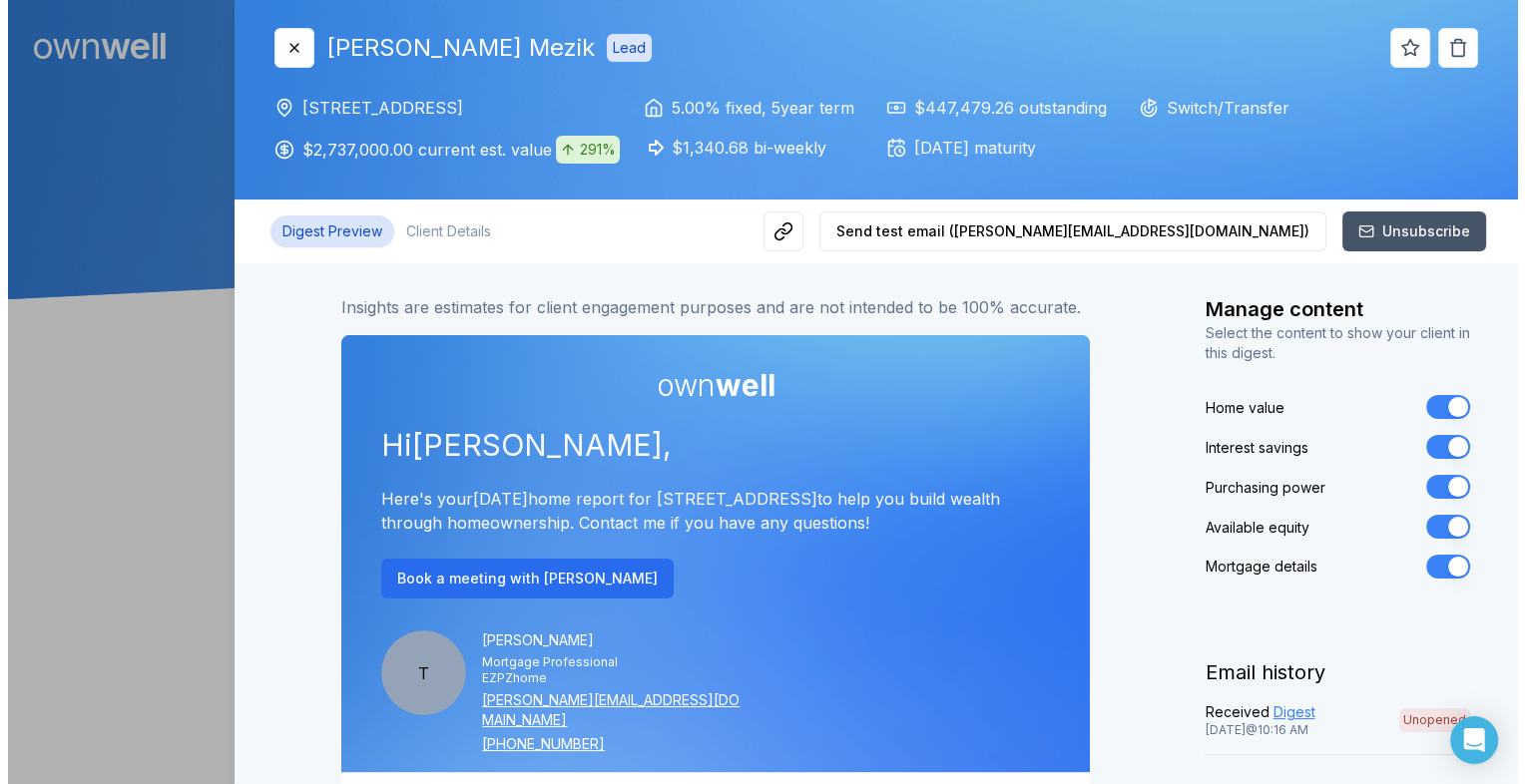 scroll, scrollTop: 0, scrollLeft: 0, axis: both 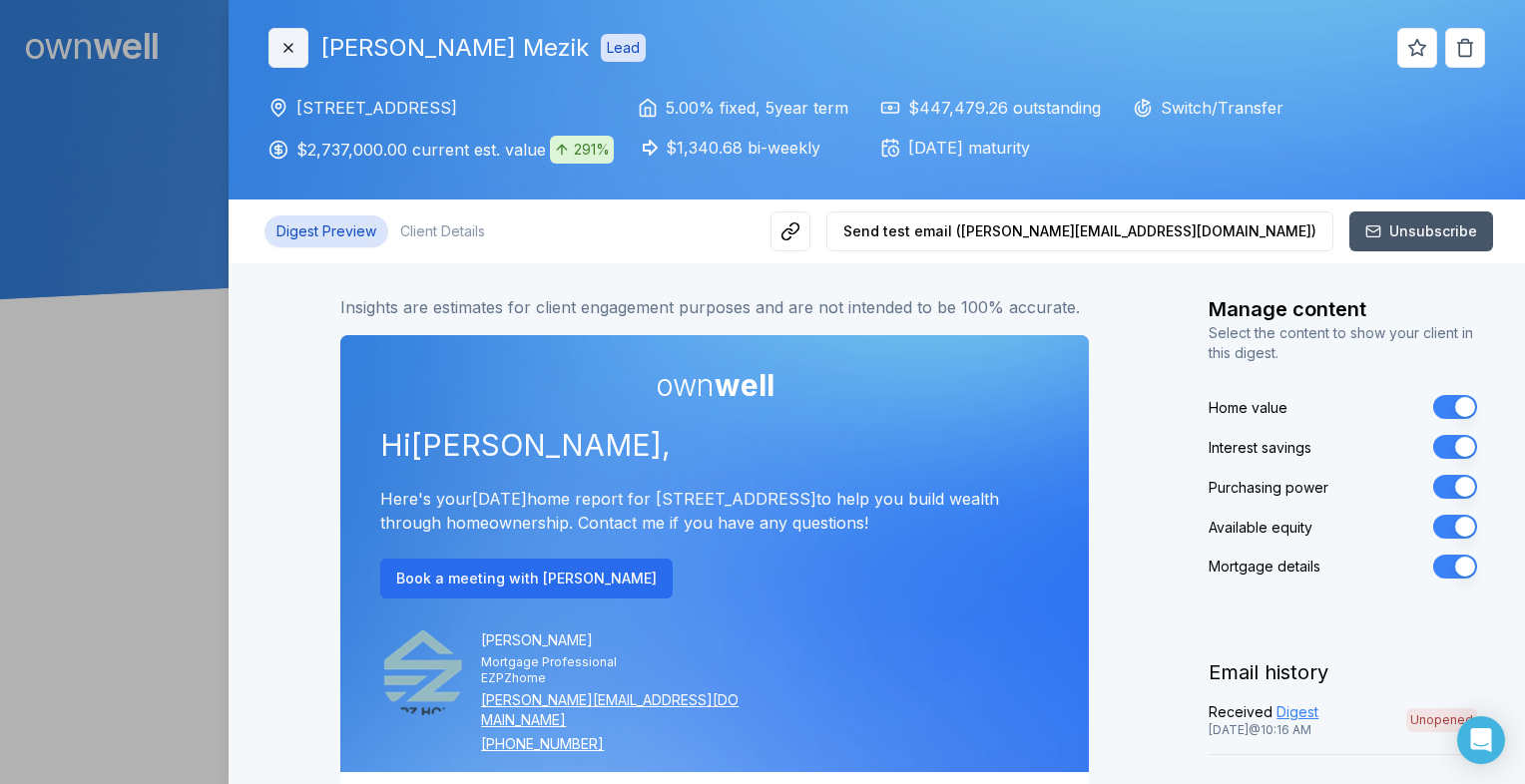 click 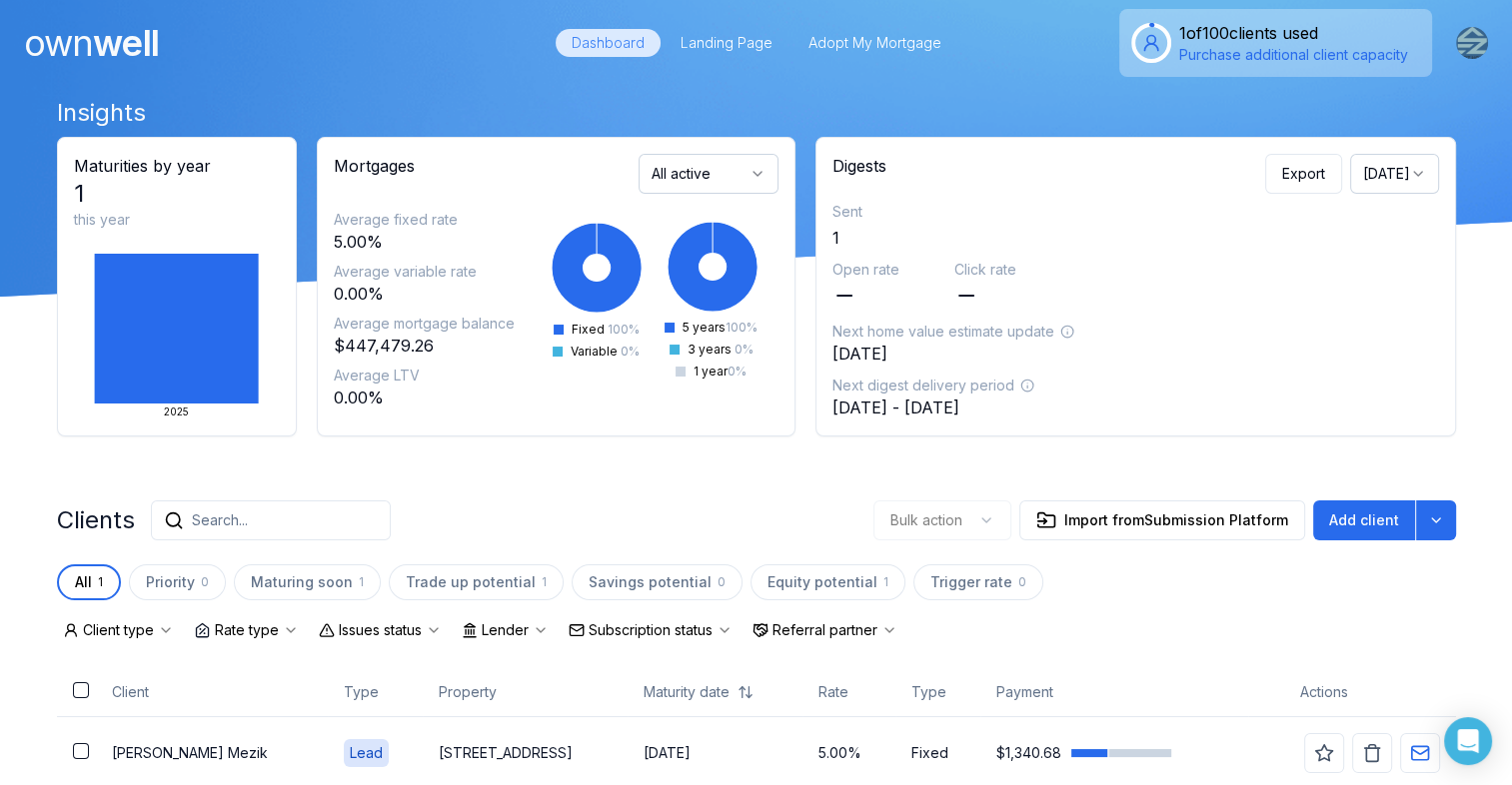 scroll, scrollTop: 0, scrollLeft: 0, axis: both 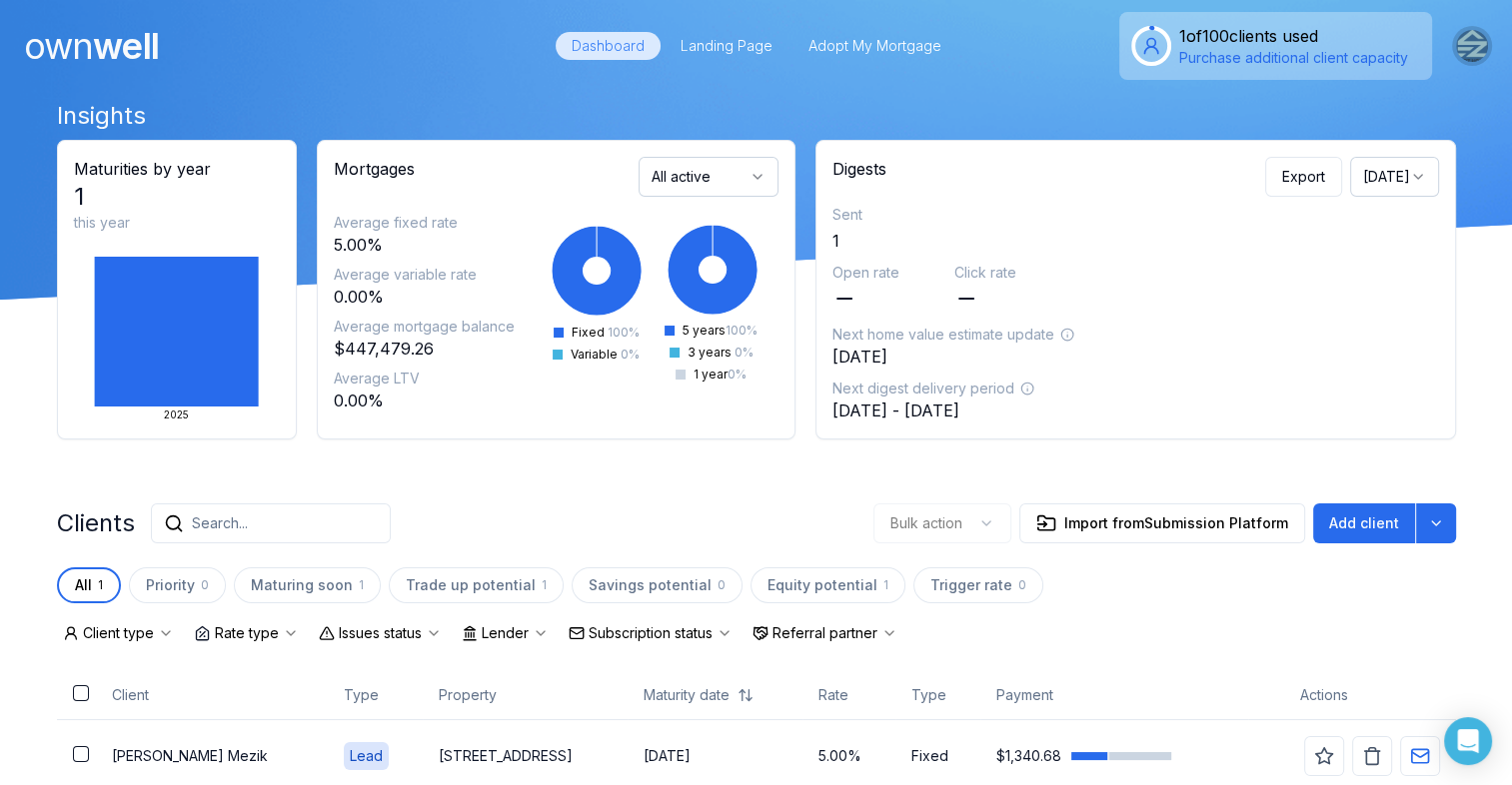 click at bounding box center (1472, 46) 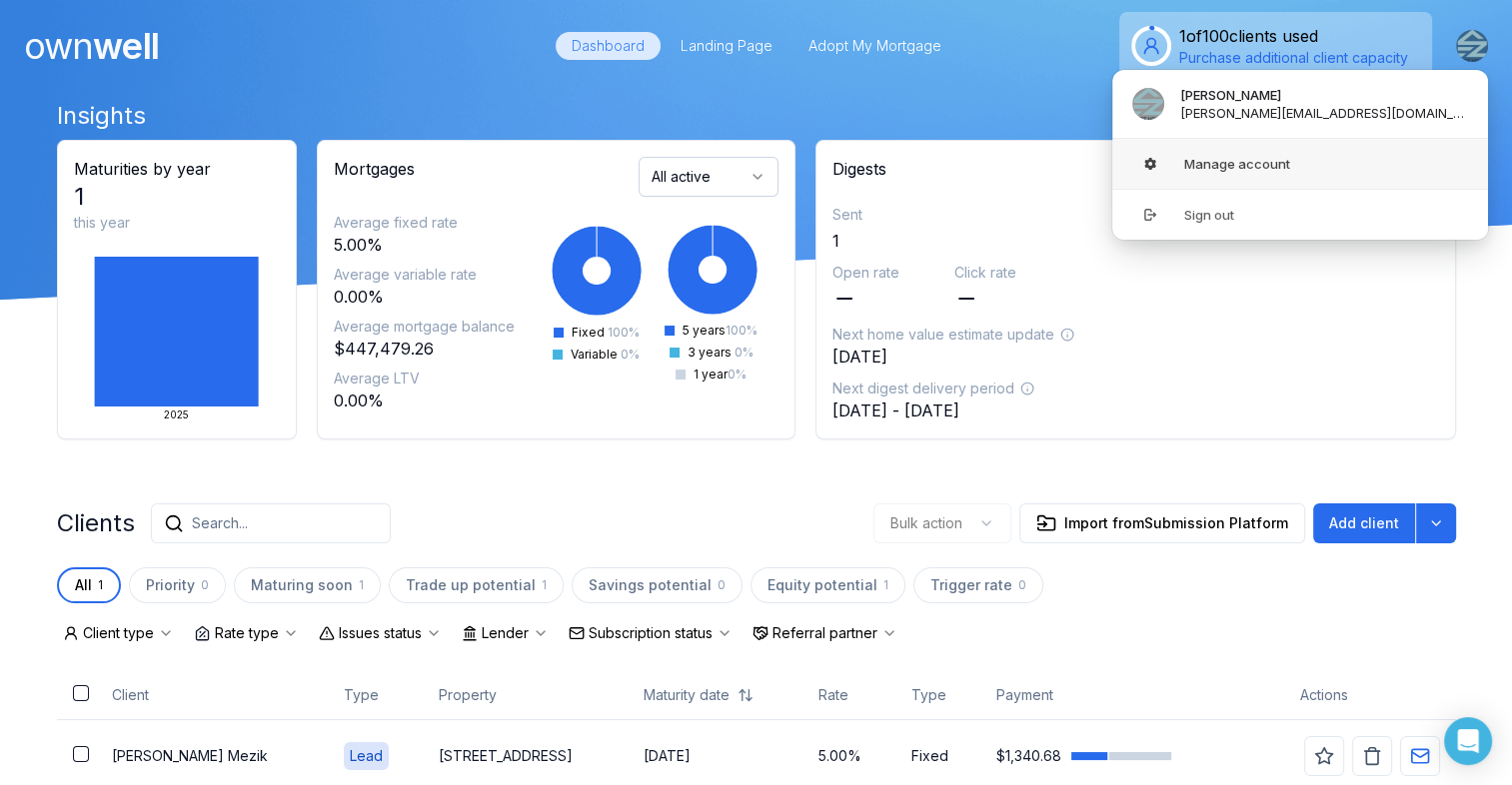 click on "Manage account" at bounding box center (1300, 164) 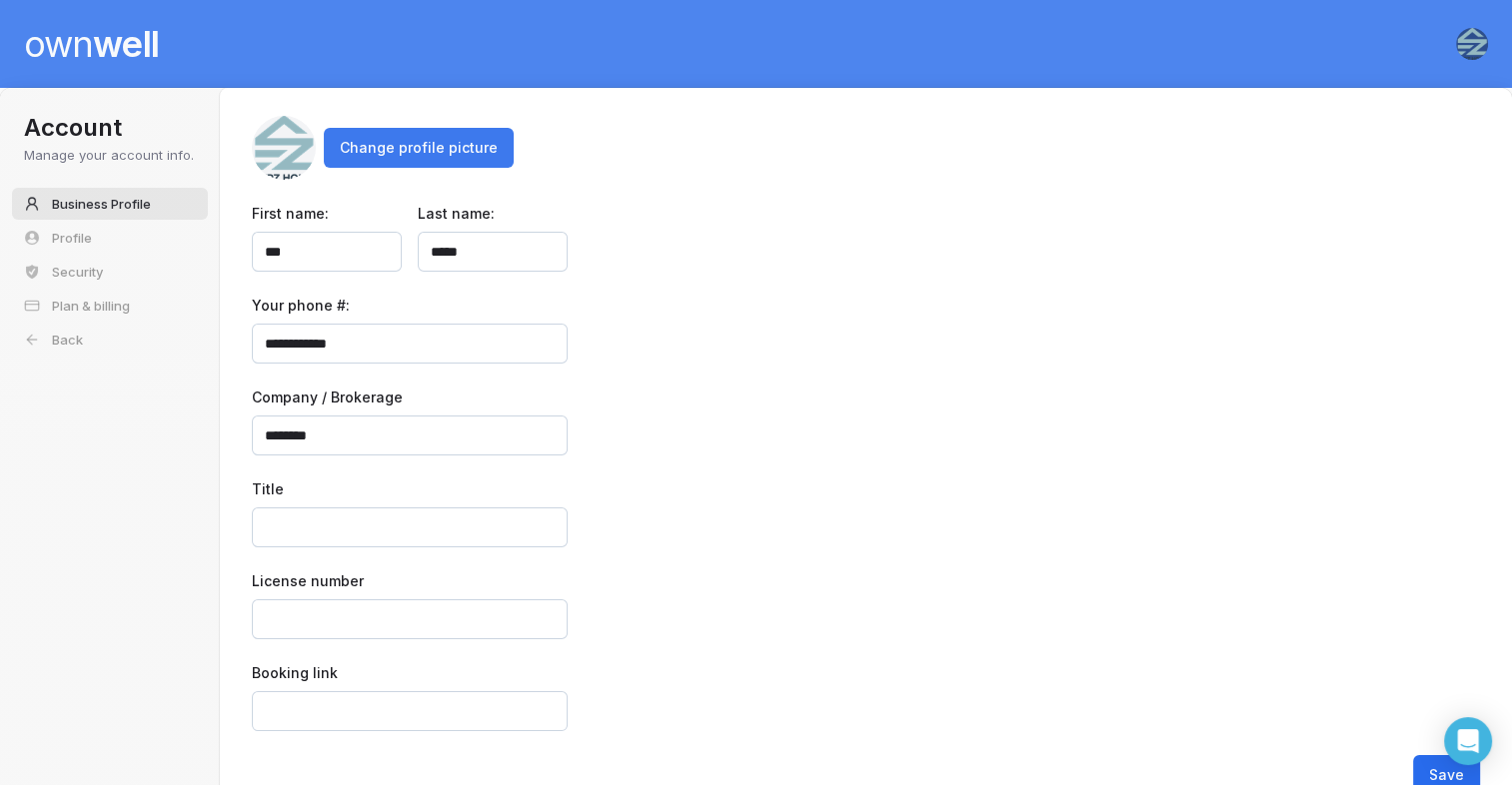 click on "Change profile picture" at bounding box center [419, 148] 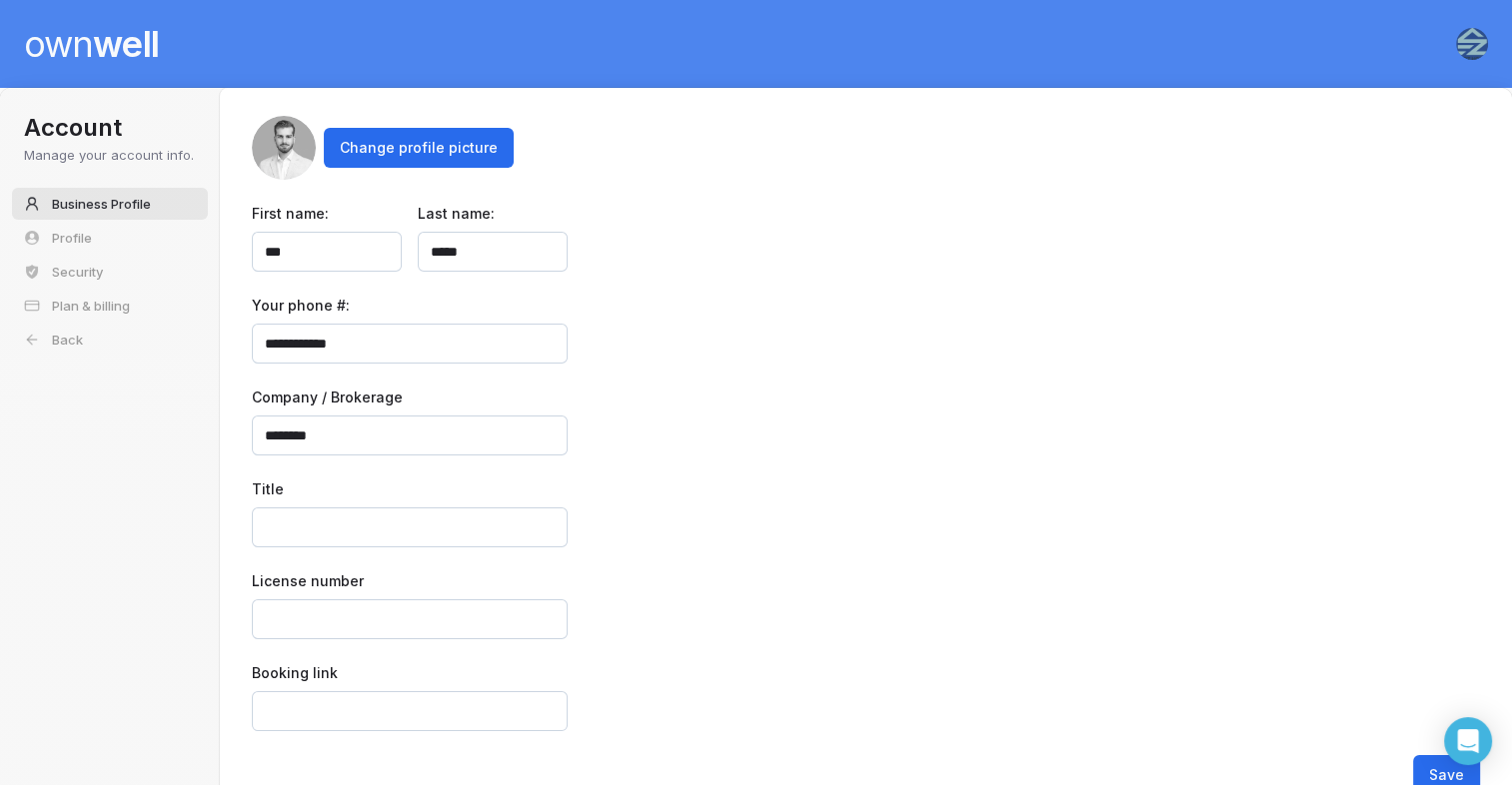 click on "***" at bounding box center [327, 252] 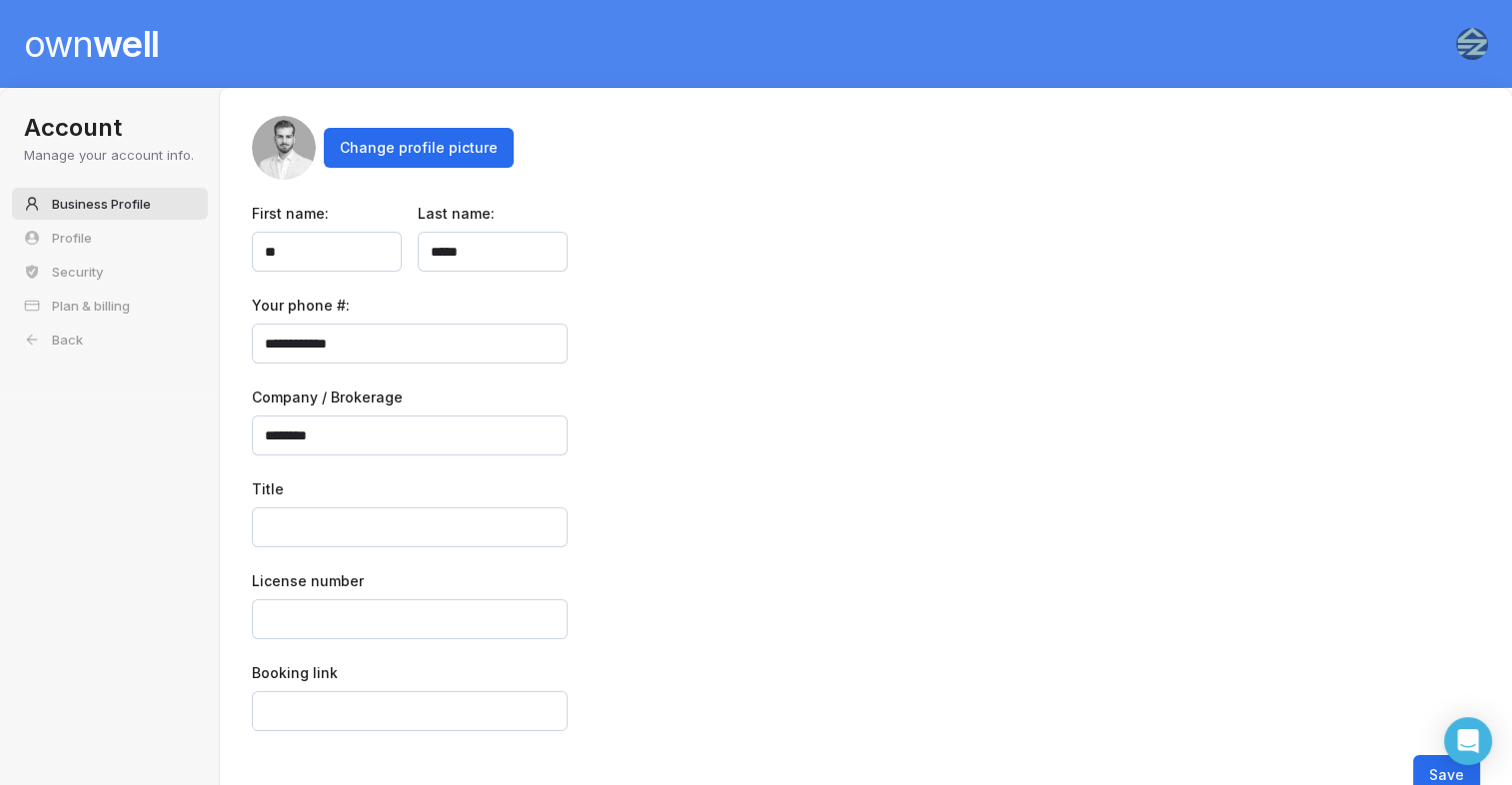 type on "*" 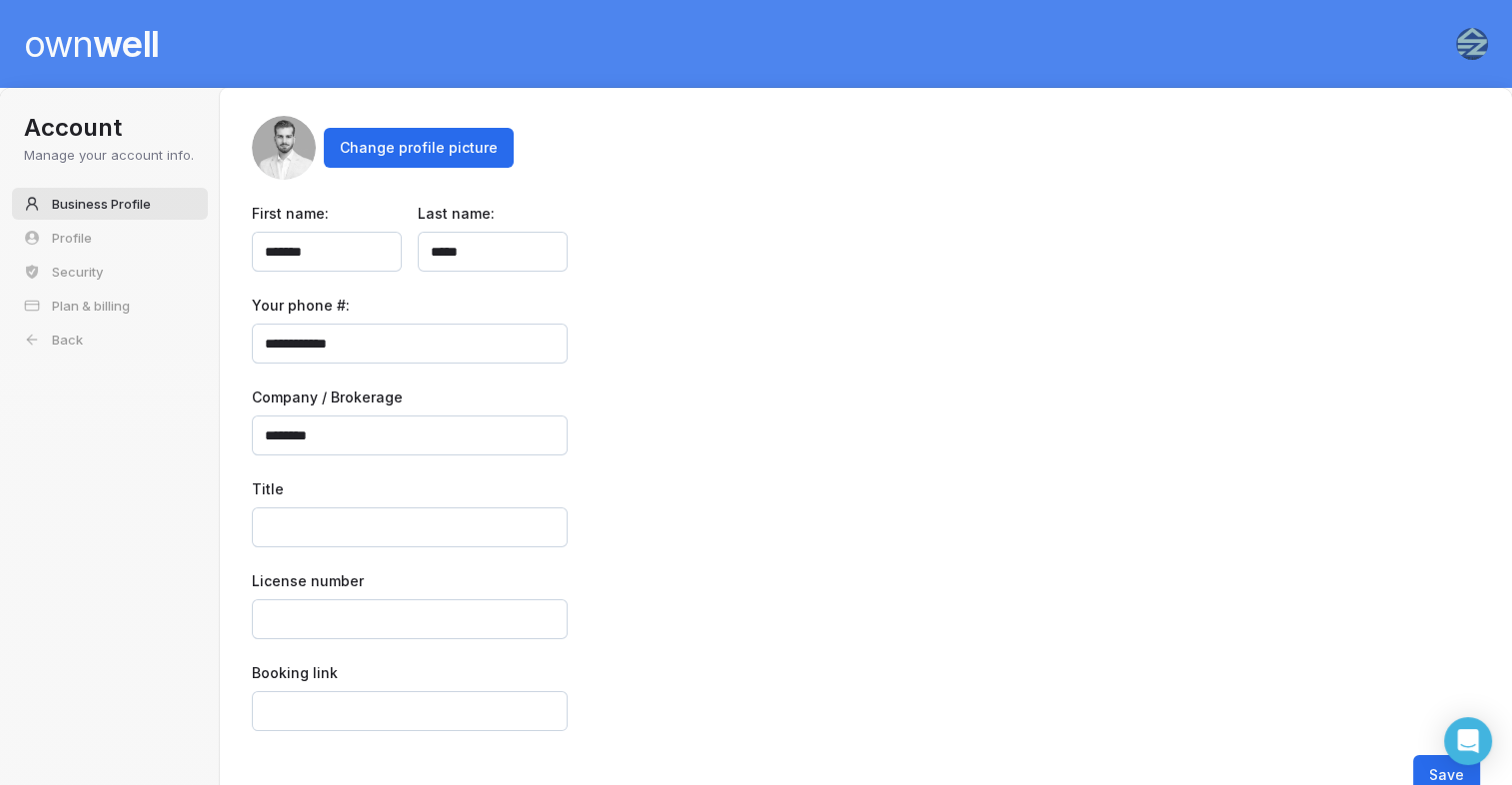 type on "*******" 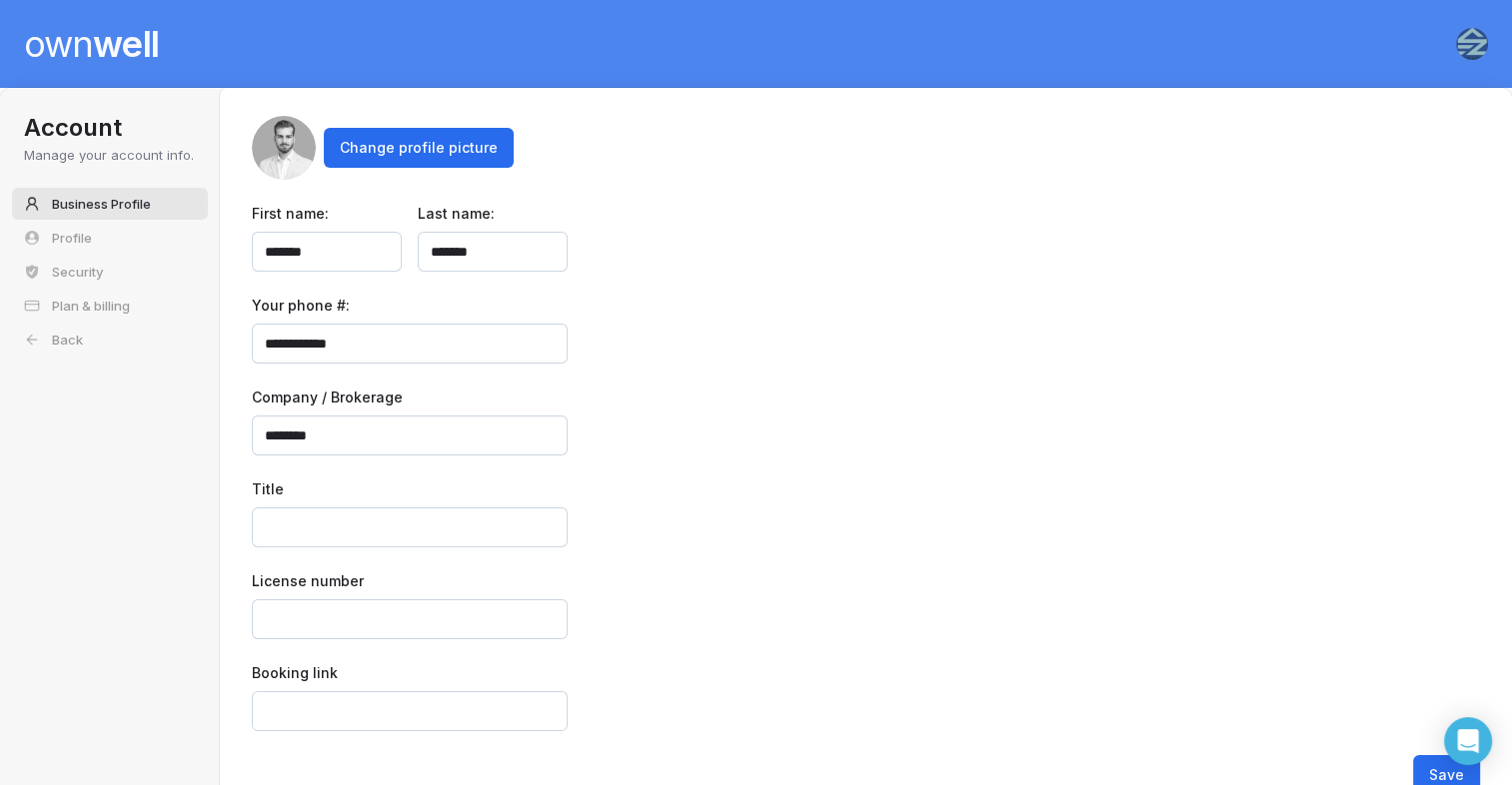 type on "*******" 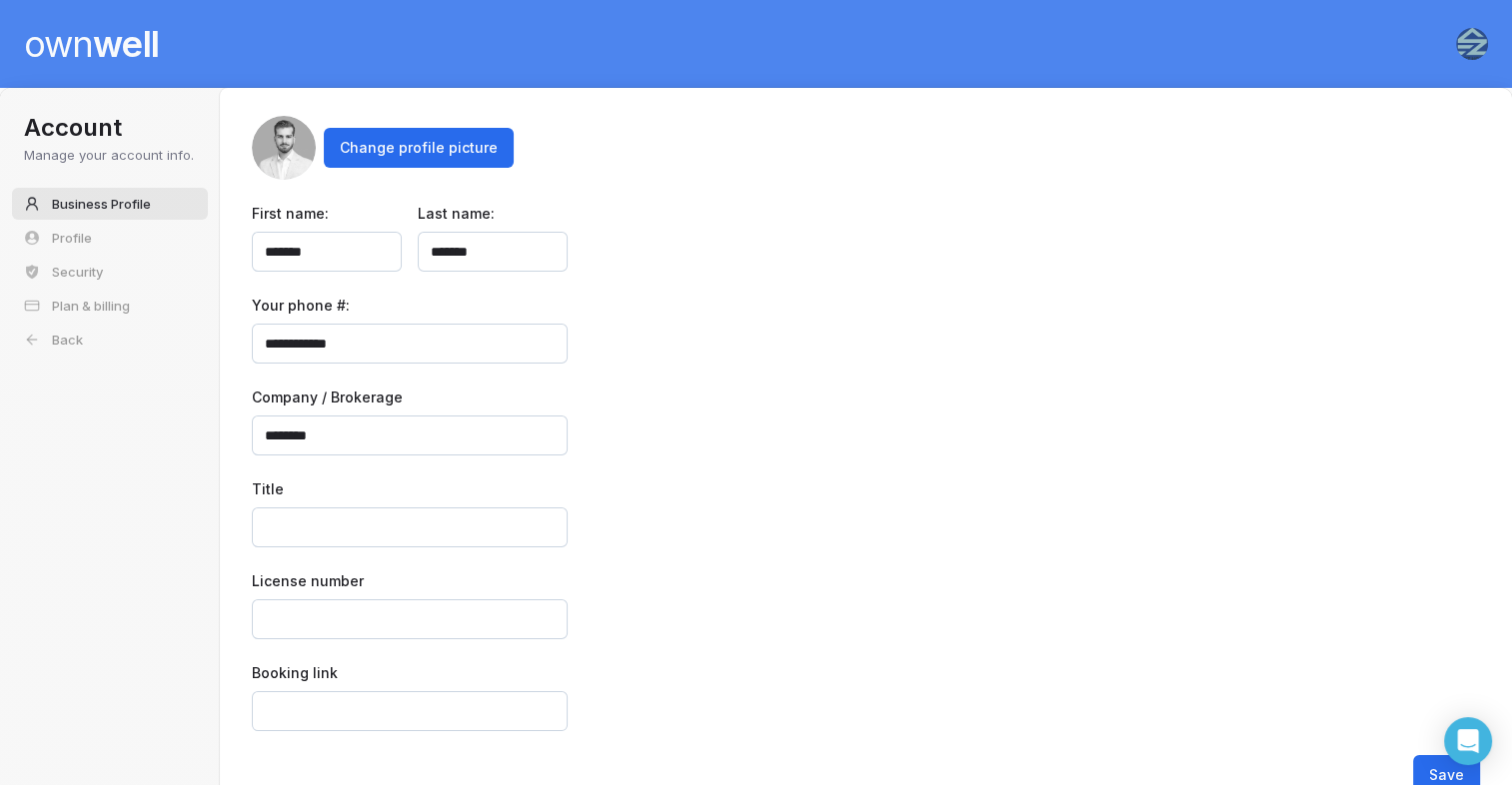 click on "**********" at bounding box center (410, 344) 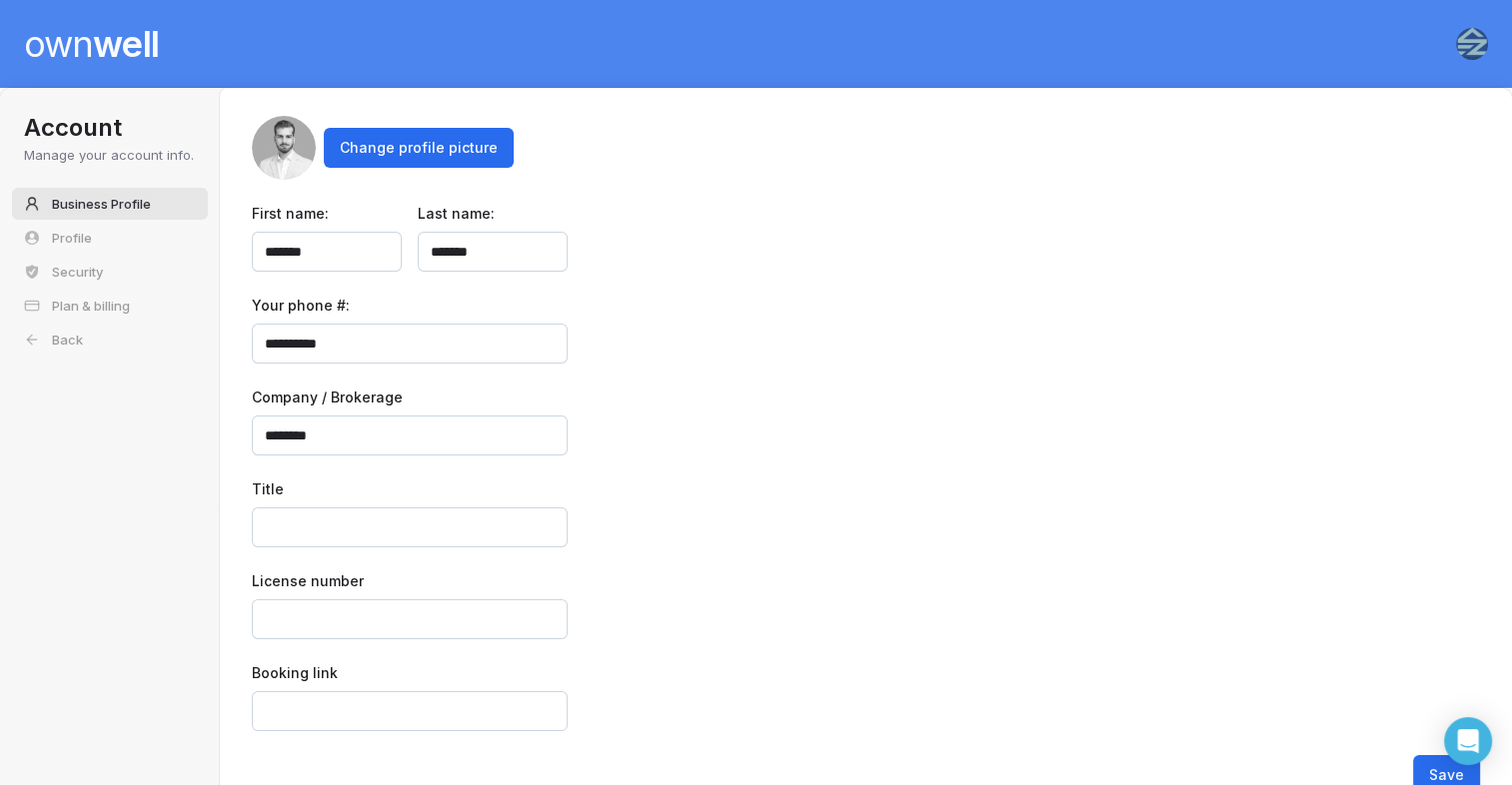 type on "*********" 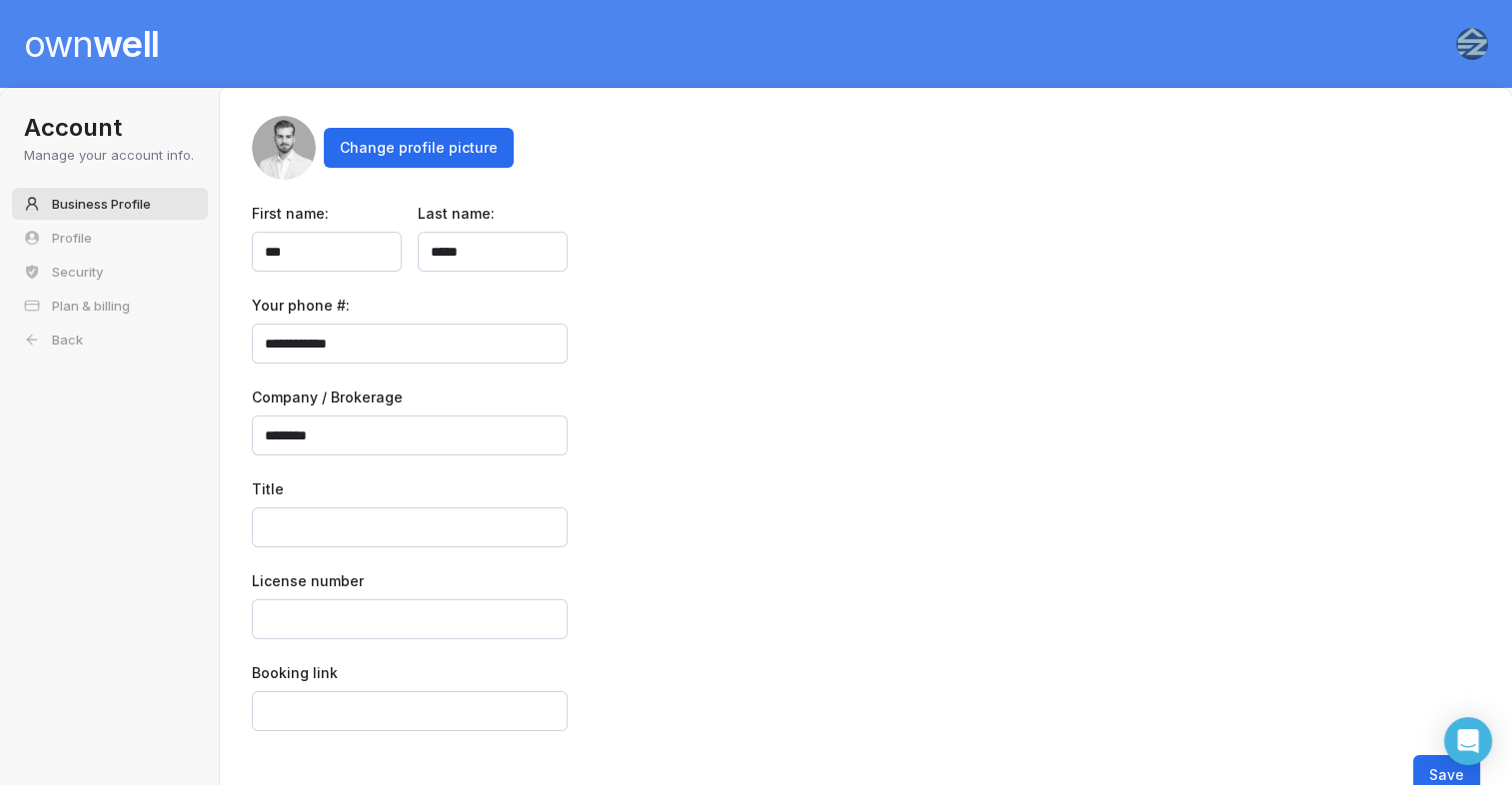 click on "**********" at bounding box center (410, 344) 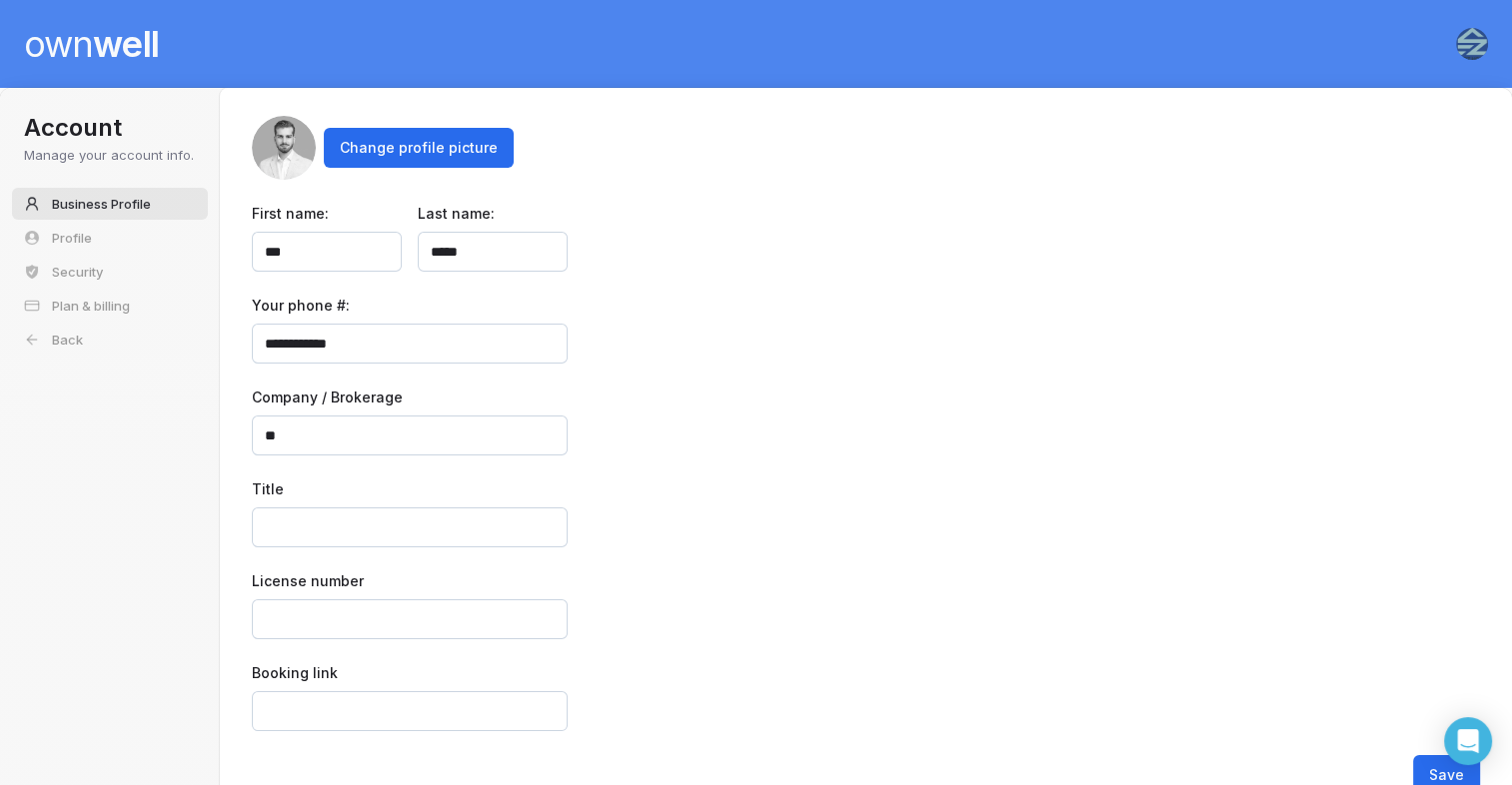 type on "*" 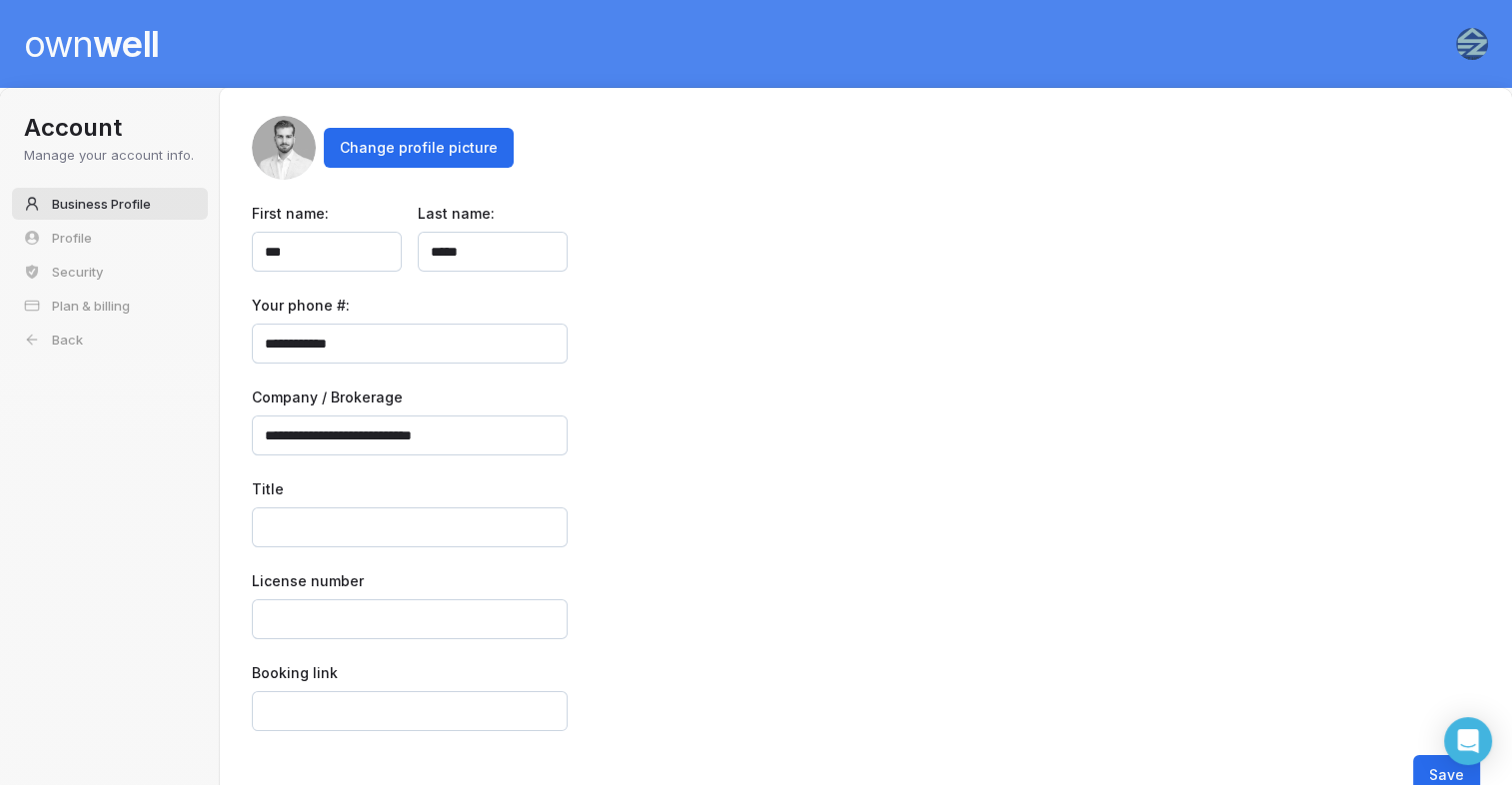 type on "**********" 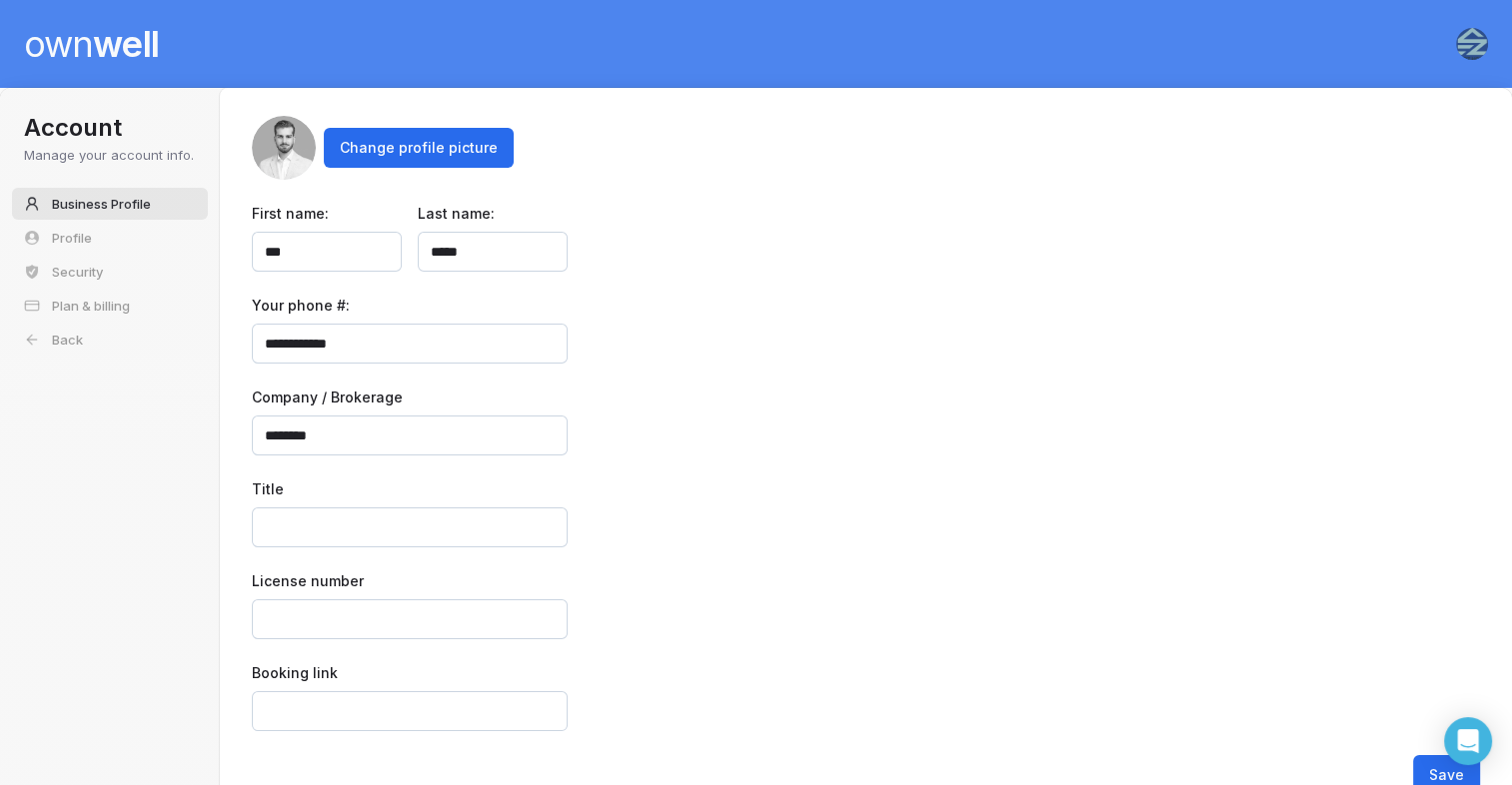 click on "Title" at bounding box center [410, 527] 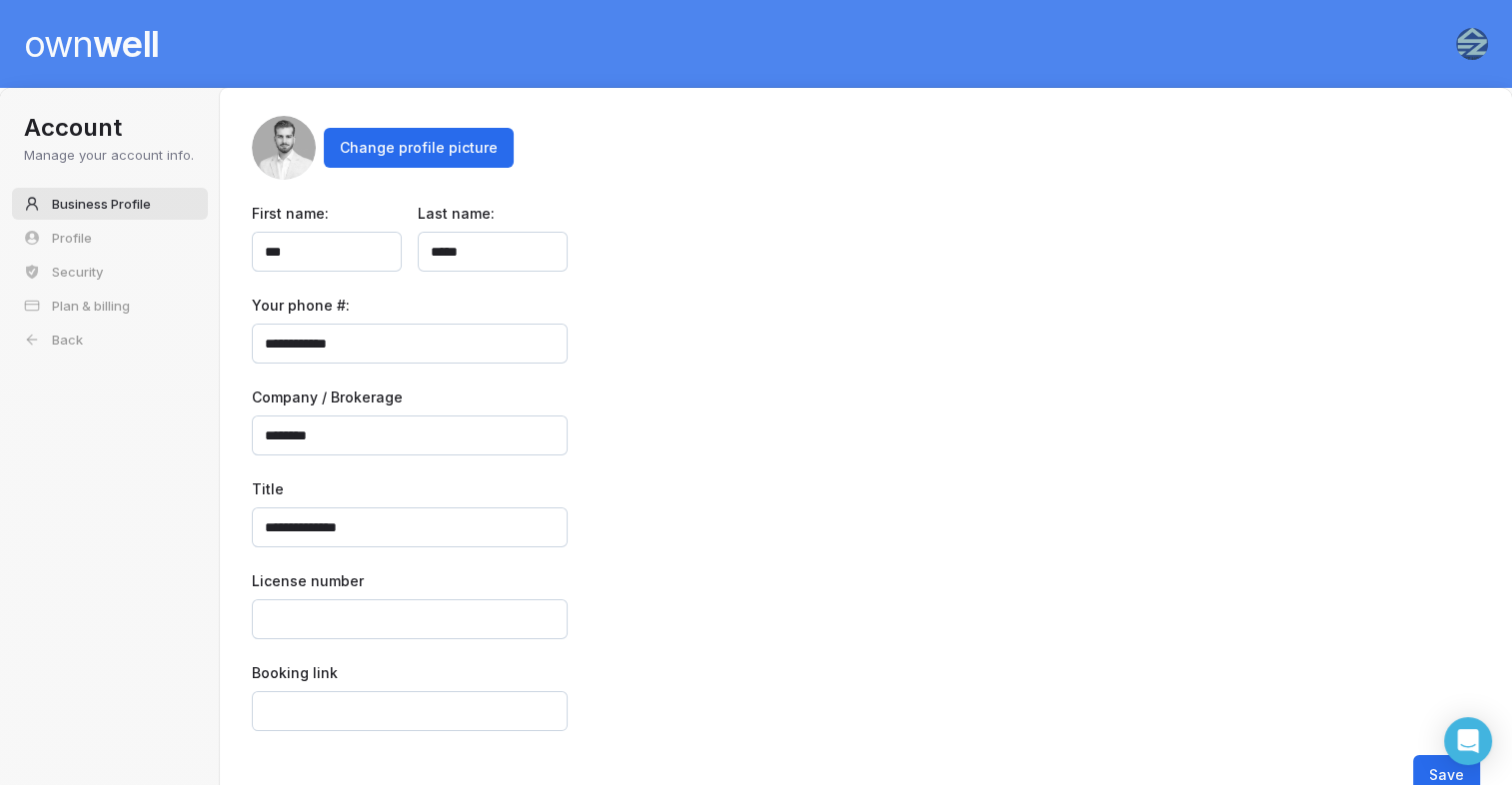 type on "**********" 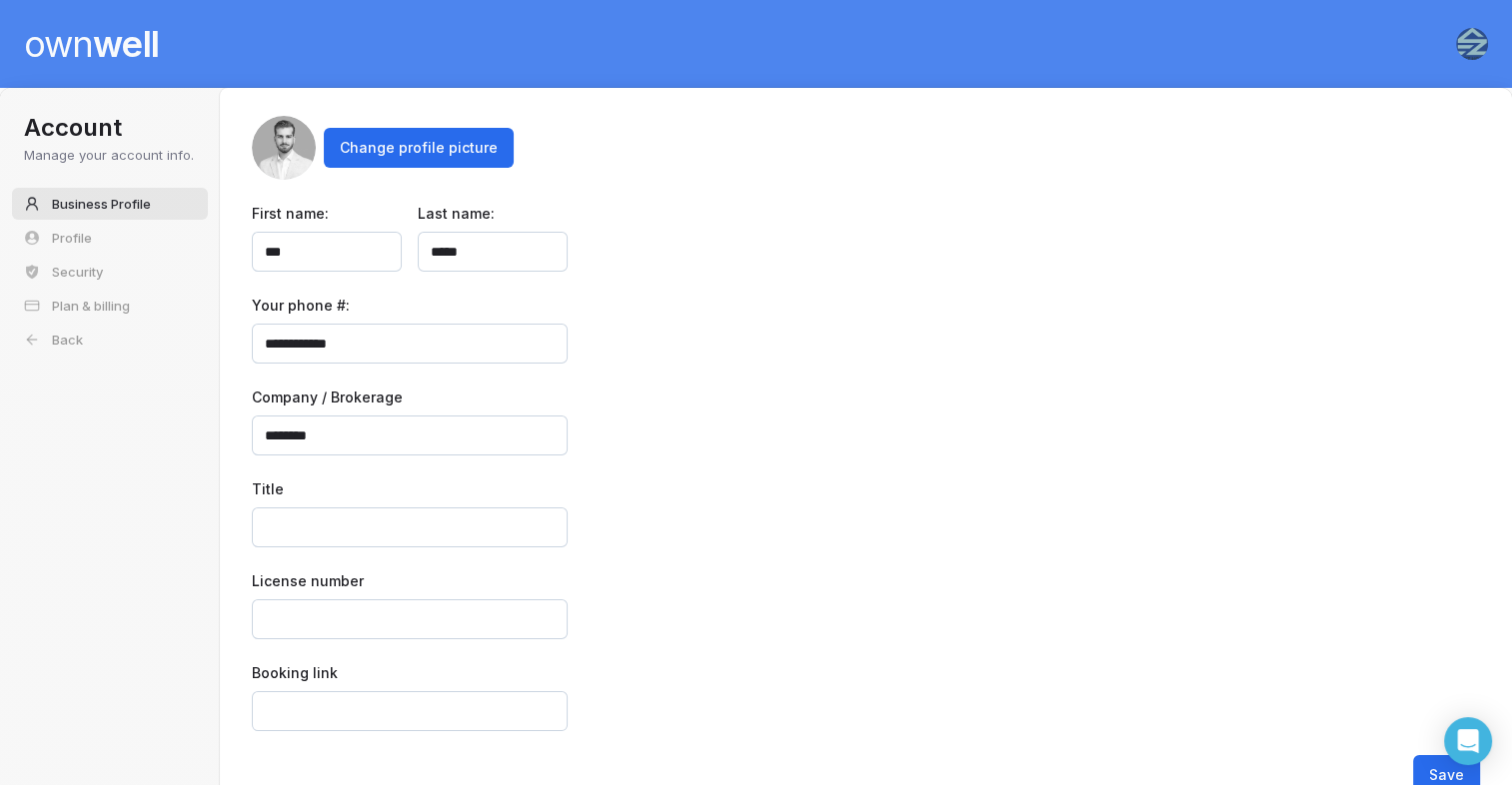 click on "Title" at bounding box center [410, 527] 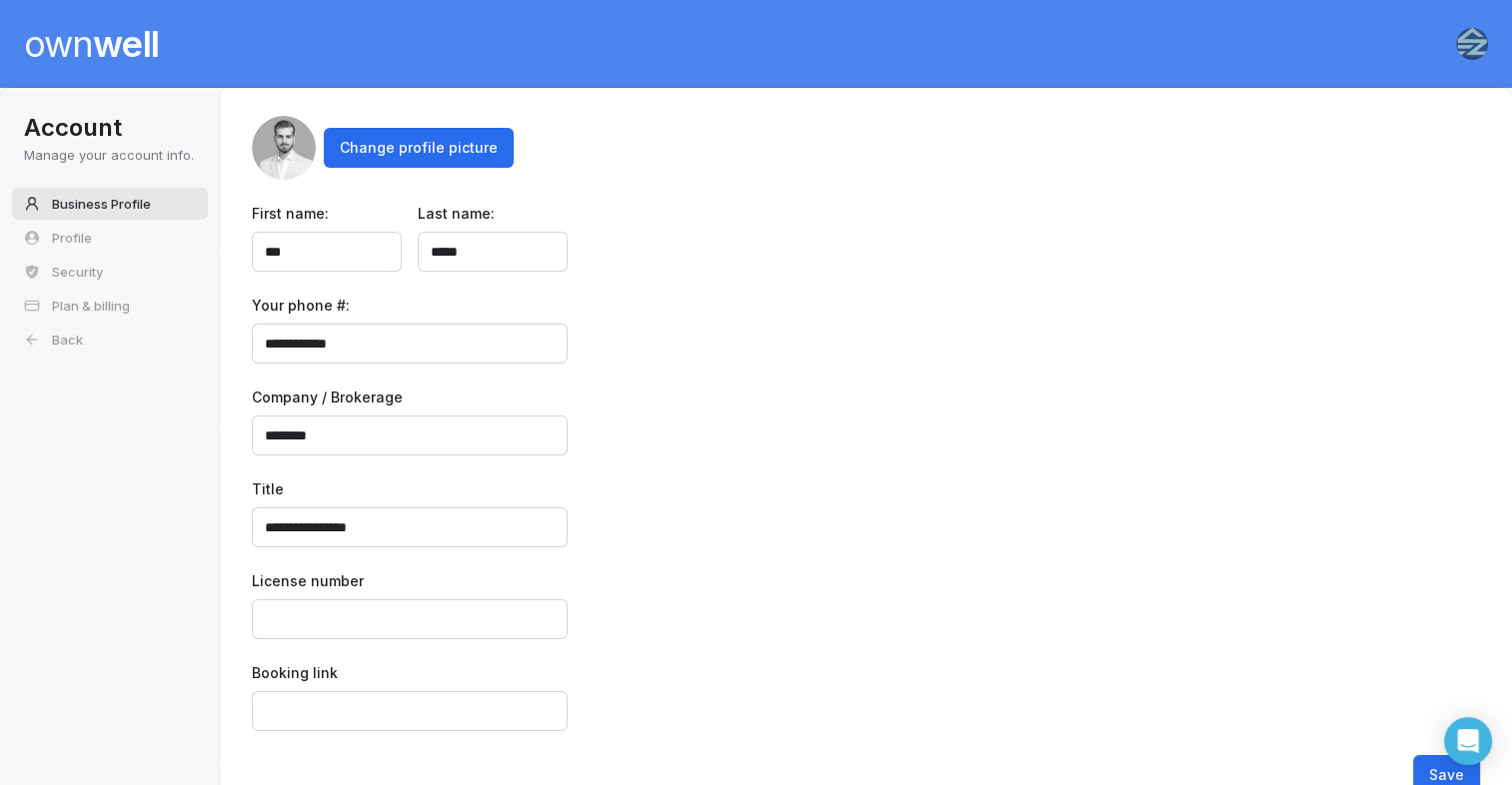 type on "**********" 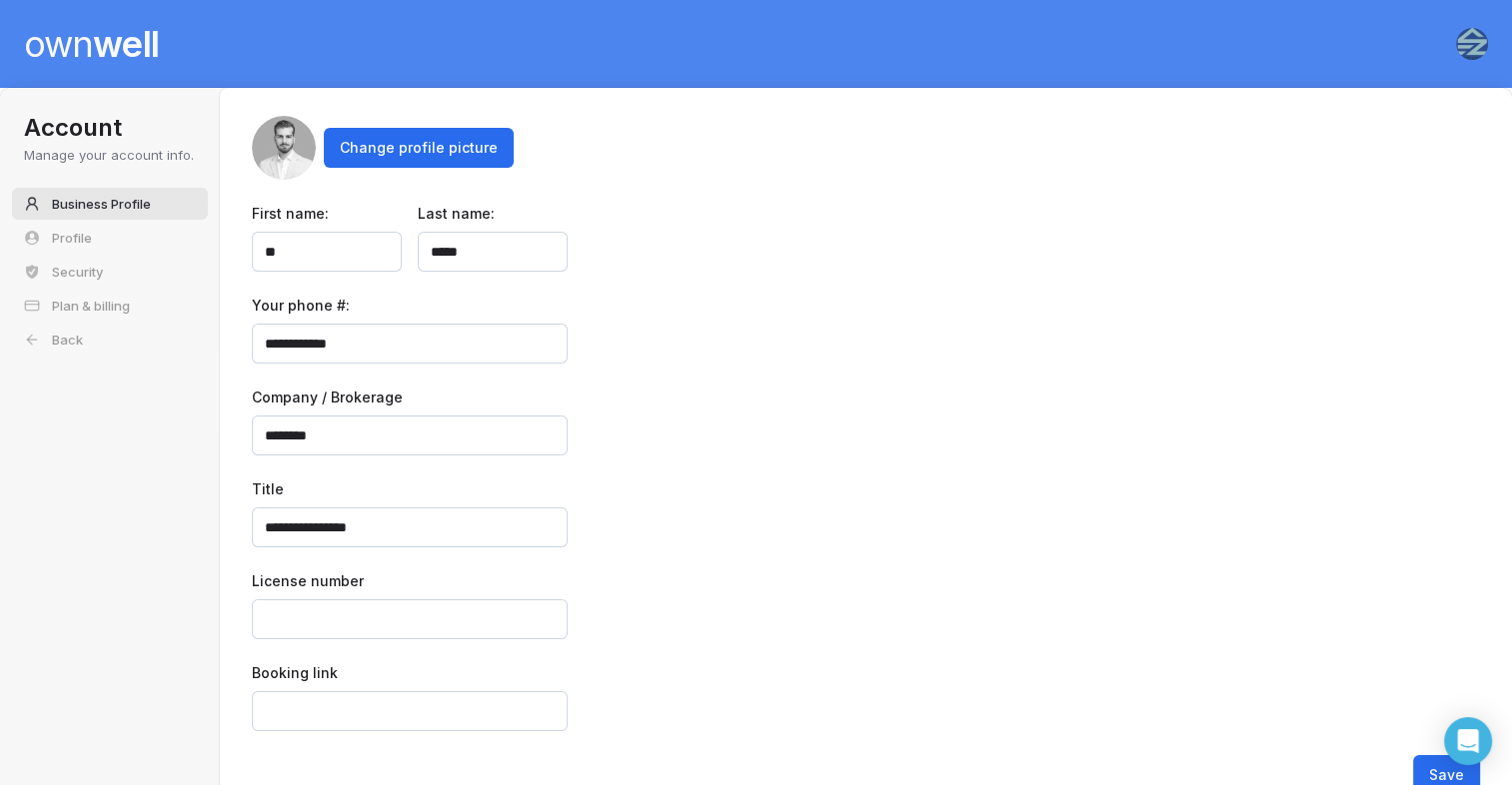 type on "*" 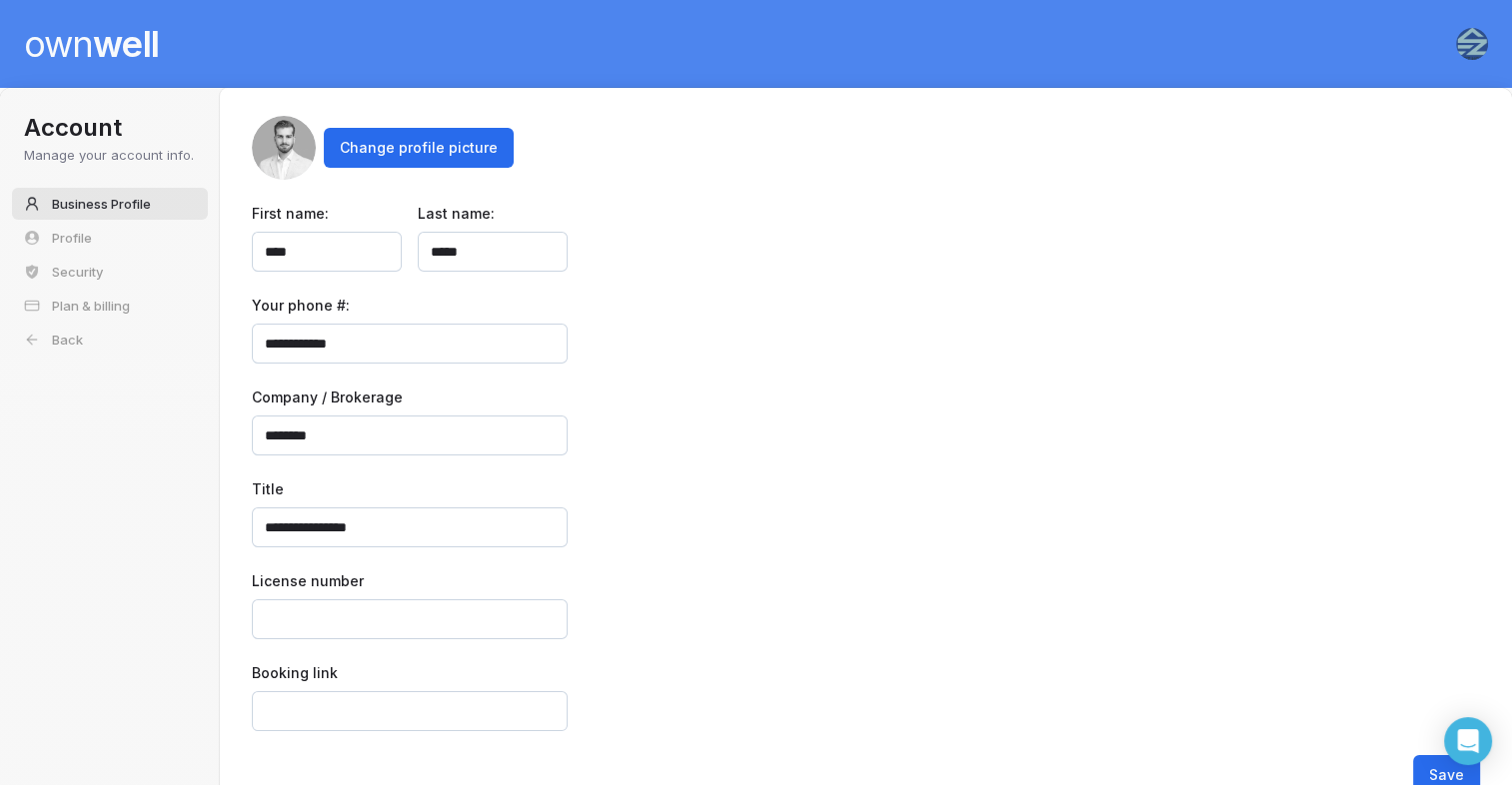 type on "****" 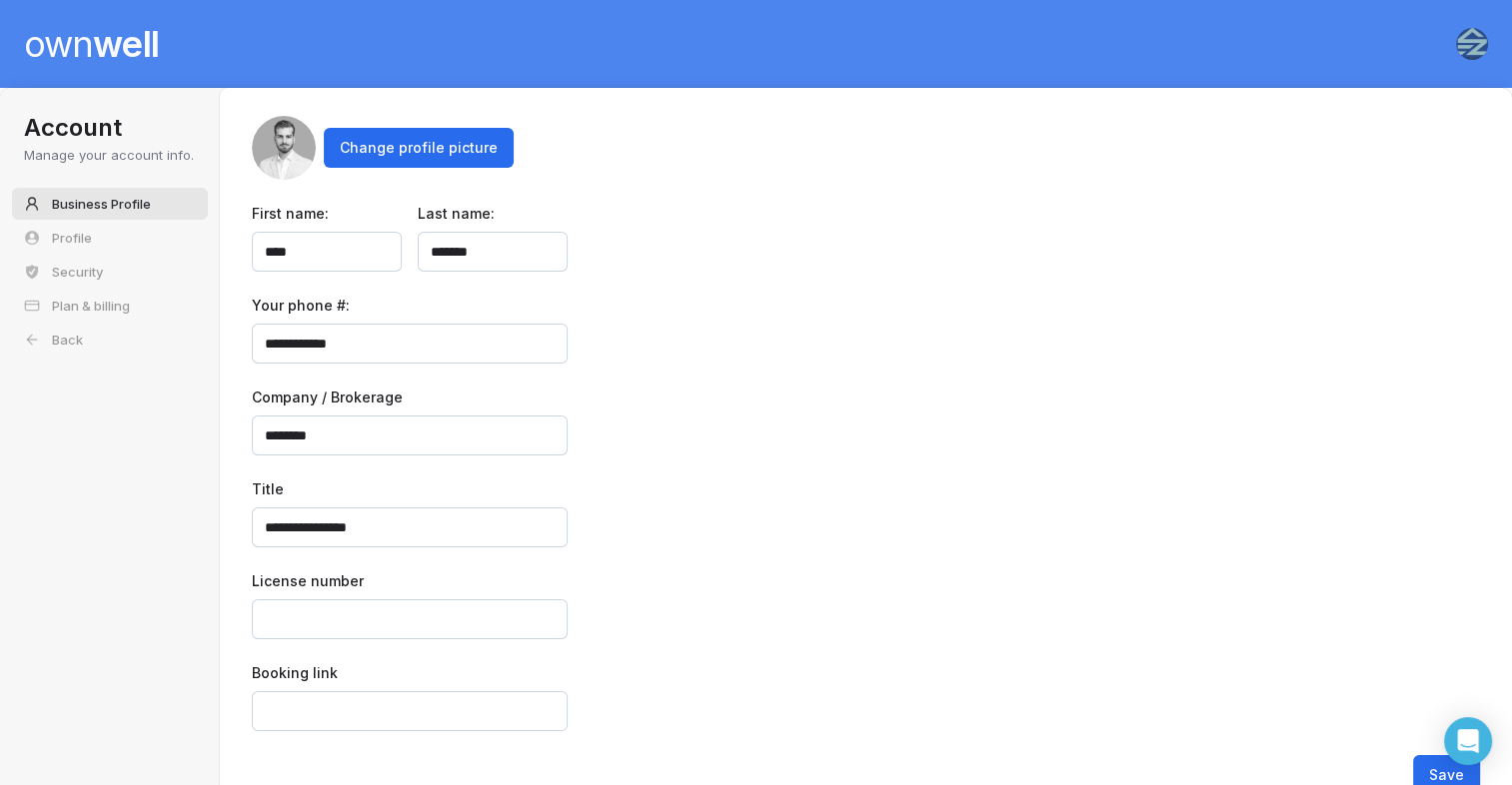 type on "*******" 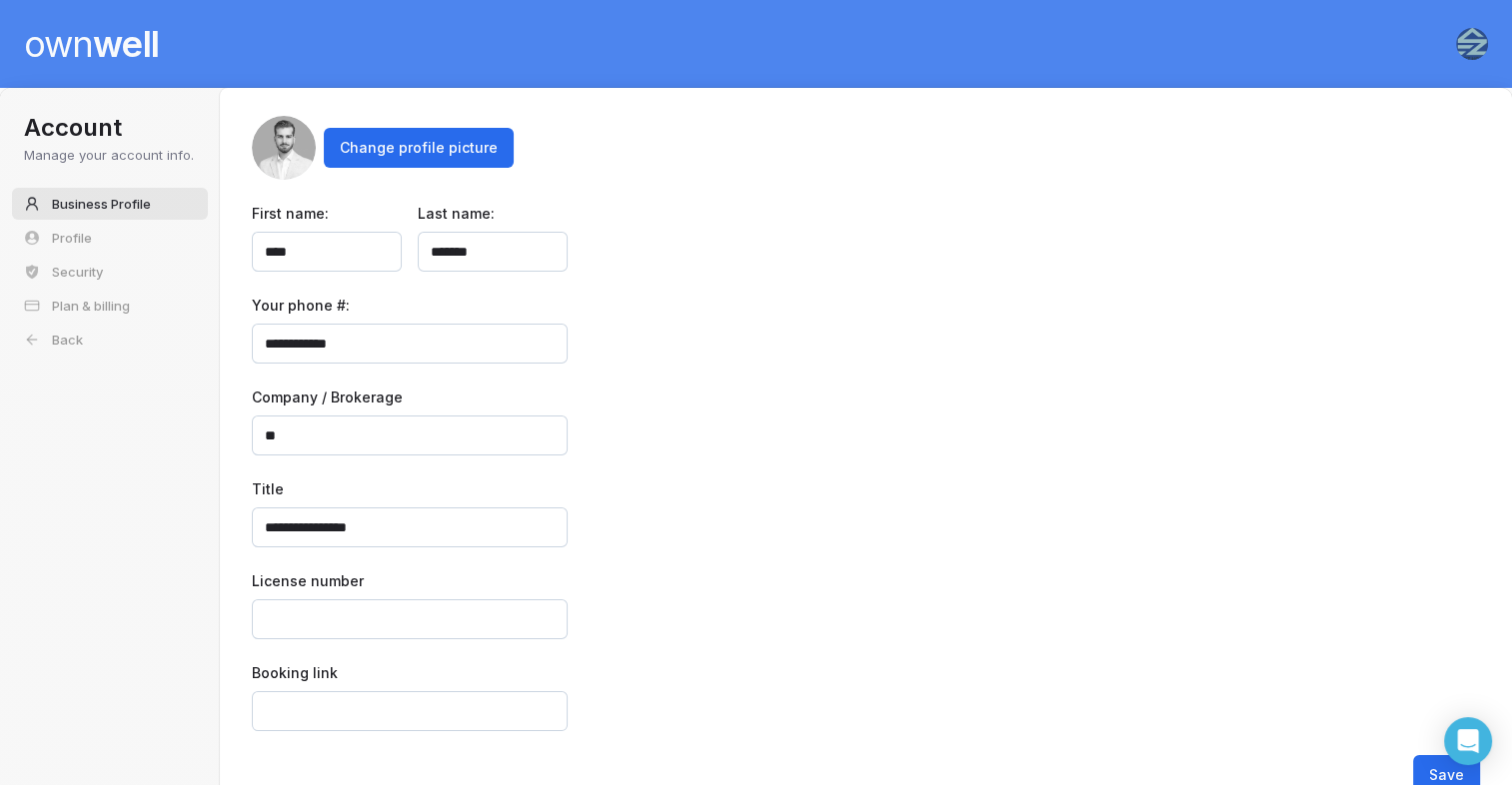 type on "*" 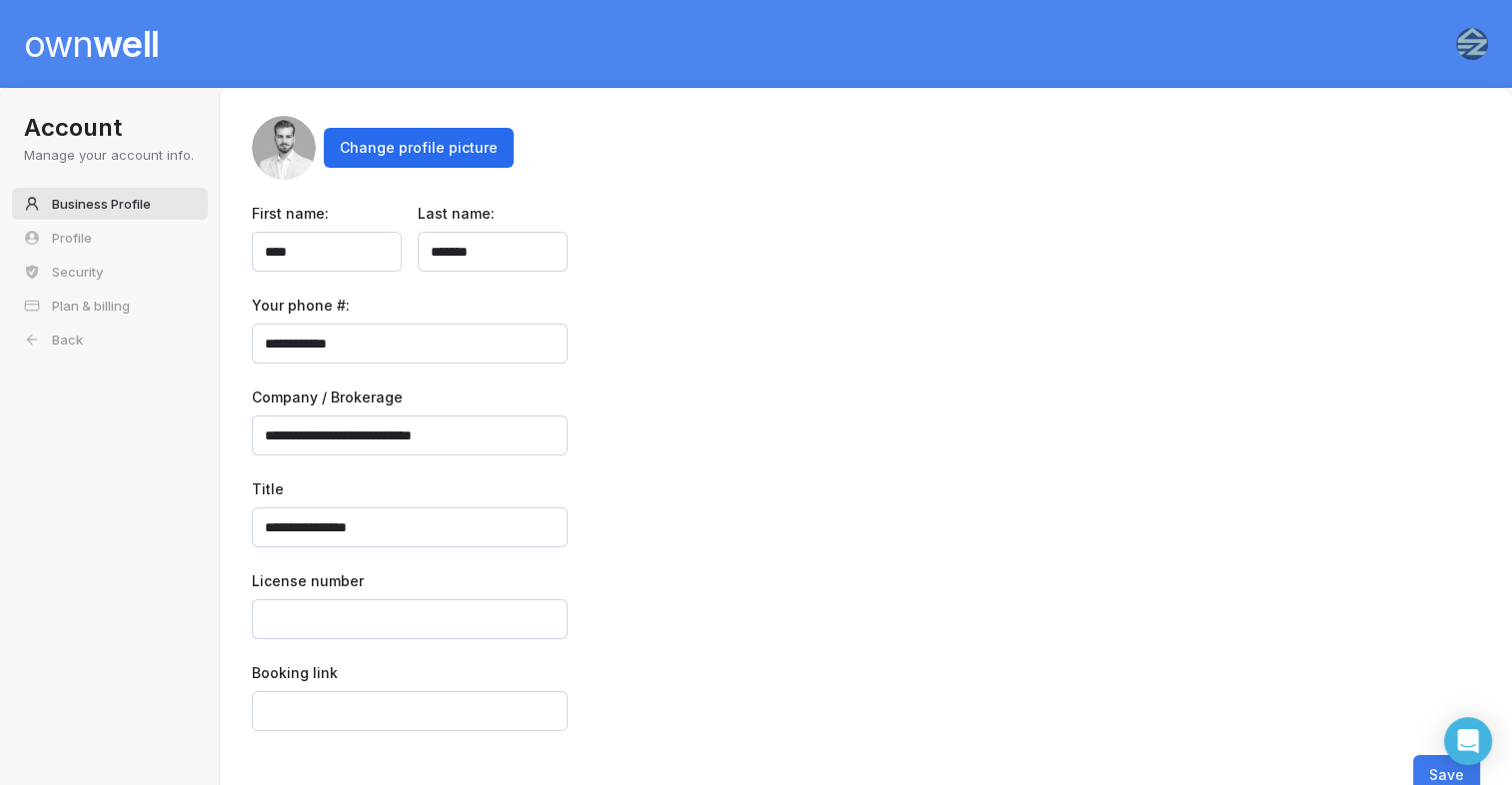 type on "**********" 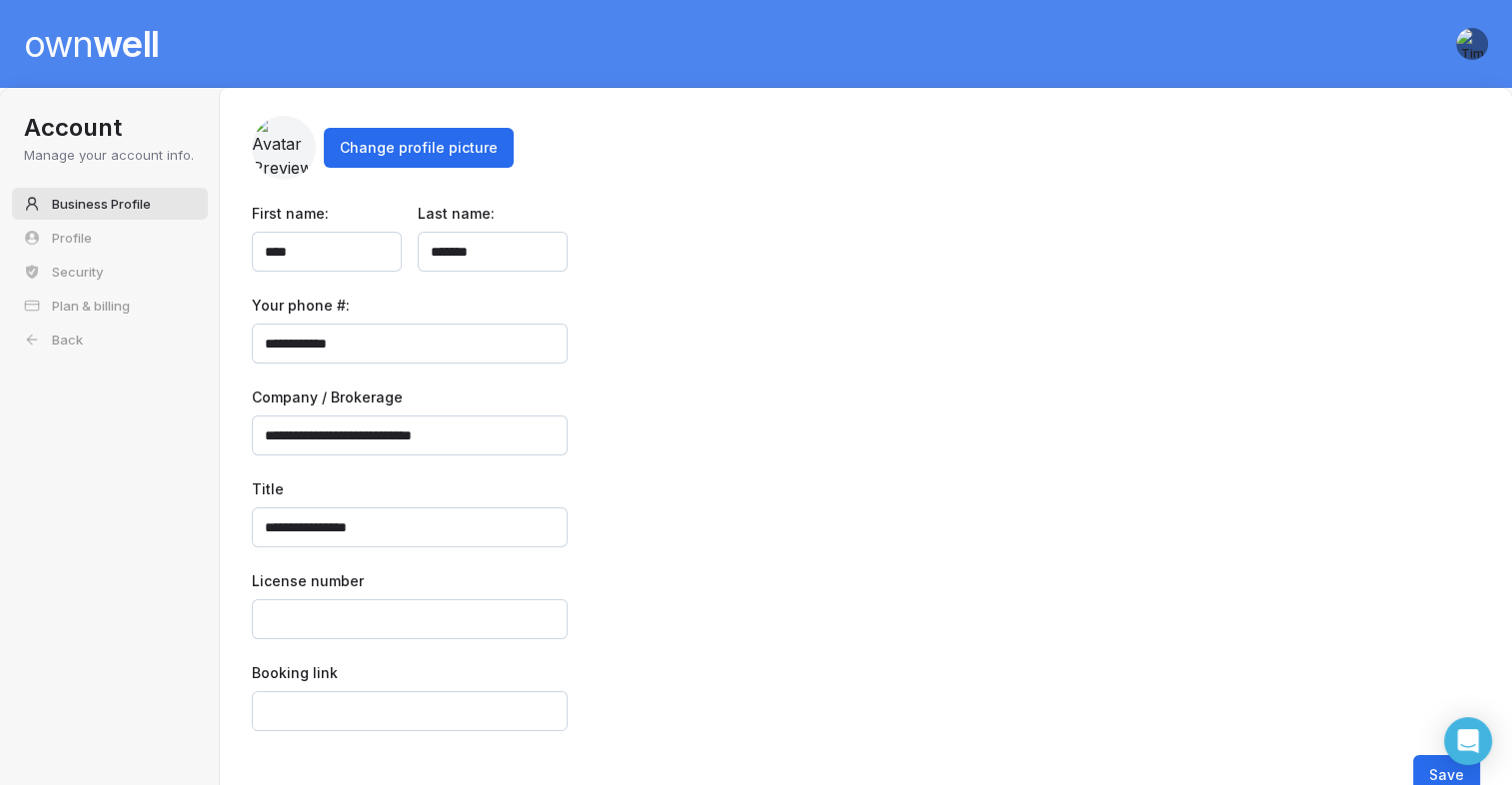 click on "**********" at bounding box center [410, 435] 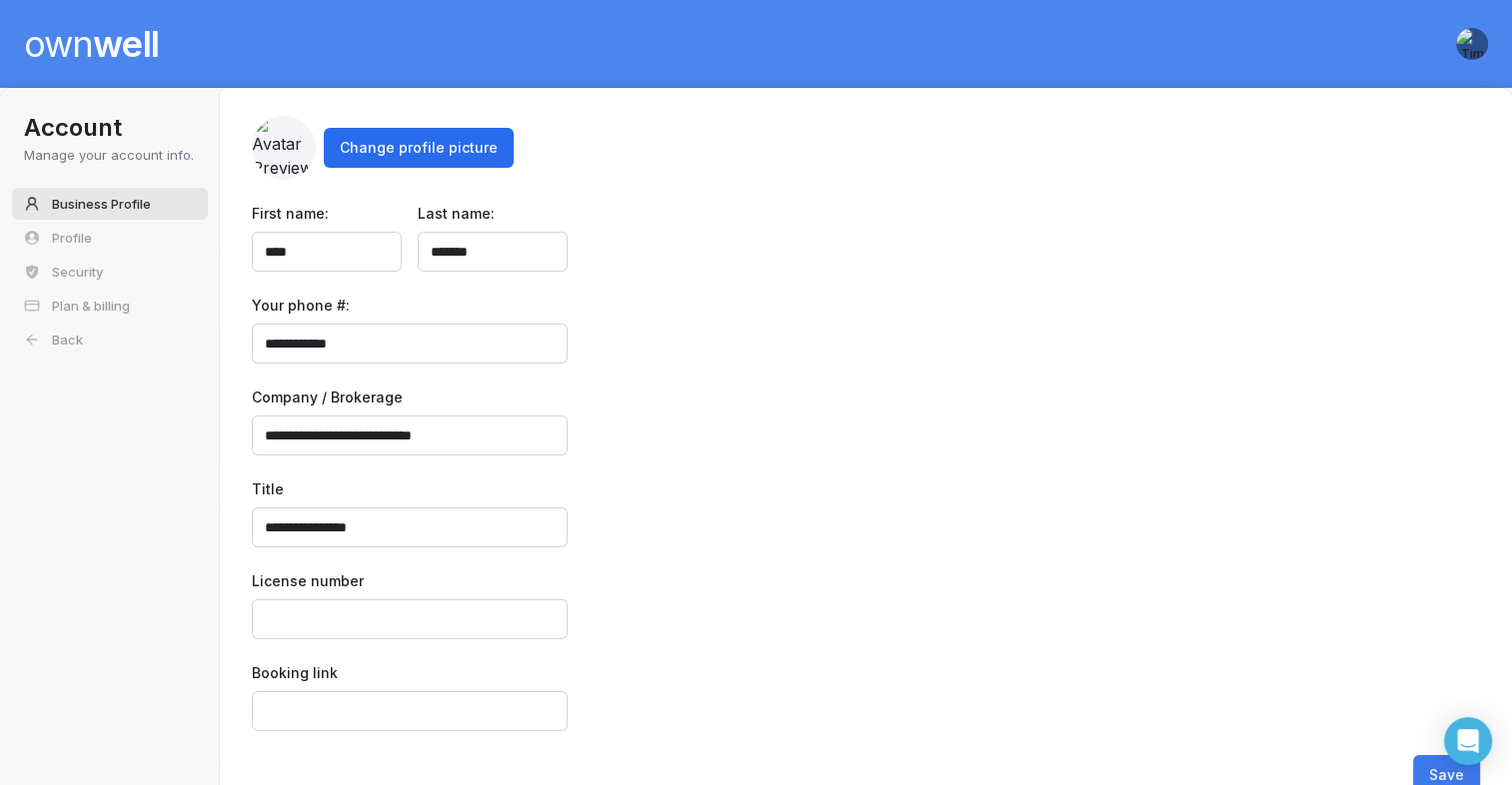 type on "**********" 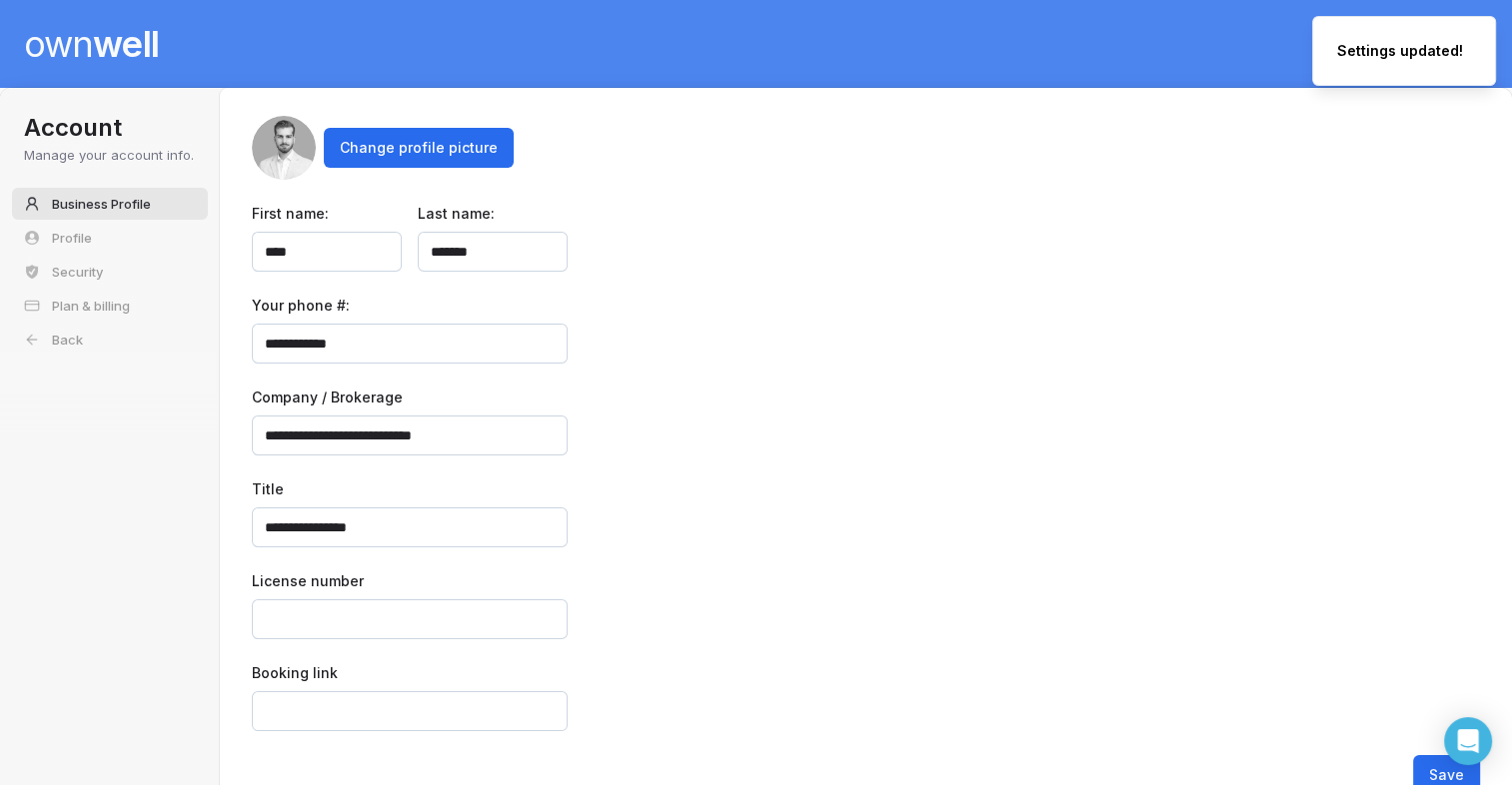 click on "own" at bounding box center [58, 44] 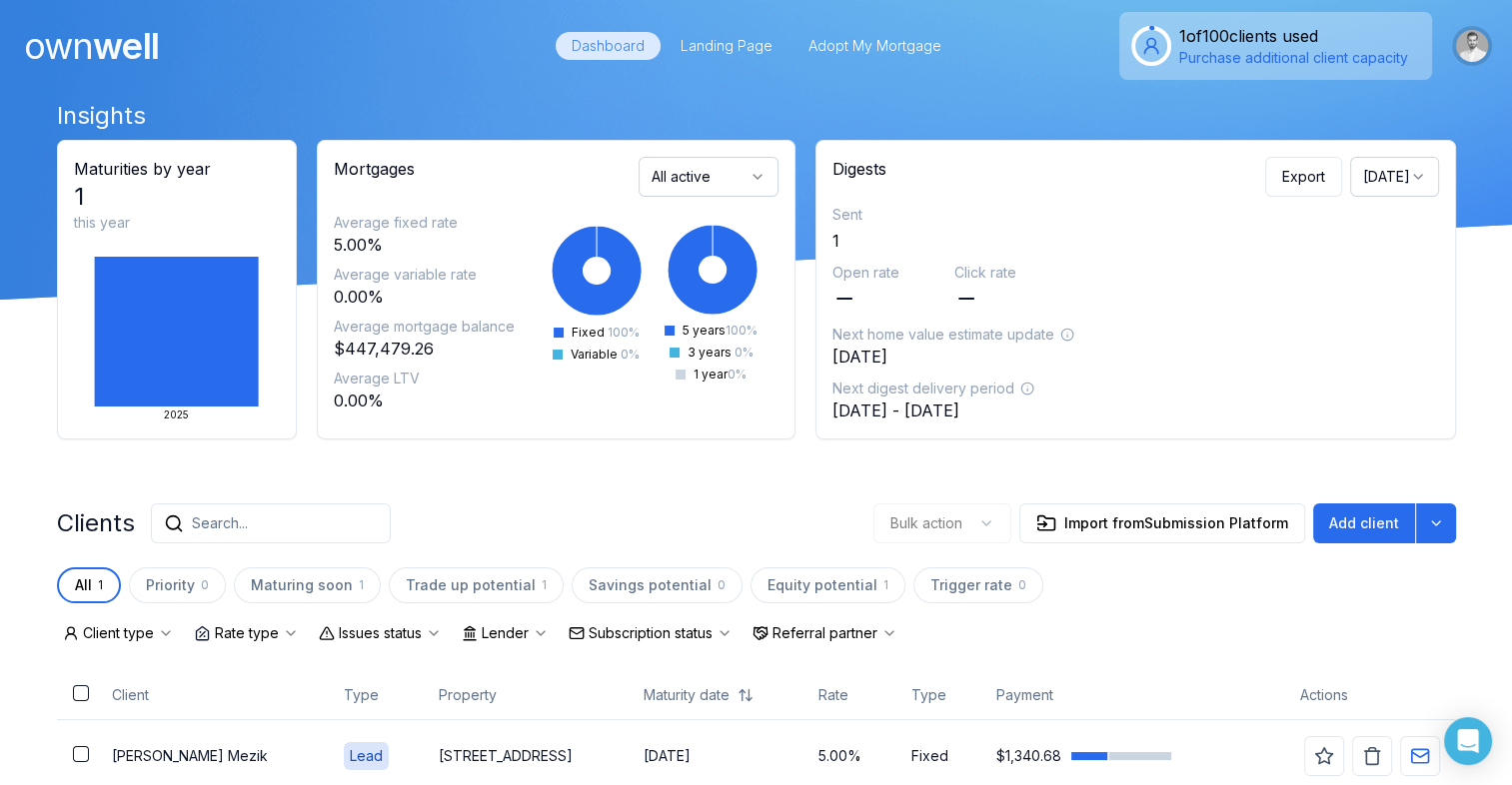 click at bounding box center (1472, 46) 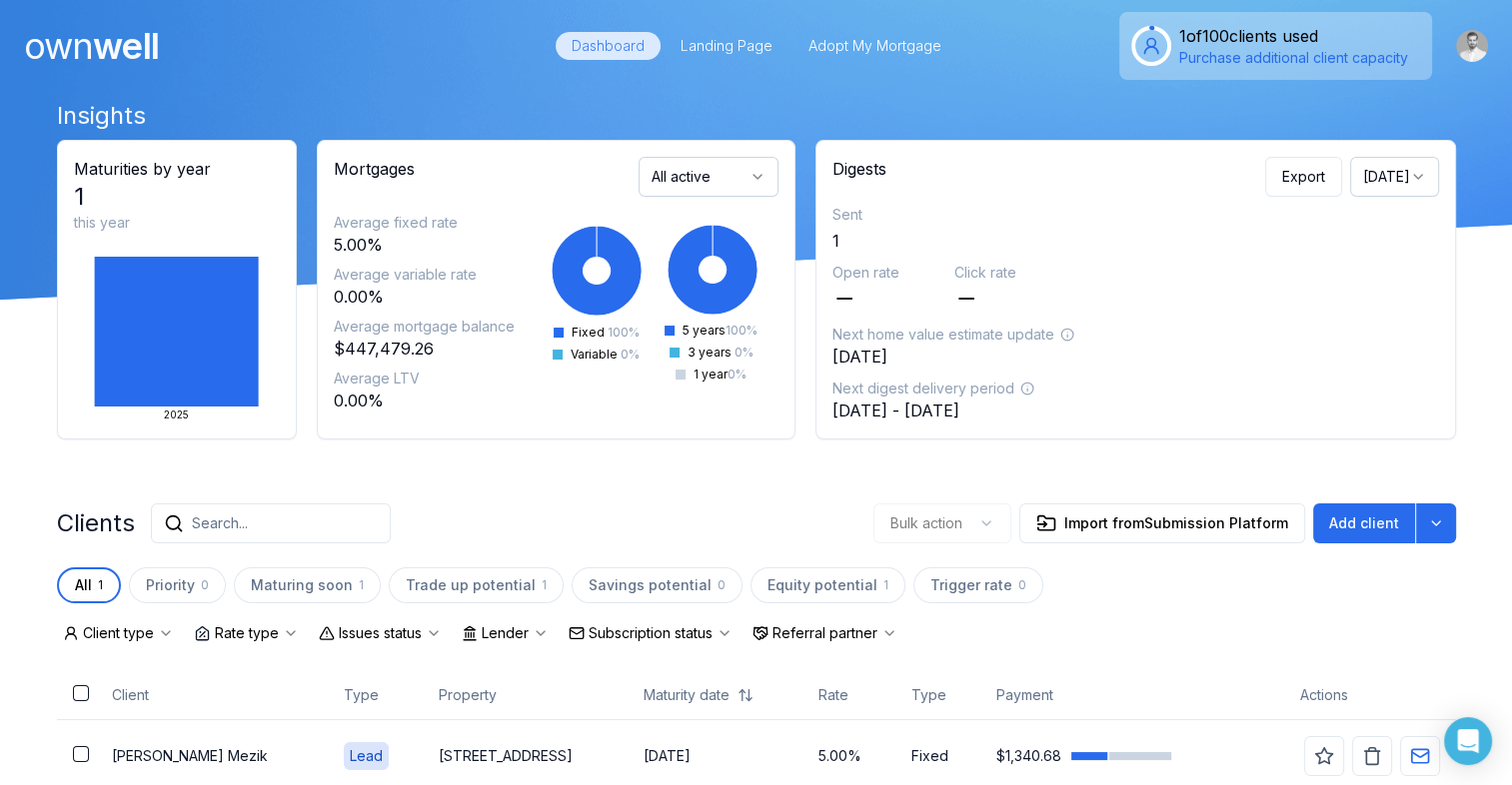 click on "All 1 Priority 0 Maturing soon 1 Trade up potential 1 Savings potential 0 Equity potential 1 Trigger rate 0" at bounding box center [756, 585] 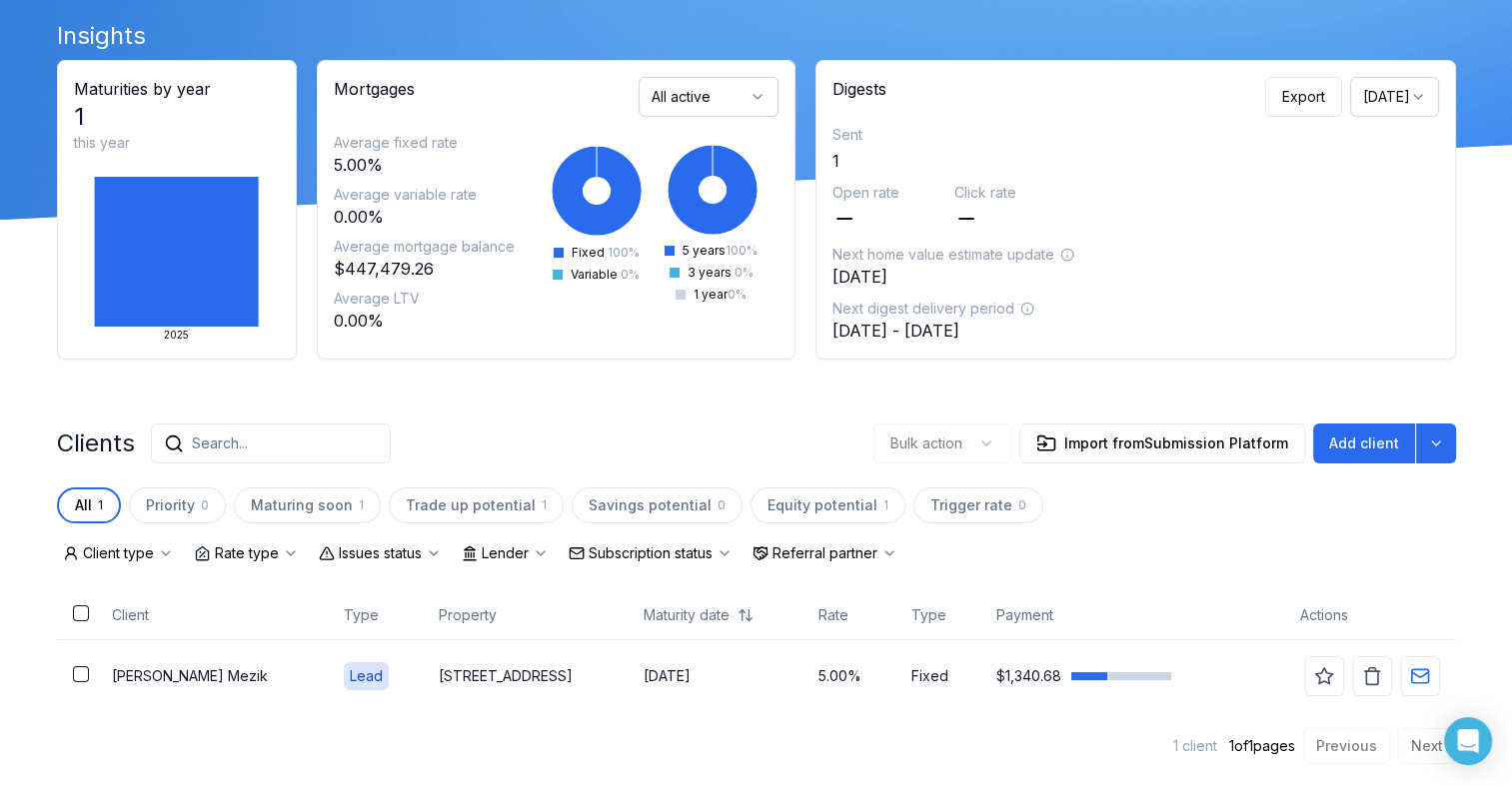 scroll, scrollTop: 83, scrollLeft: 0, axis: vertical 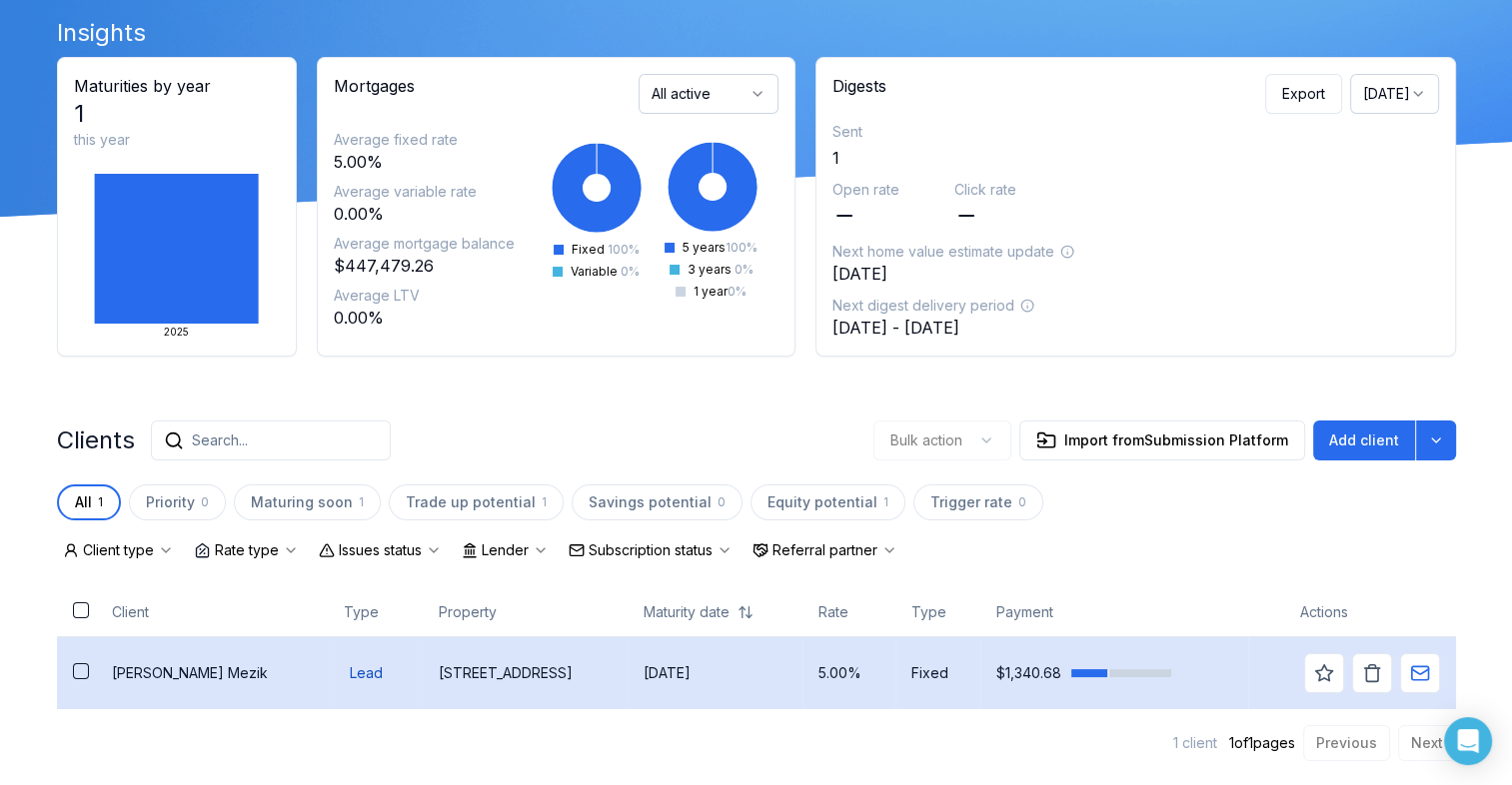 click on "501 The Kingsway" at bounding box center [525, 673] 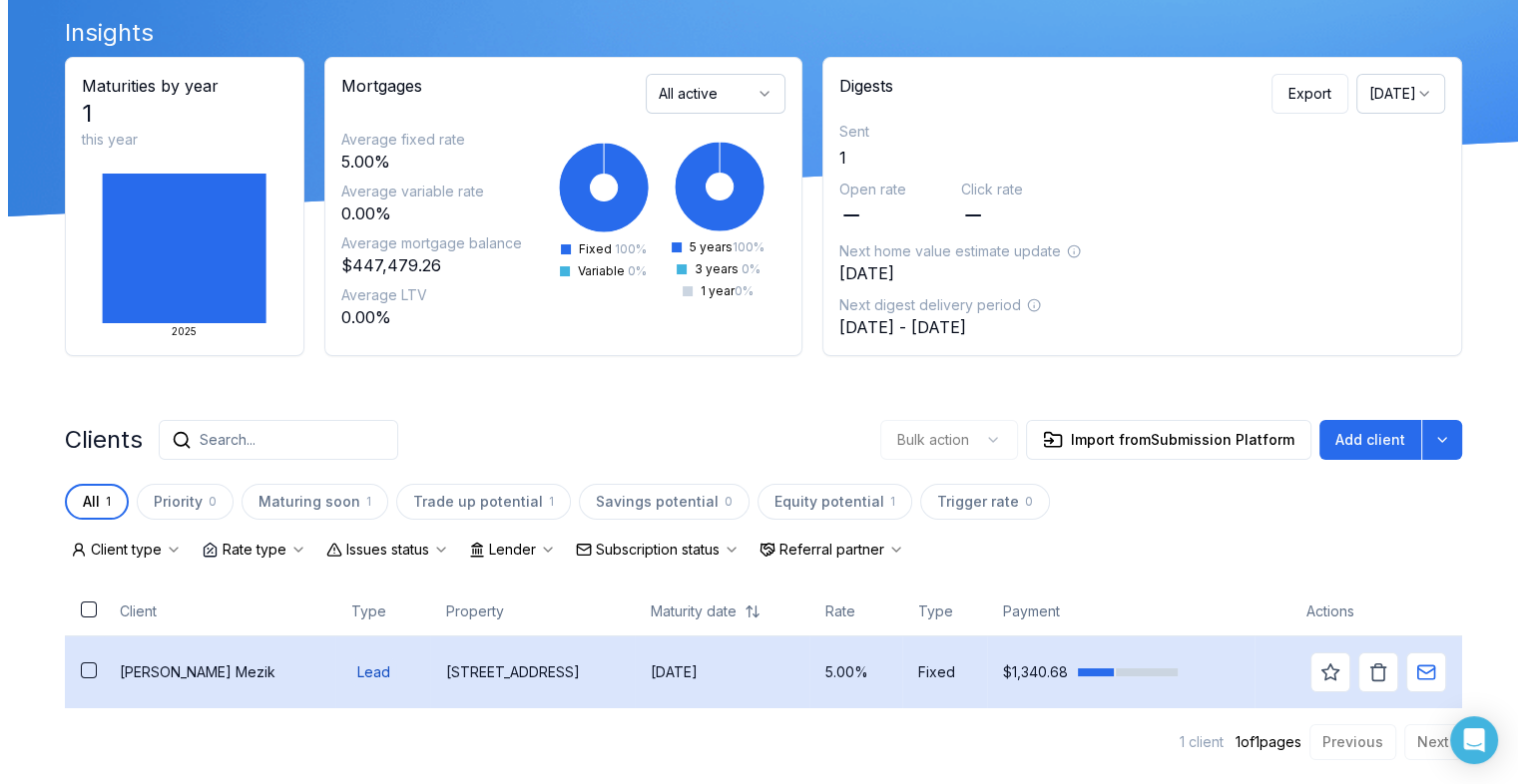 scroll, scrollTop: 0, scrollLeft: 0, axis: both 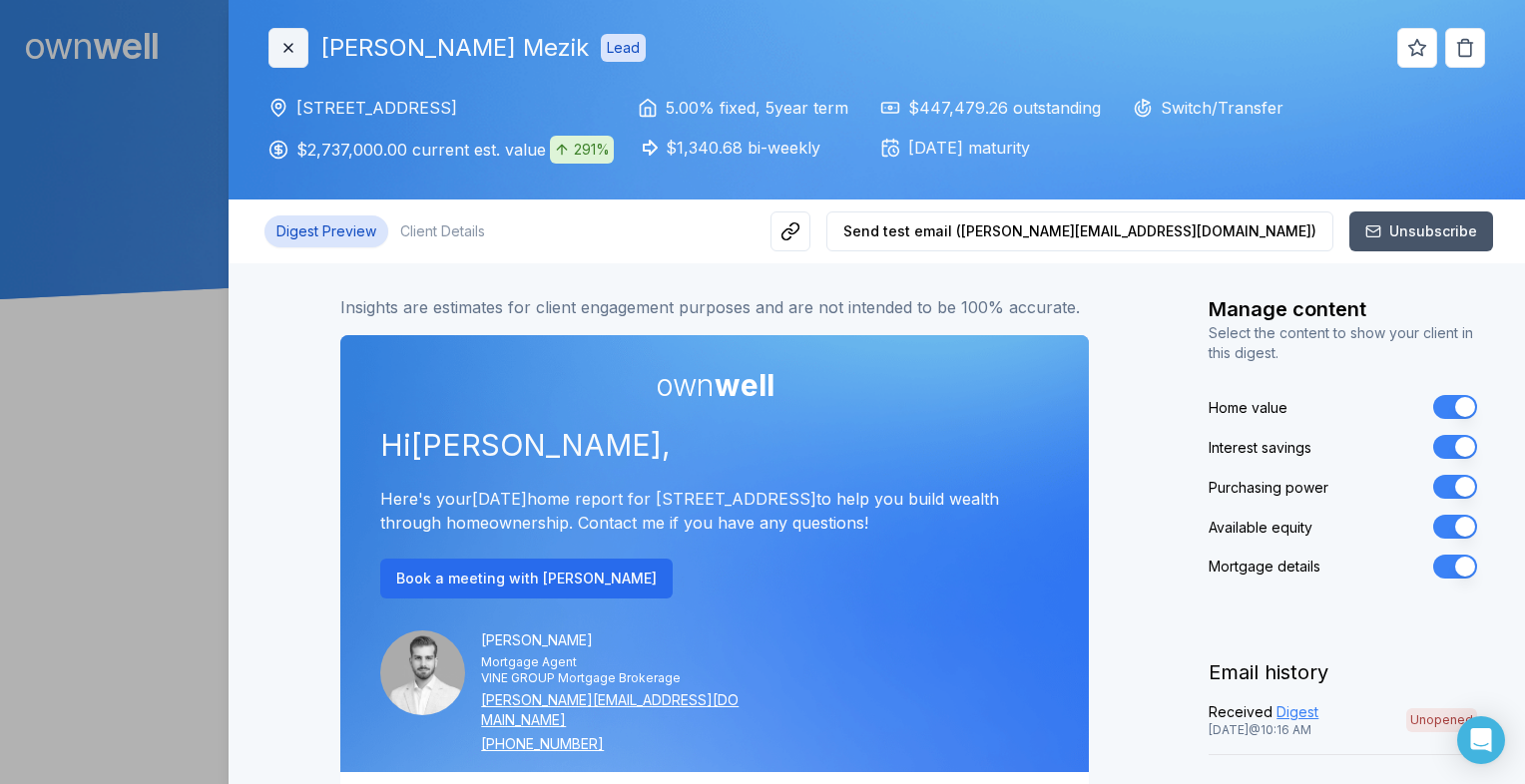 click 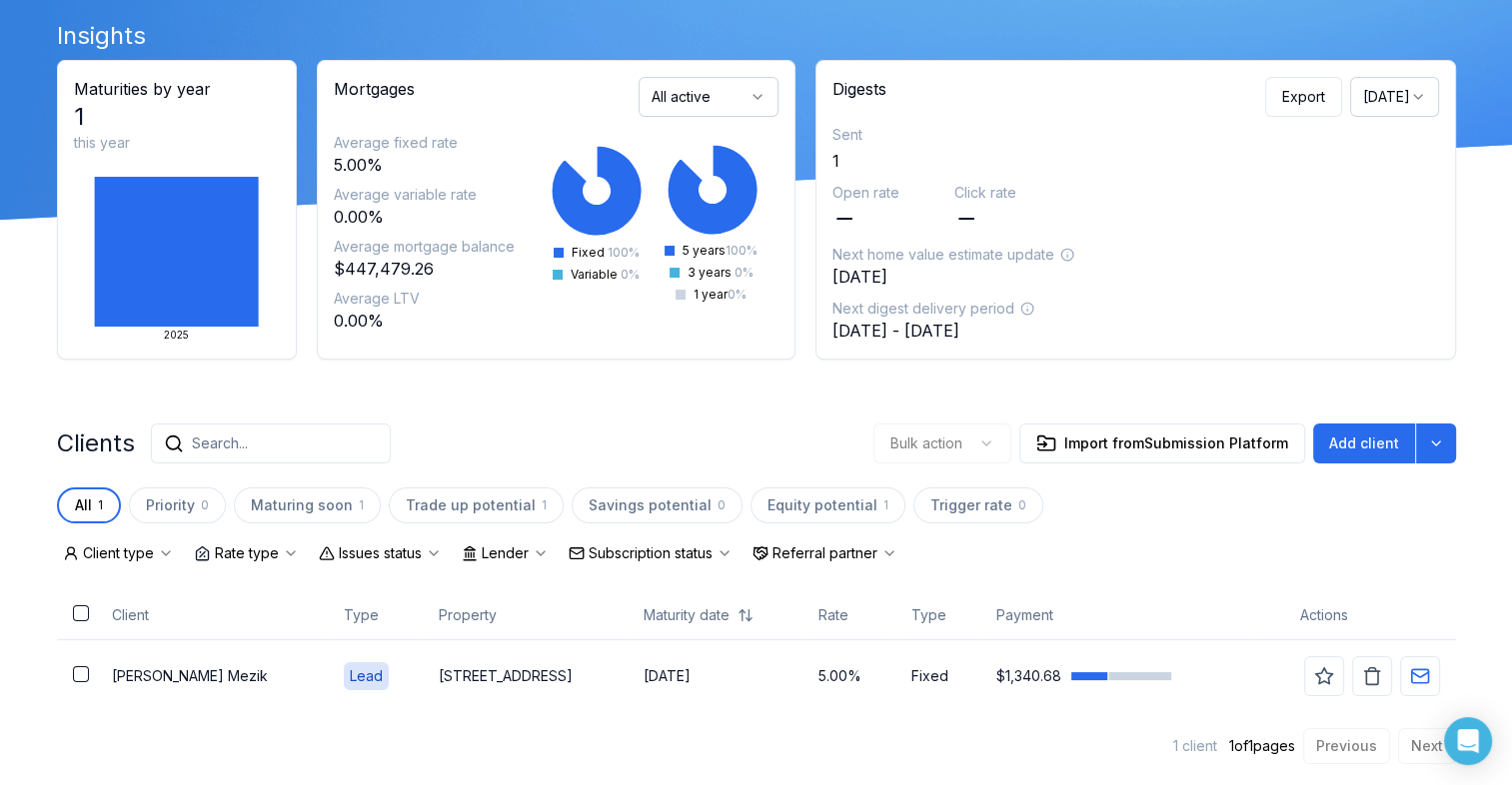 scroll, scrollTop: 83, scrollLeft: 0, axis: vertical 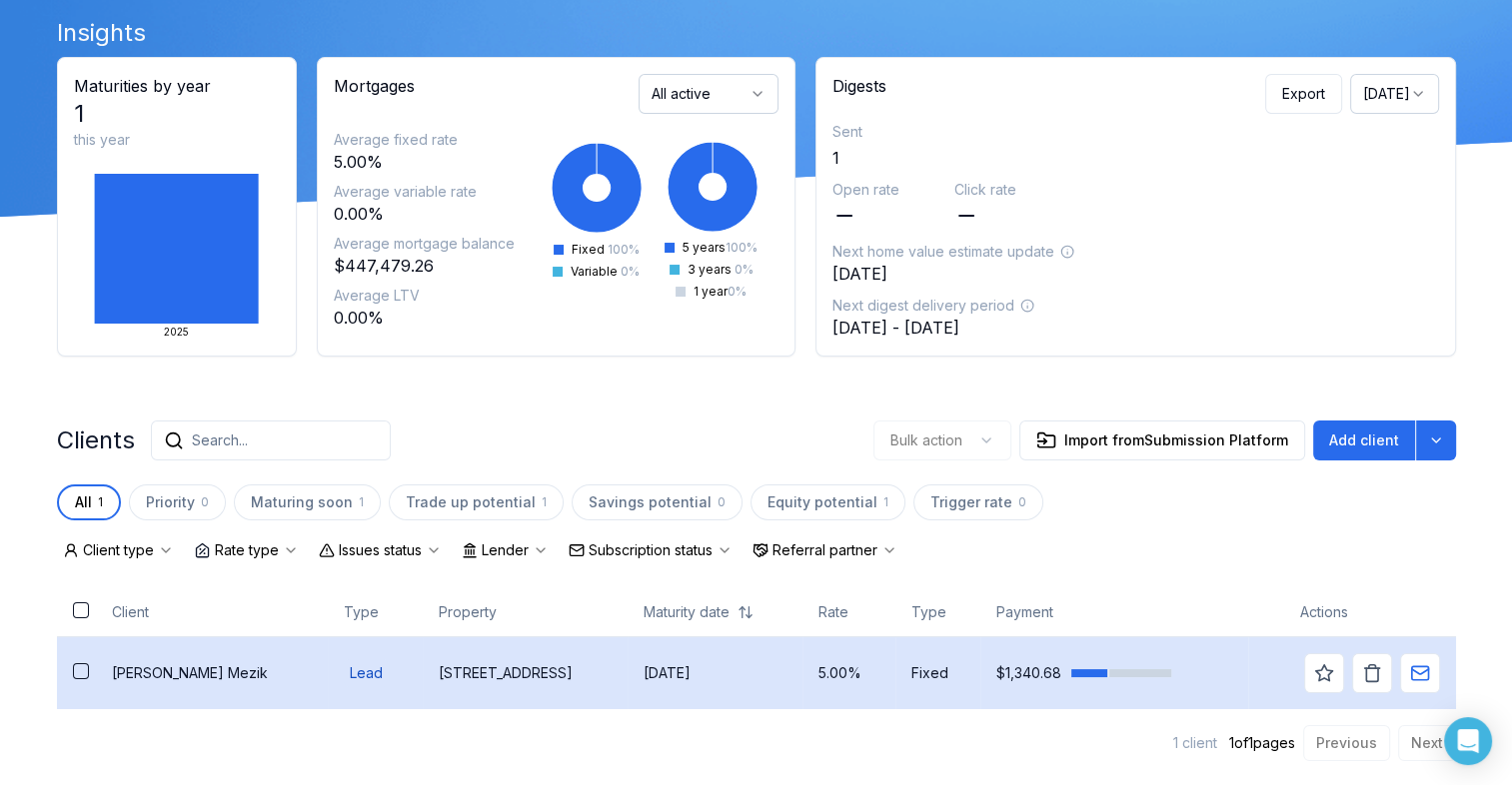click on "501 The Kingsway" at bounding box center [525, 673] 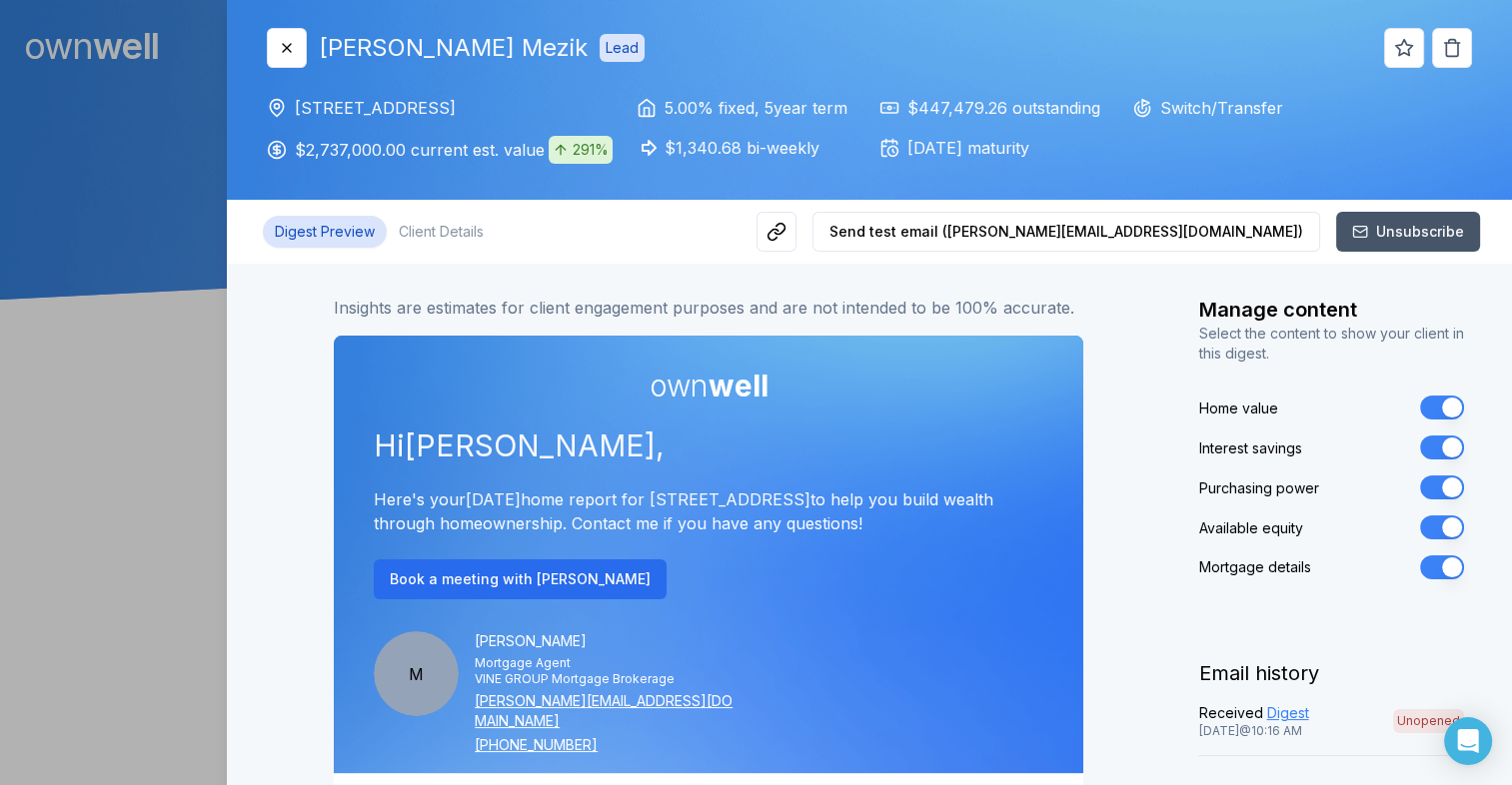 scroll, scrollTop: 0, scrollLeft: 0, axis: both 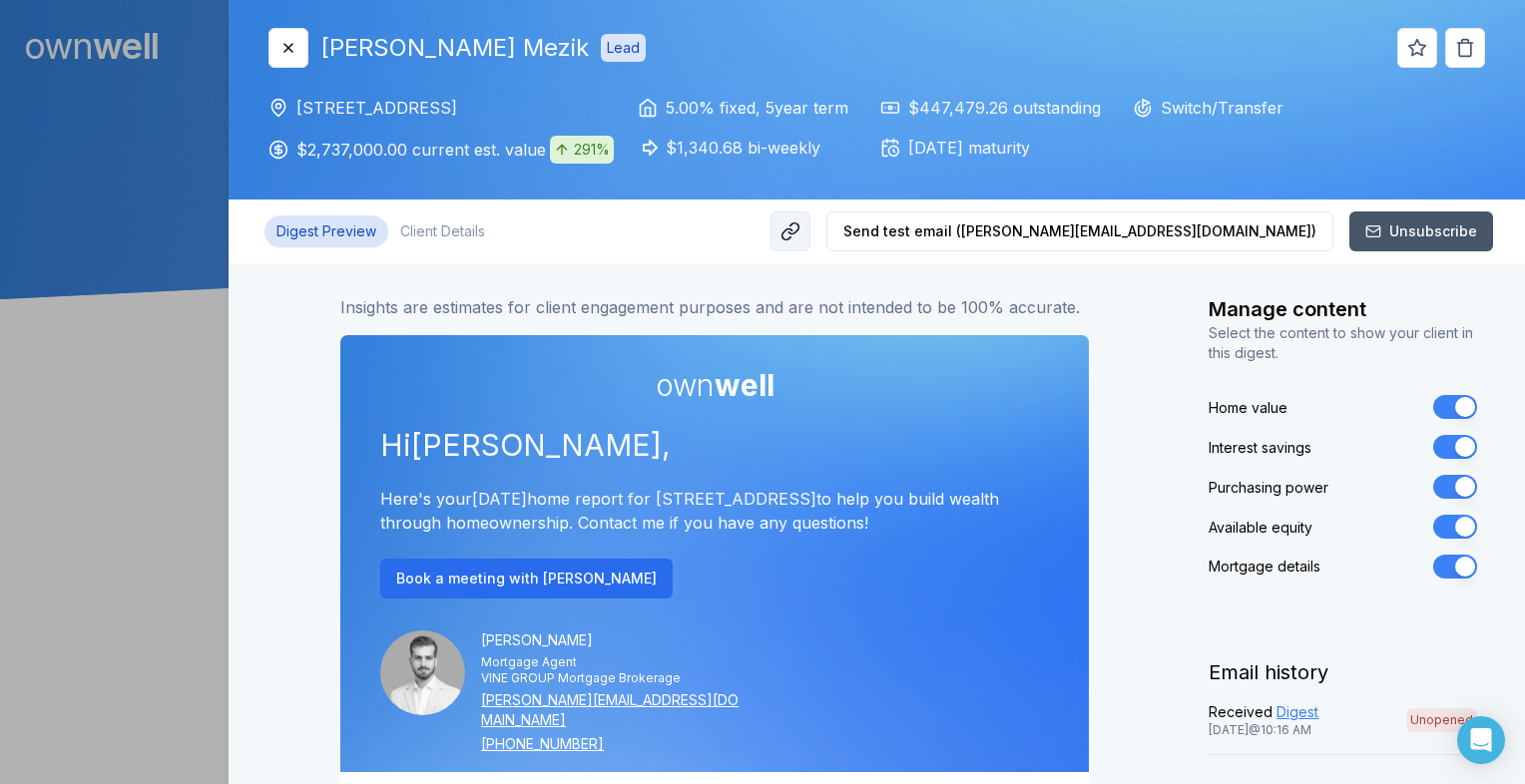 click 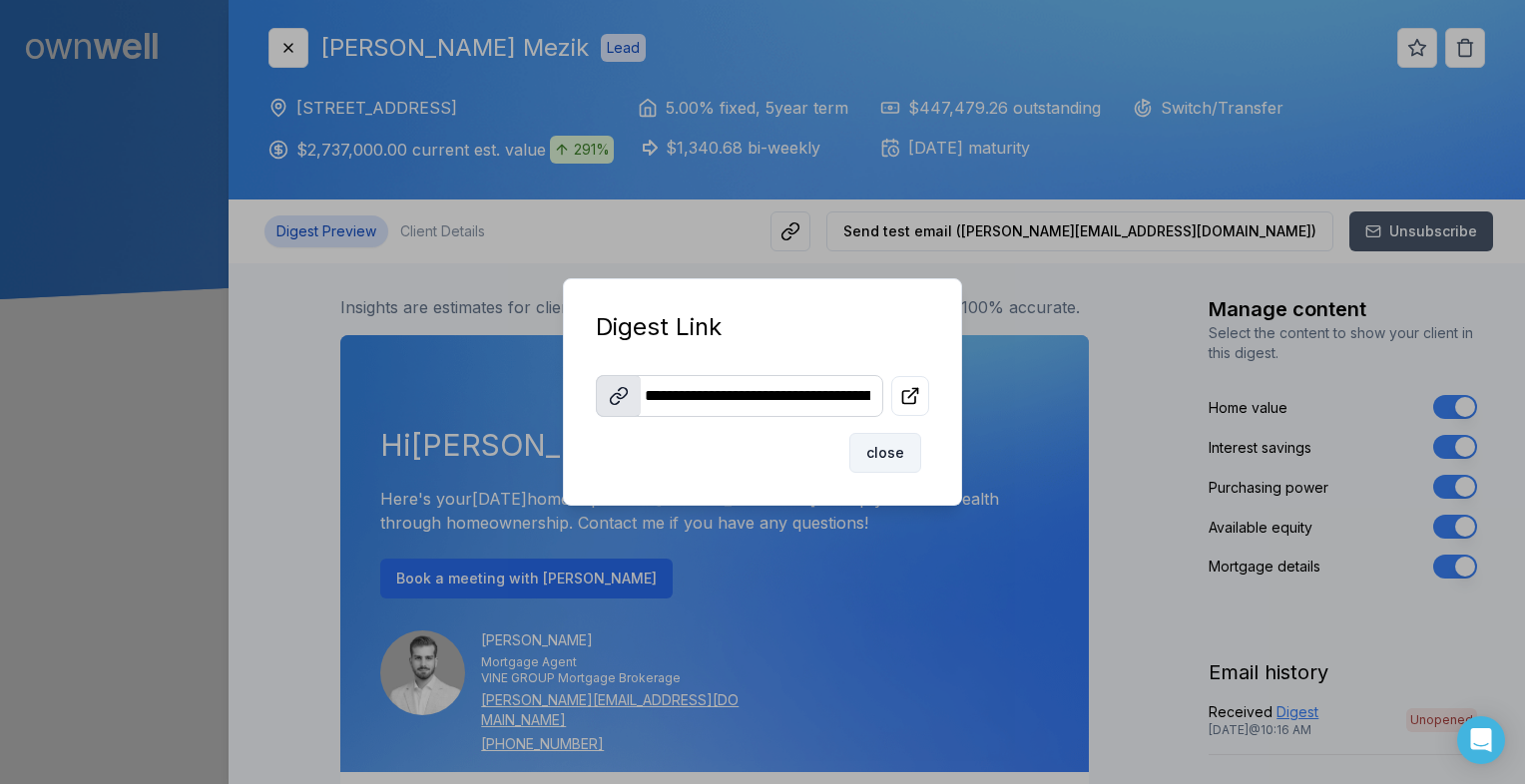 click on "close" at bounding box center (885, 453) 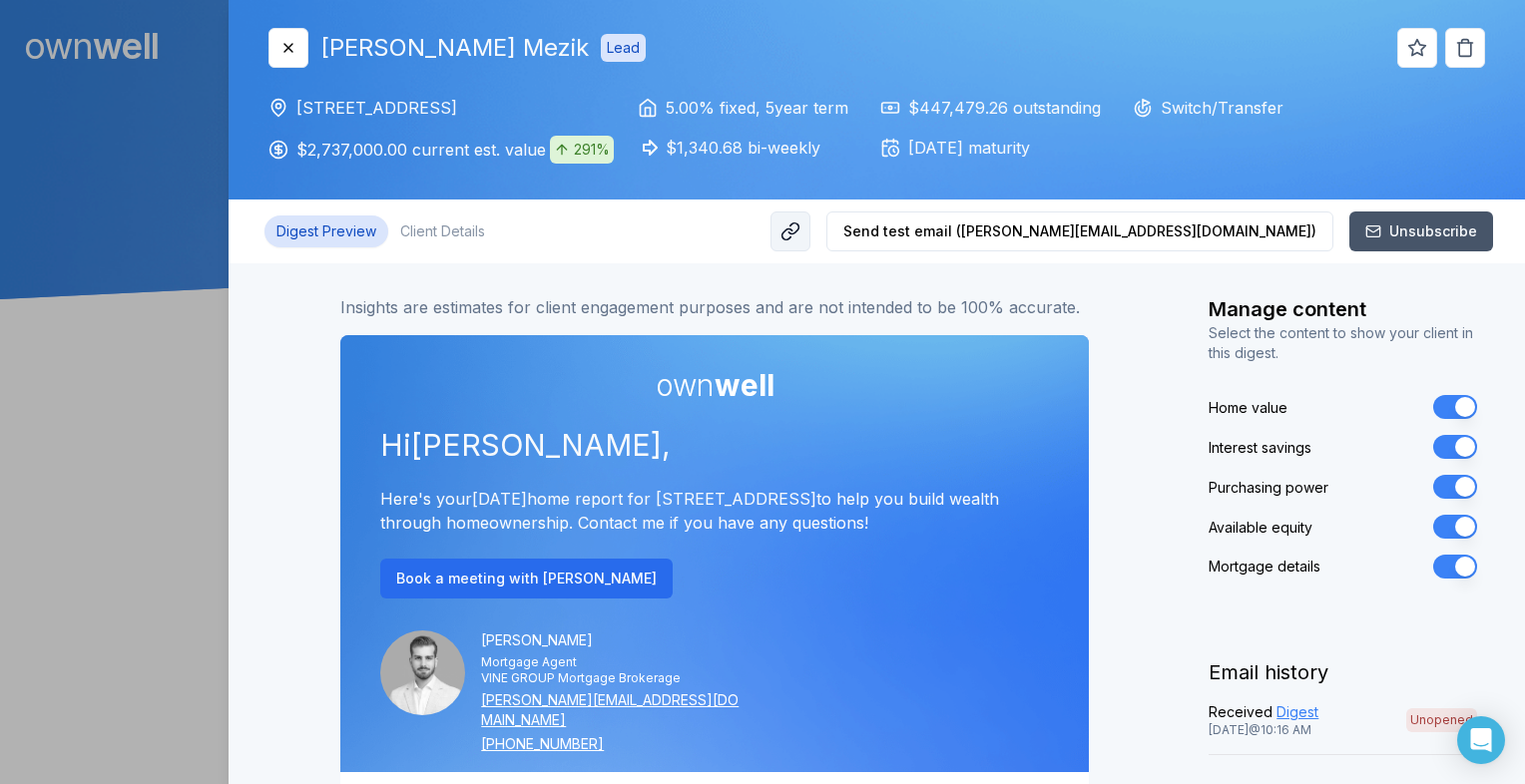 click 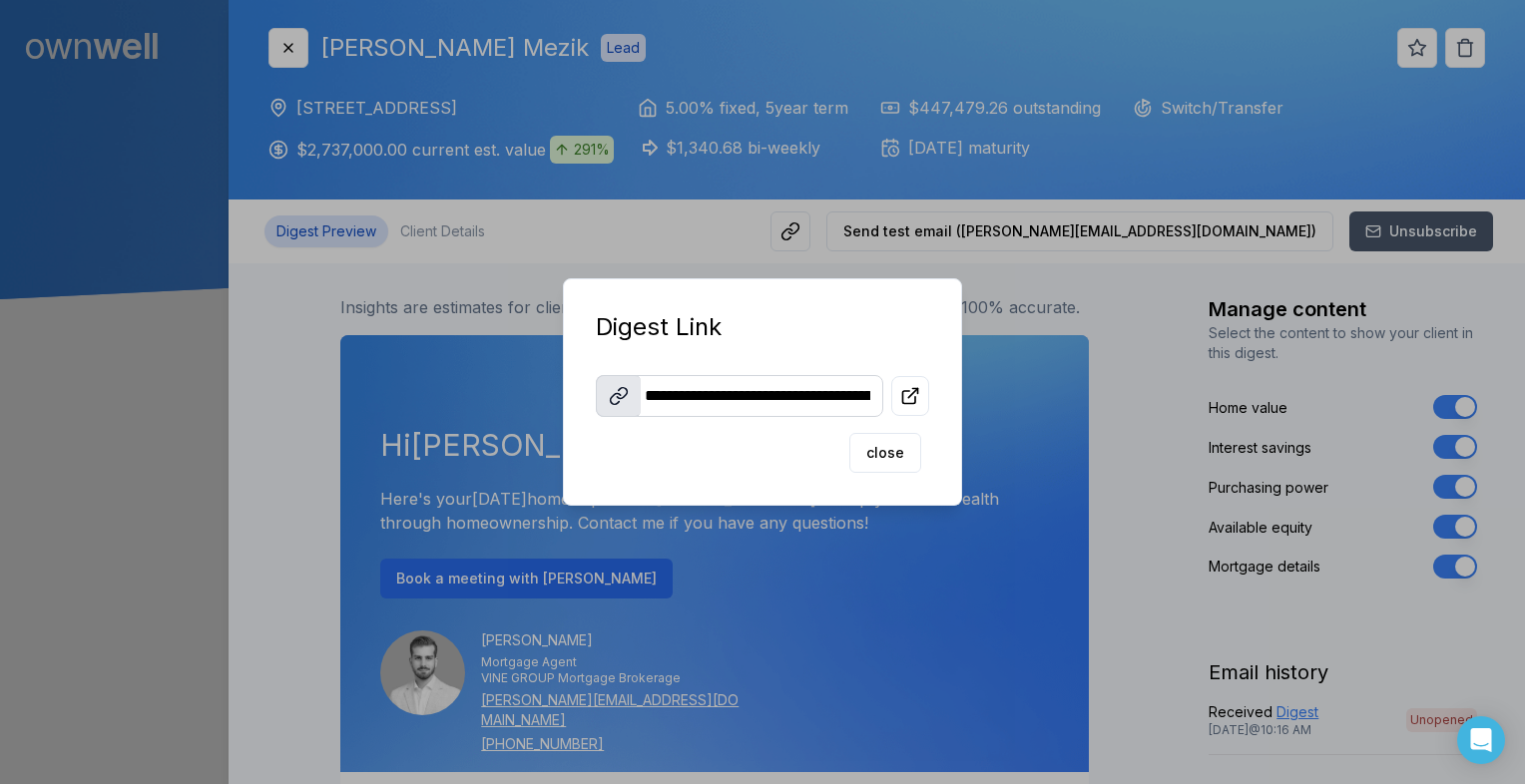 click on "**********" at bounding box center (740, 396) 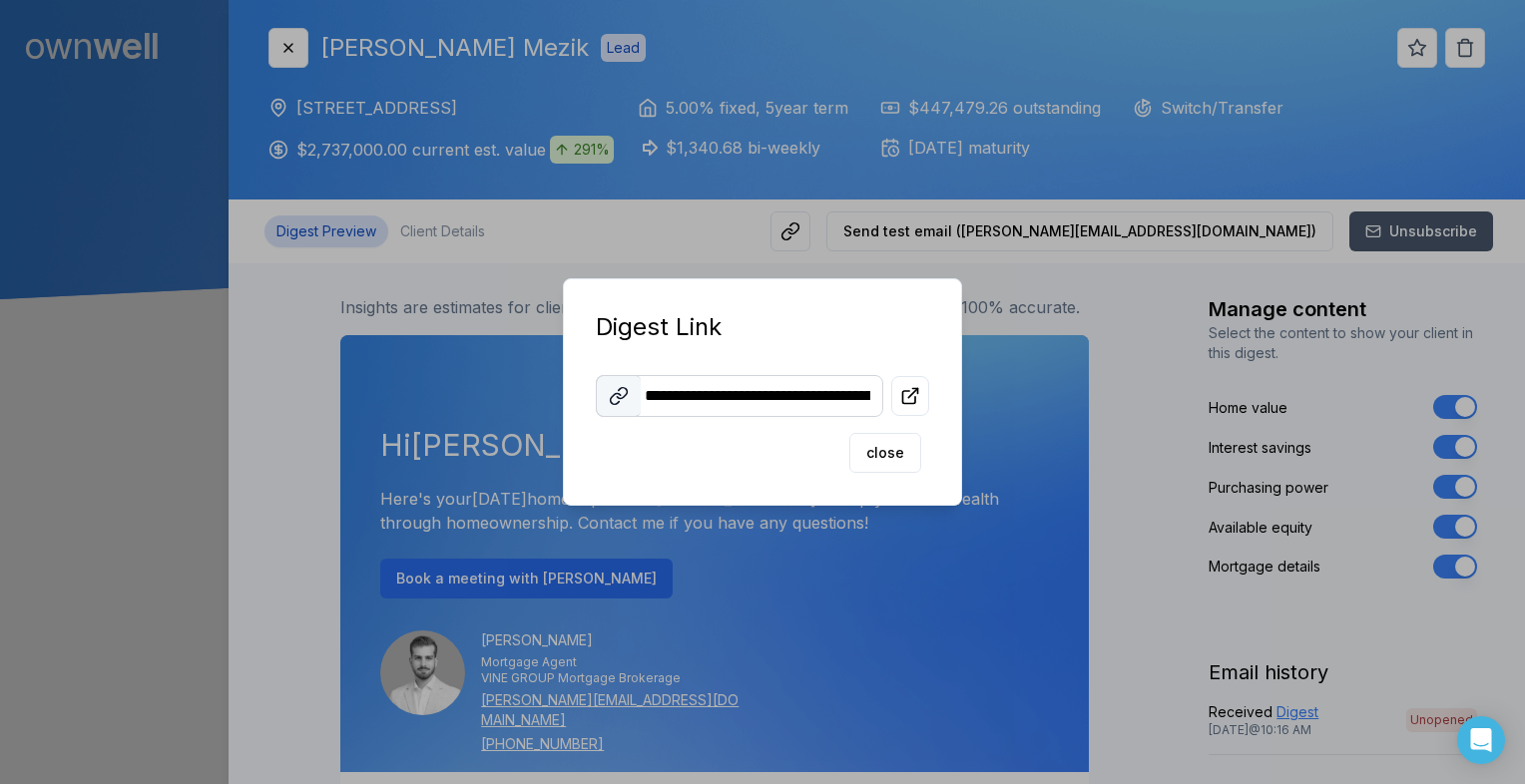 click 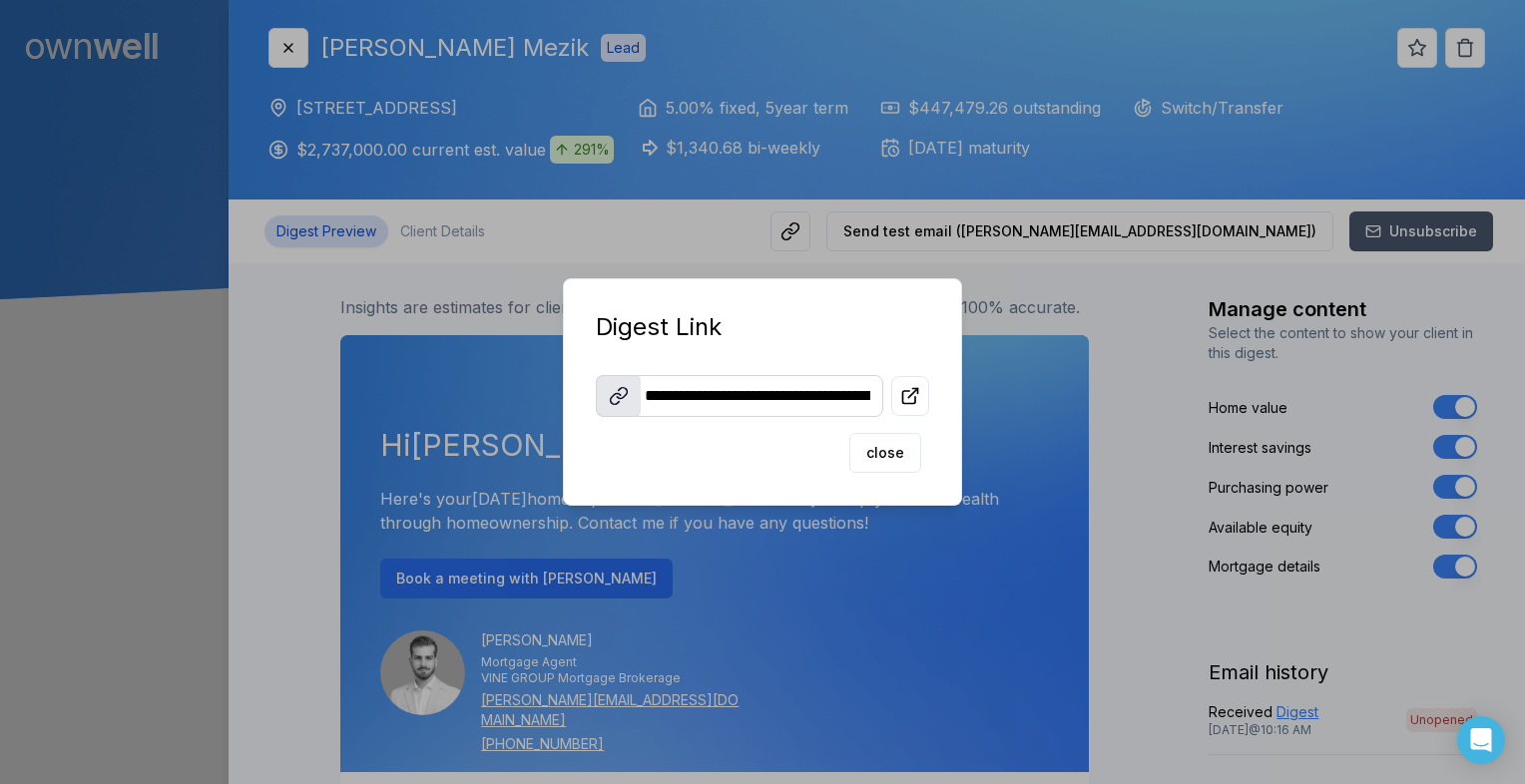 click at bounding box center (762, 392) 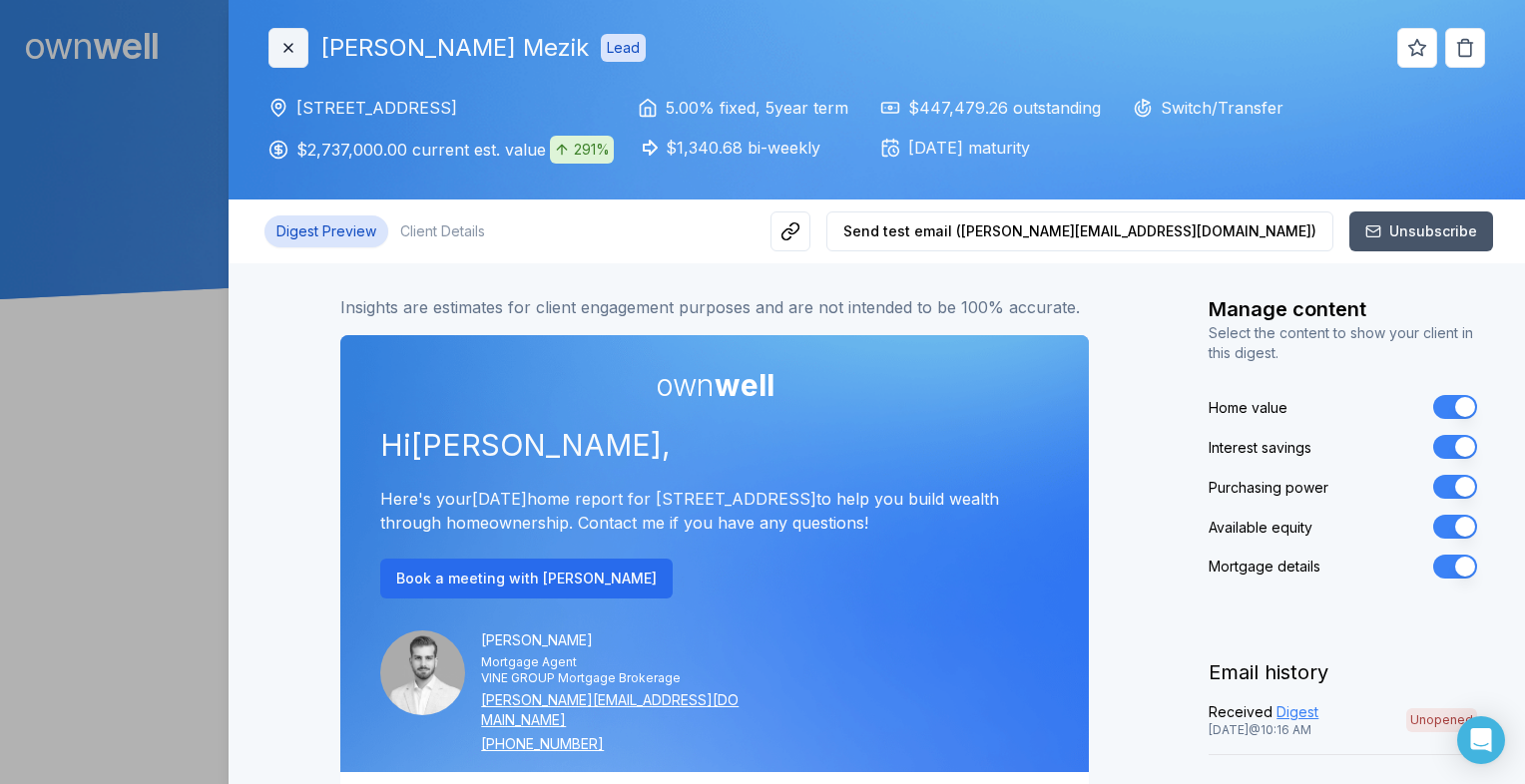 click 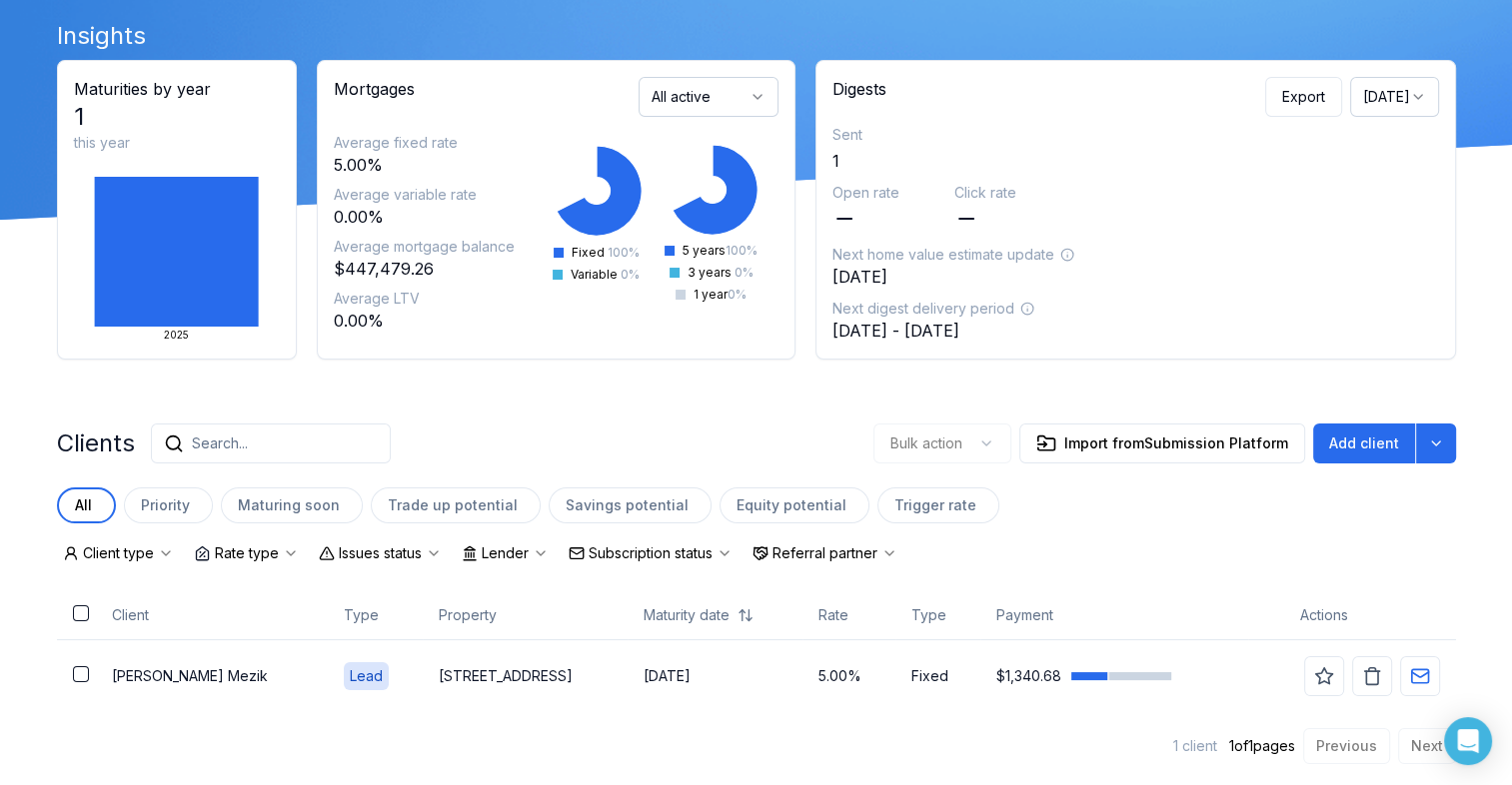 scroll, scrollTop: 83, scrollLeft: 0, axis: vertical 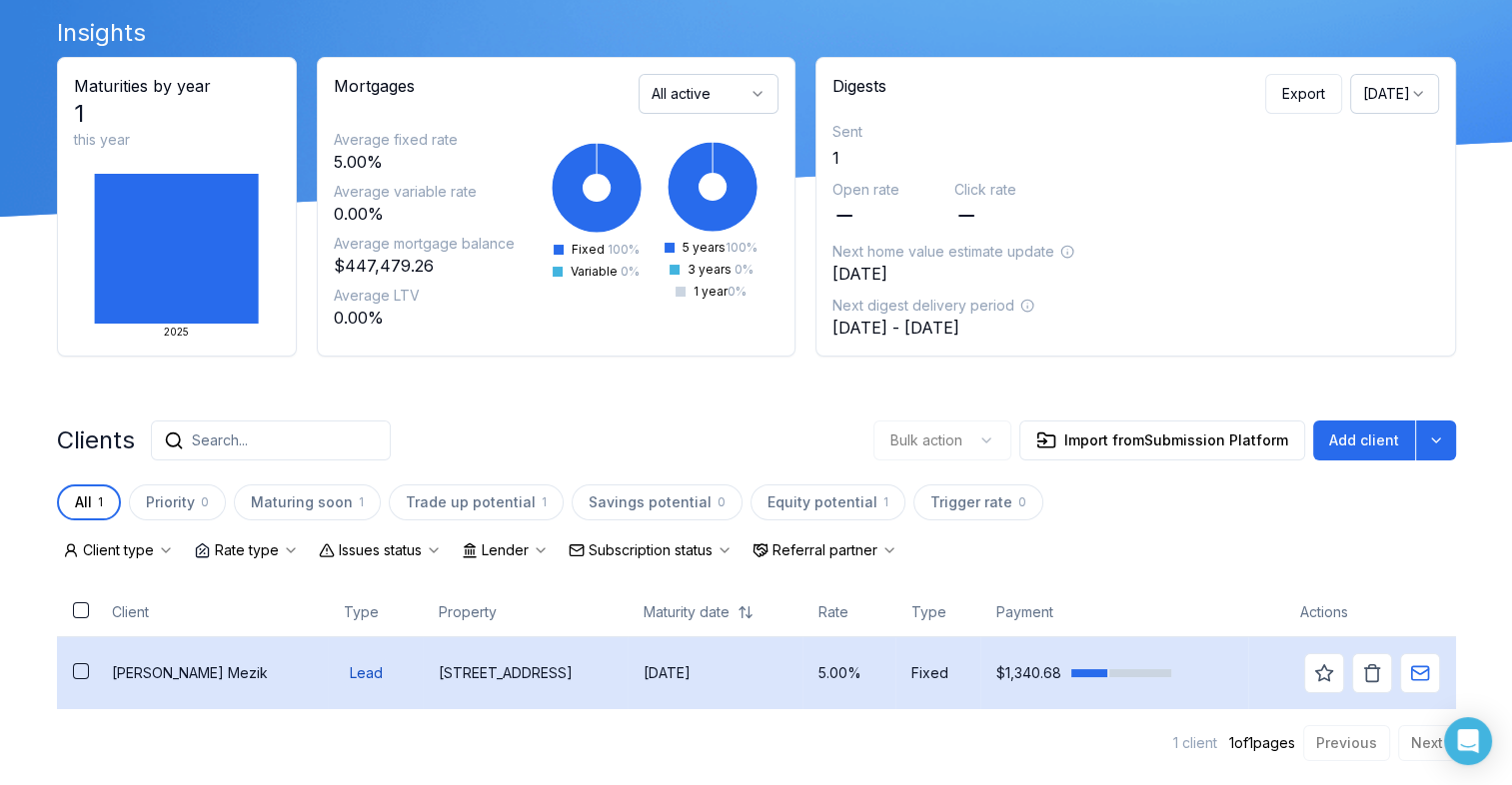 click on "501 The Kingsway" at bounding box center (525, 673) 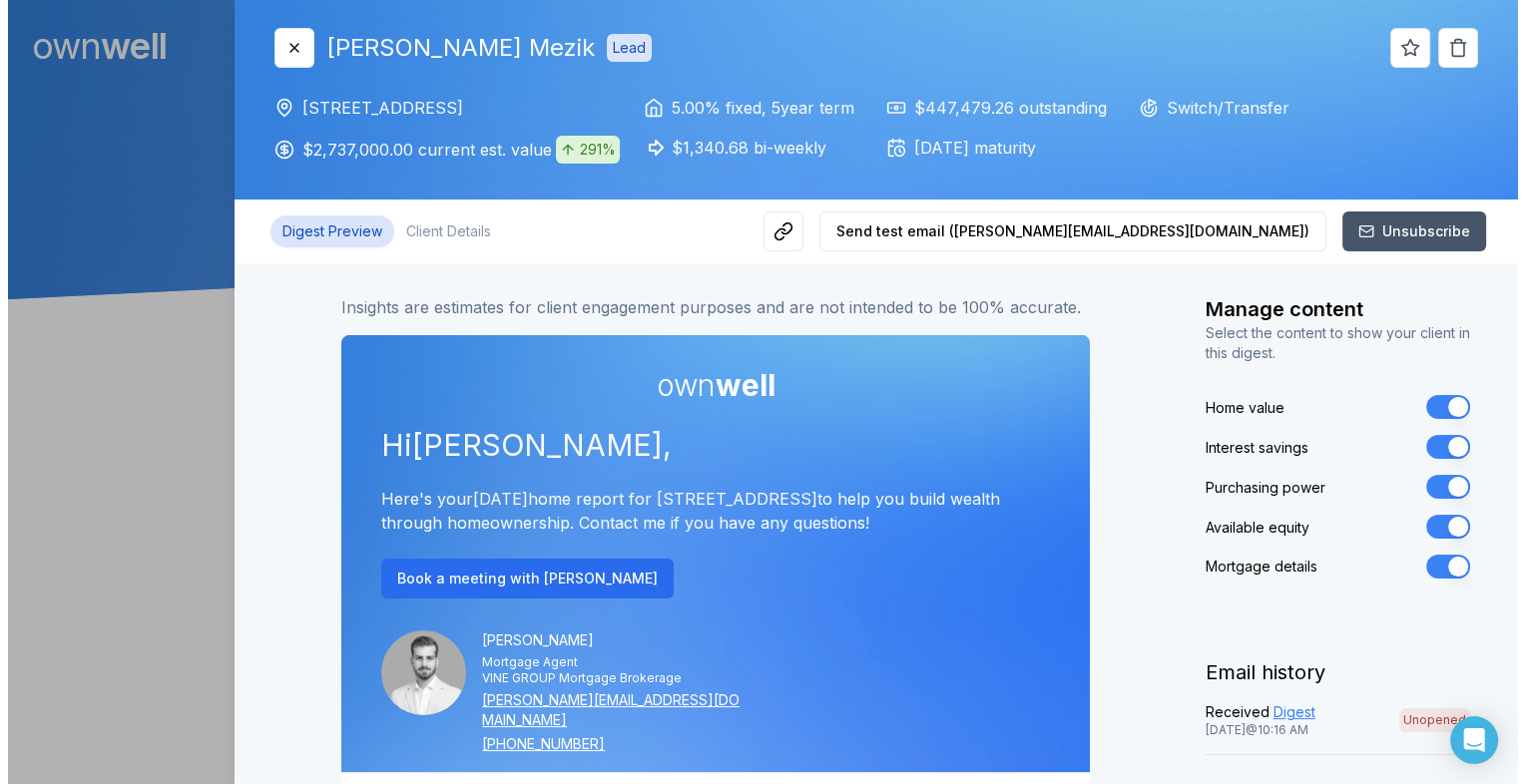 scroll, scrollTop: 0, scrollLeft: 0, axis: both 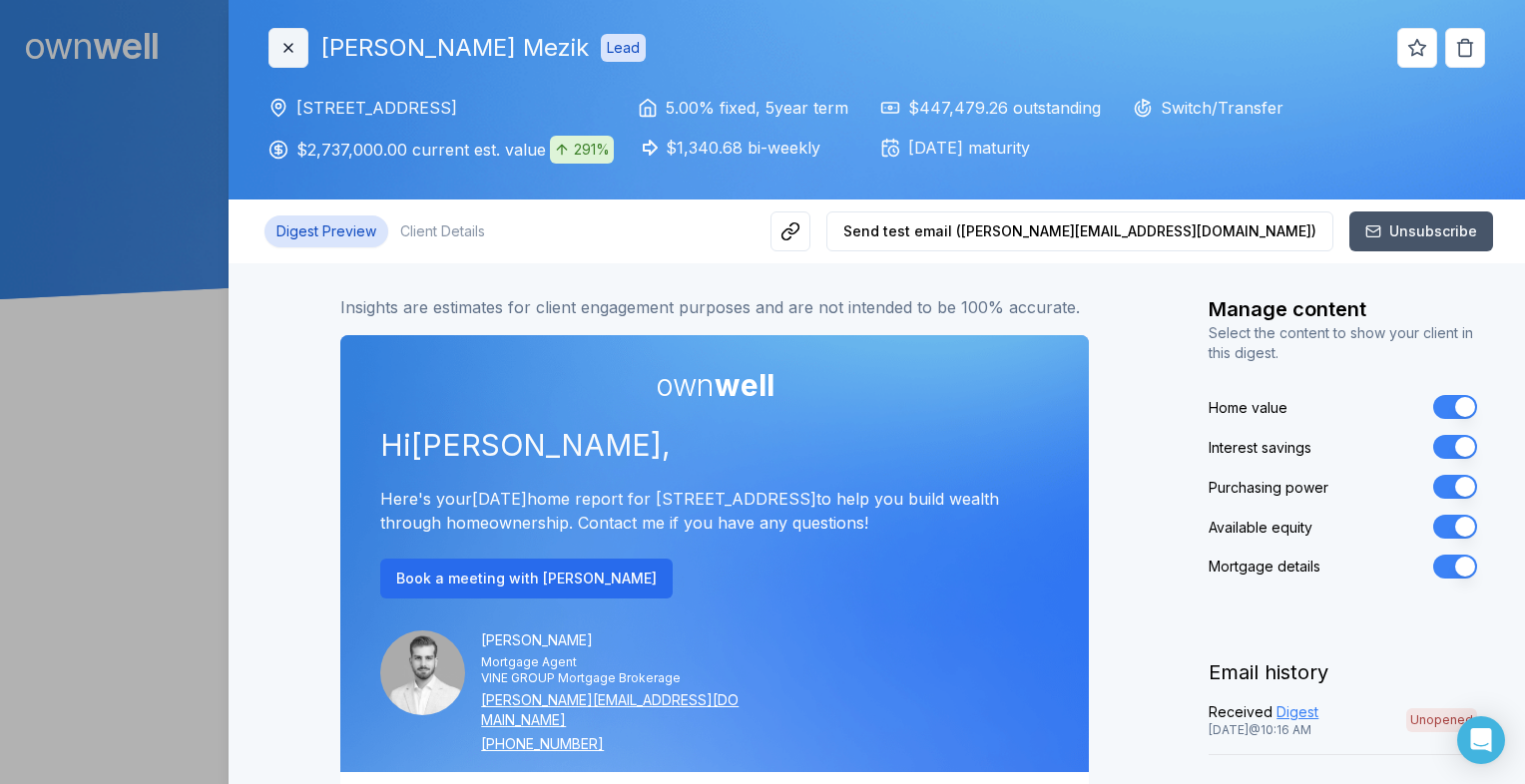click 